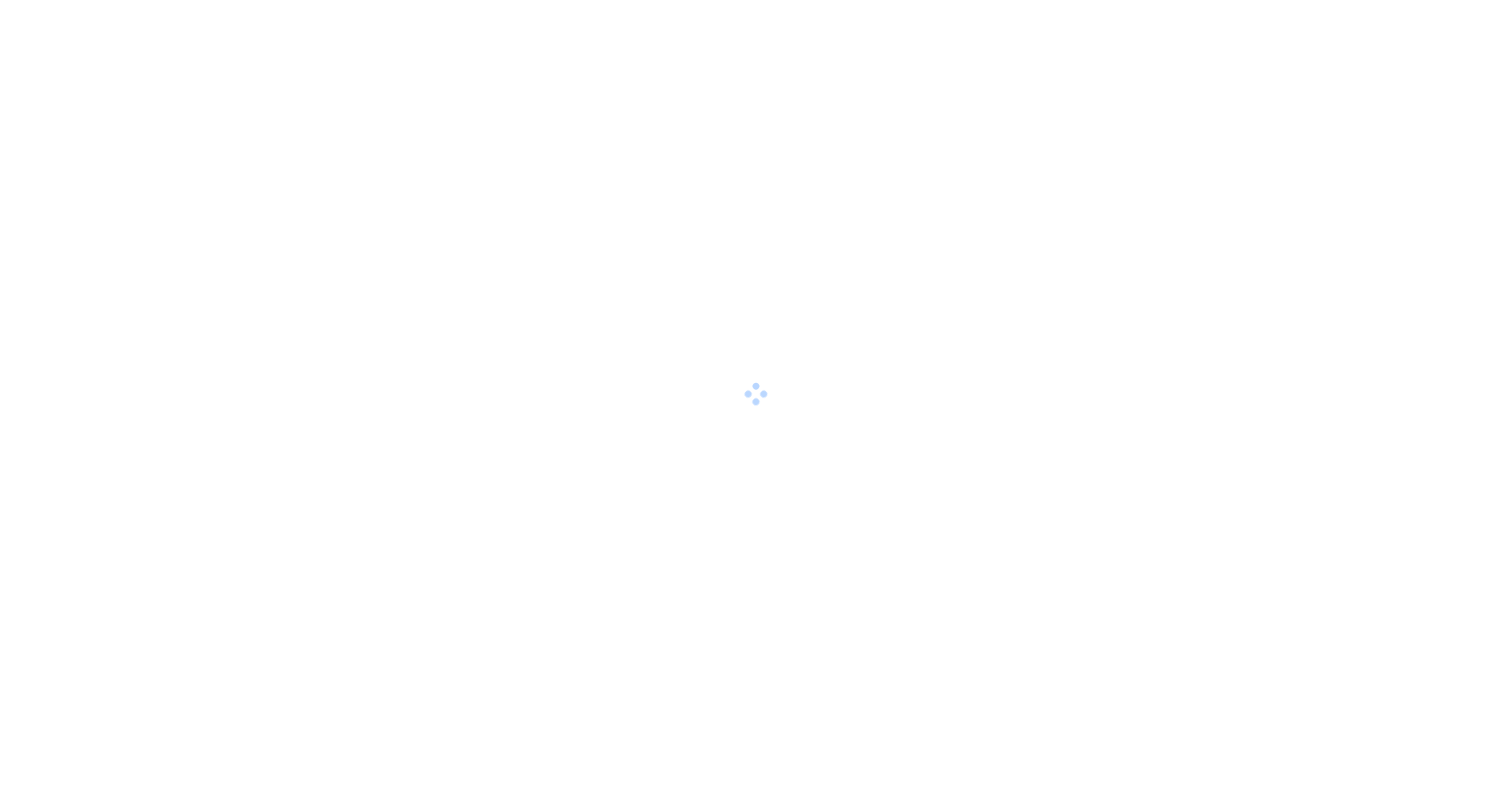 scroll, scrollTop: 0, scrollLeft: 0, axis: both 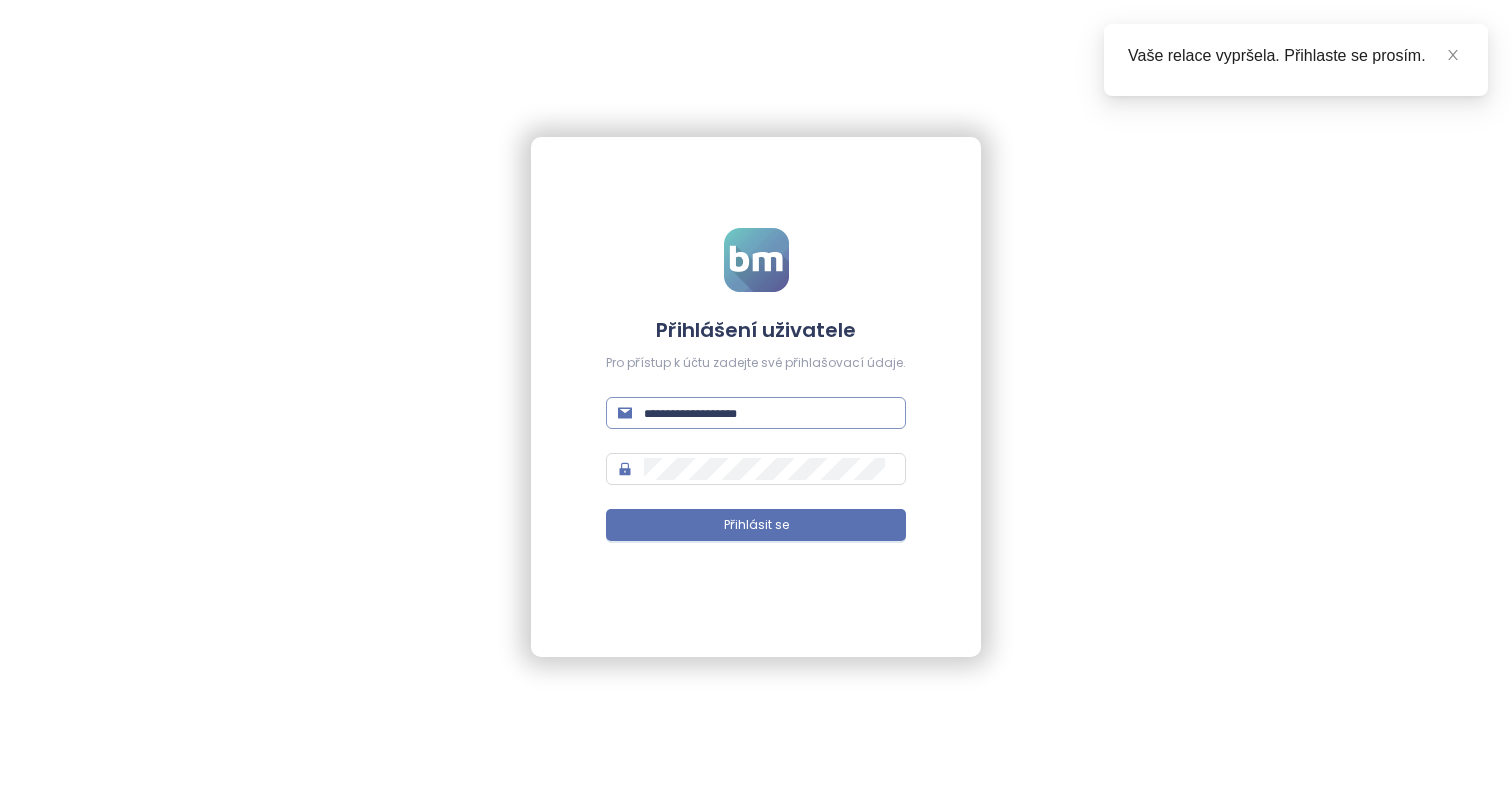 click at bounding box center [769, 413] 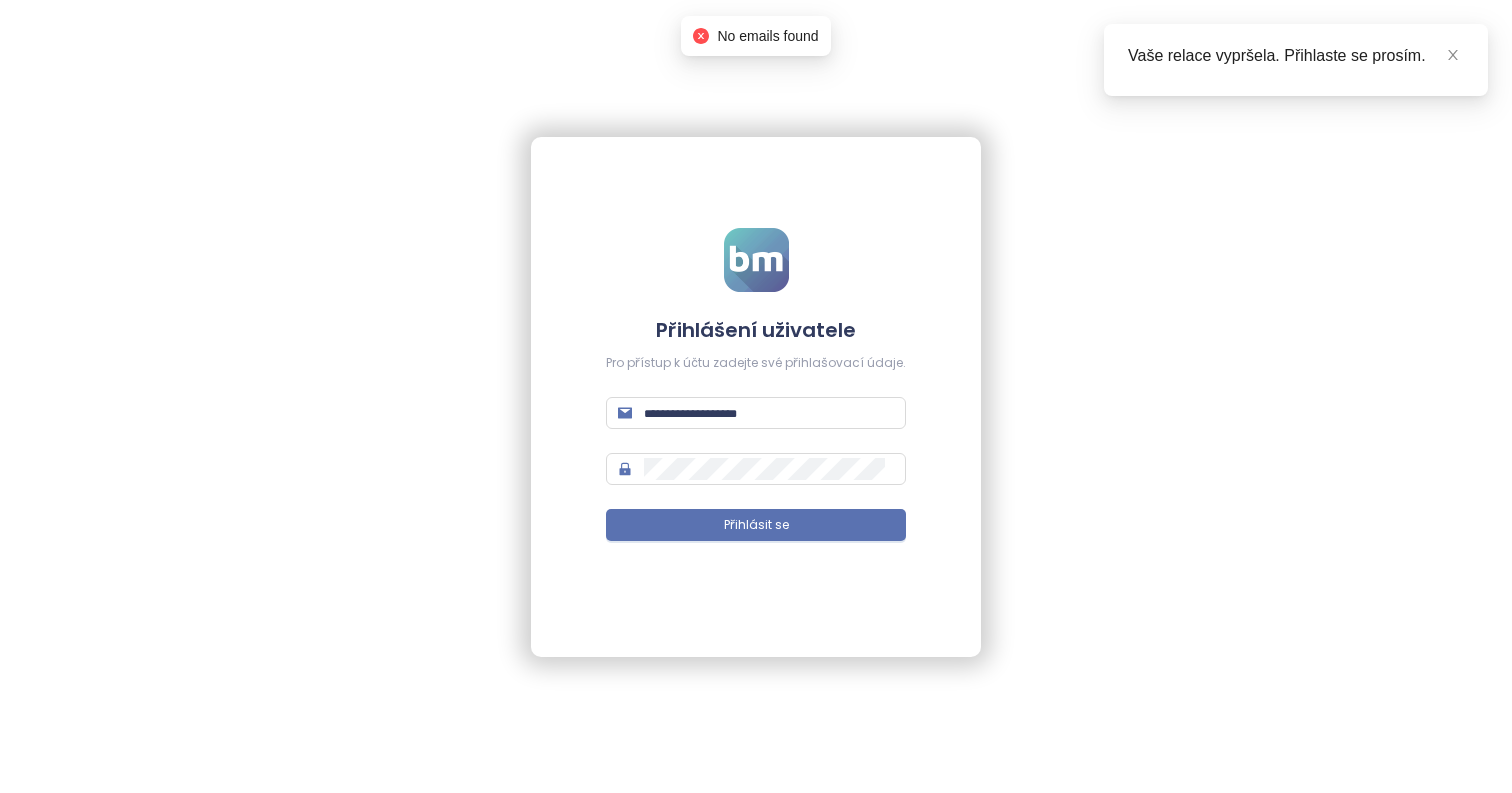 type on "**********" 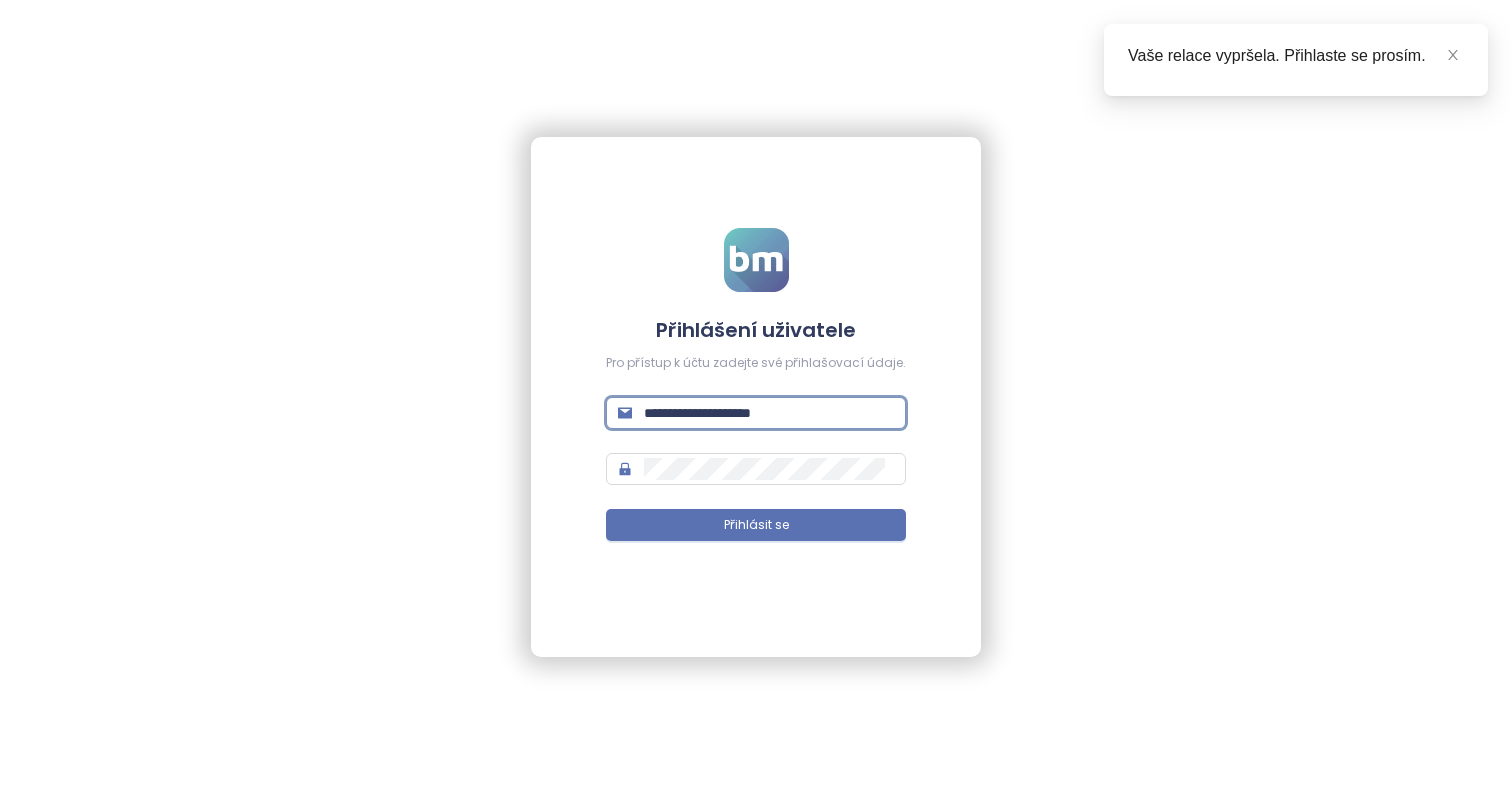 click on "Přihlásit se" at bounding box center (756, 525) 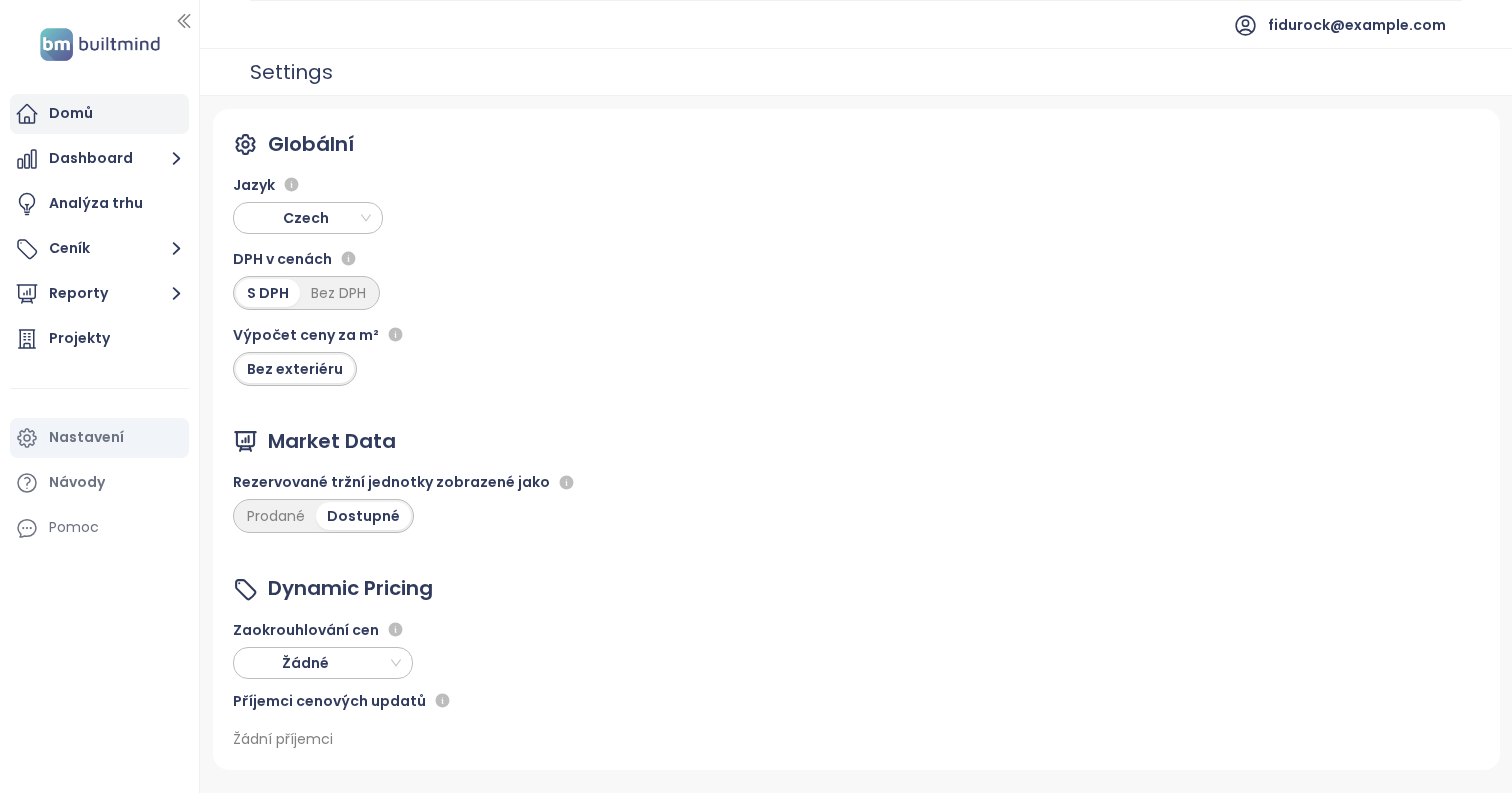 click on "Domů" at bounding box center (99, 114) 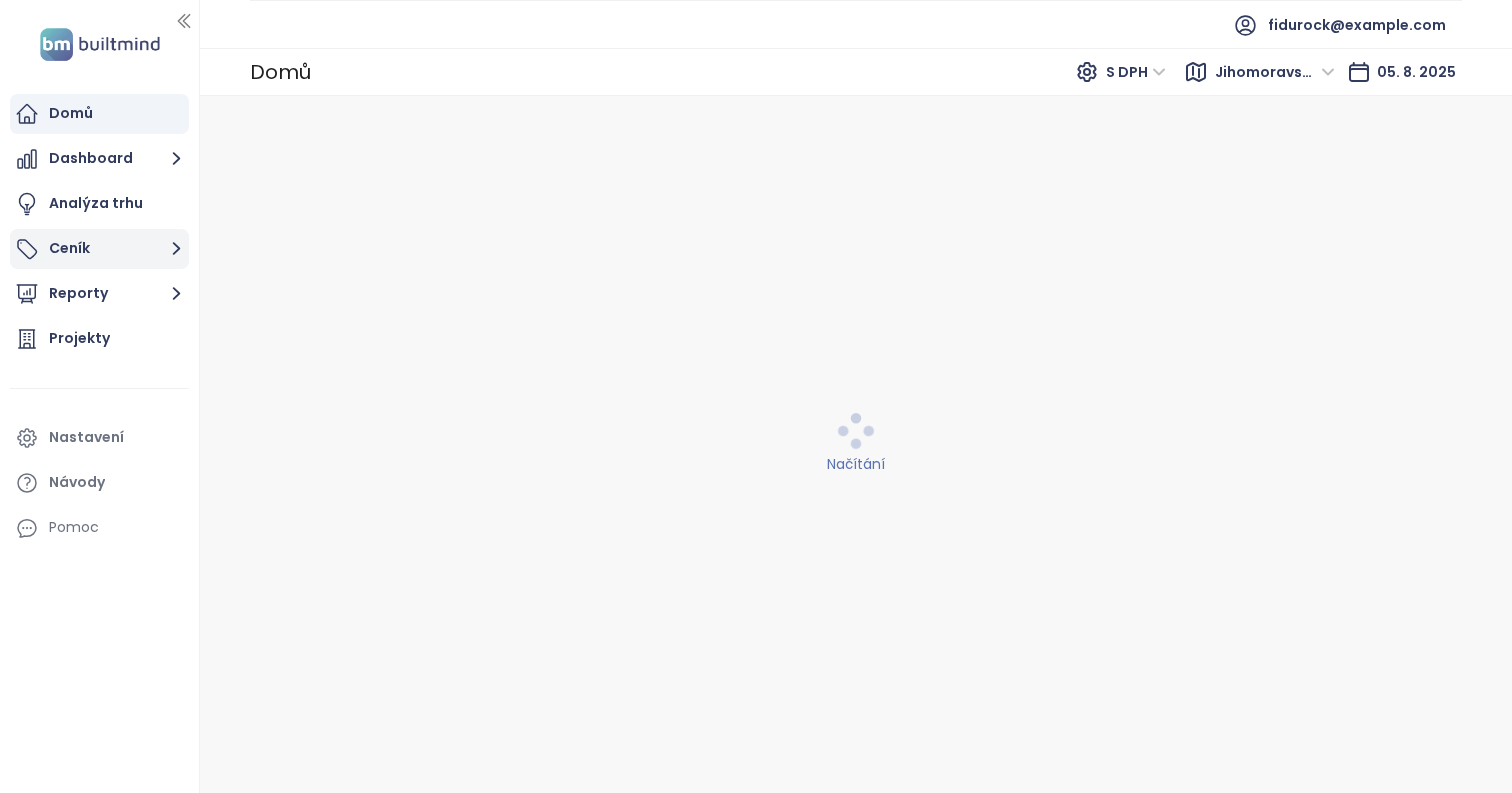 click on "Ceník" at bounding box center (99, 249) 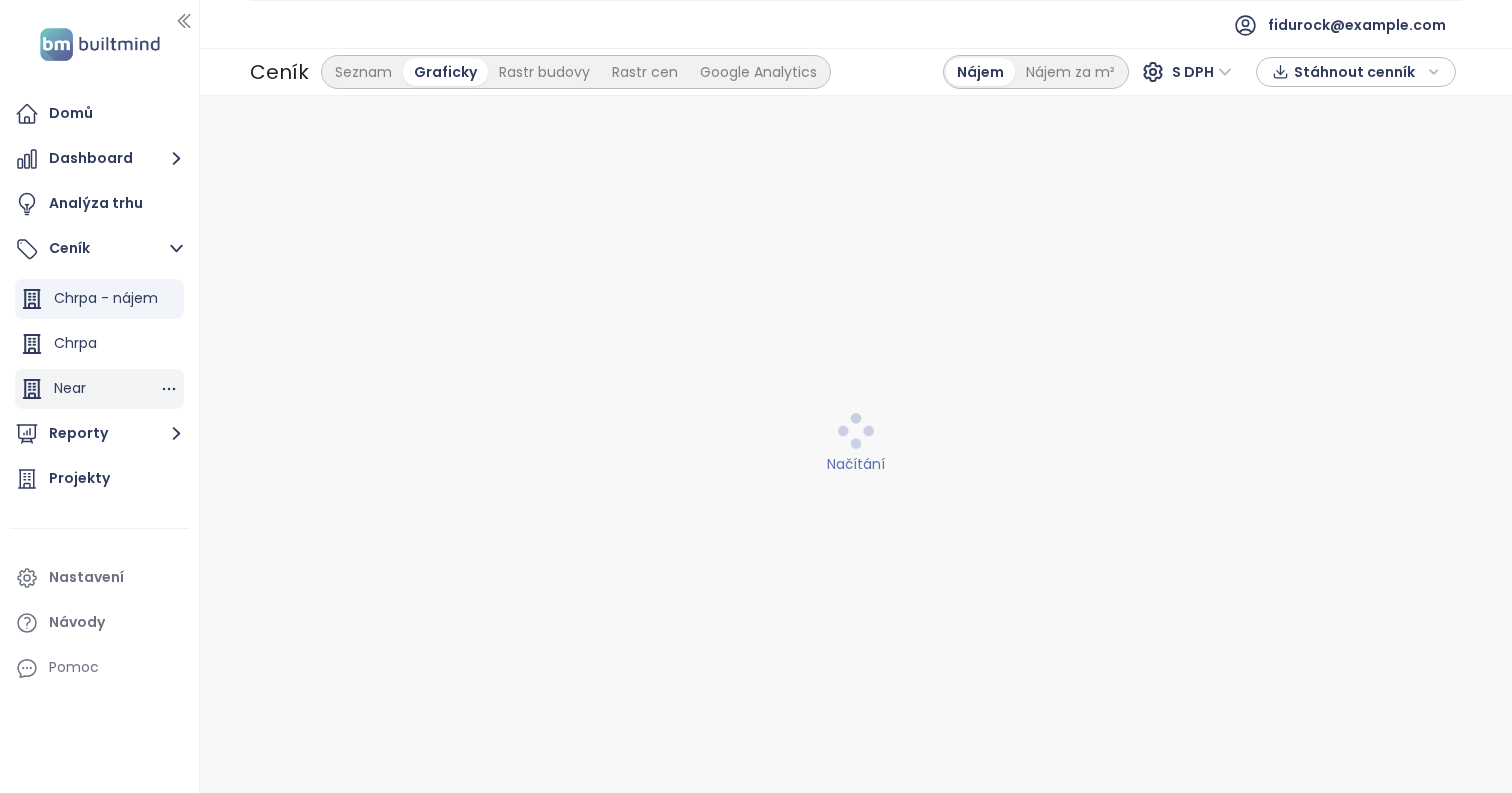 click on "Near" at bounding box center [70, 388] 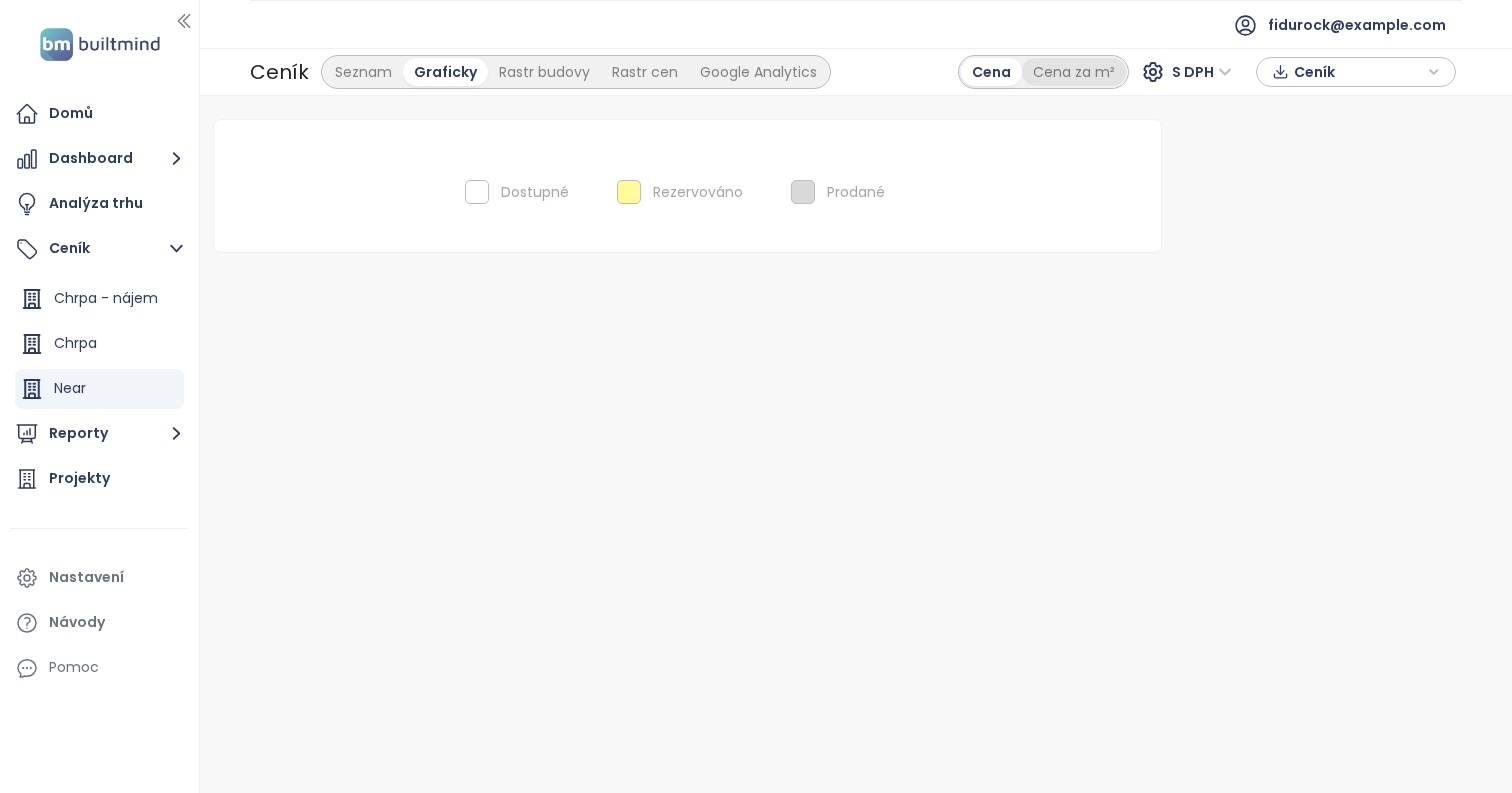 click on "Cena za m²" at bounding box center [1074, 72] 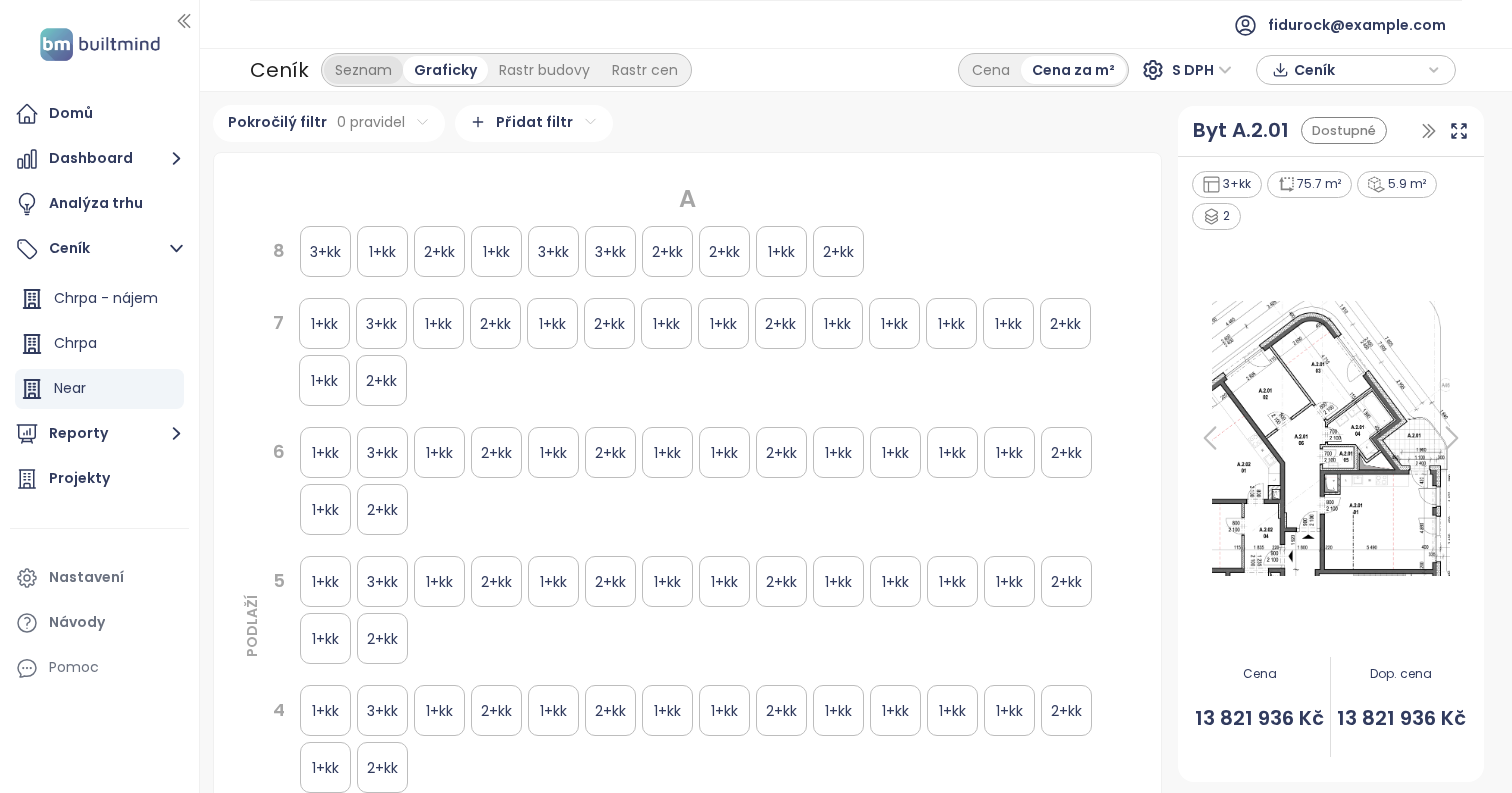 click on "Seznam" at bounding box center (363, 70) 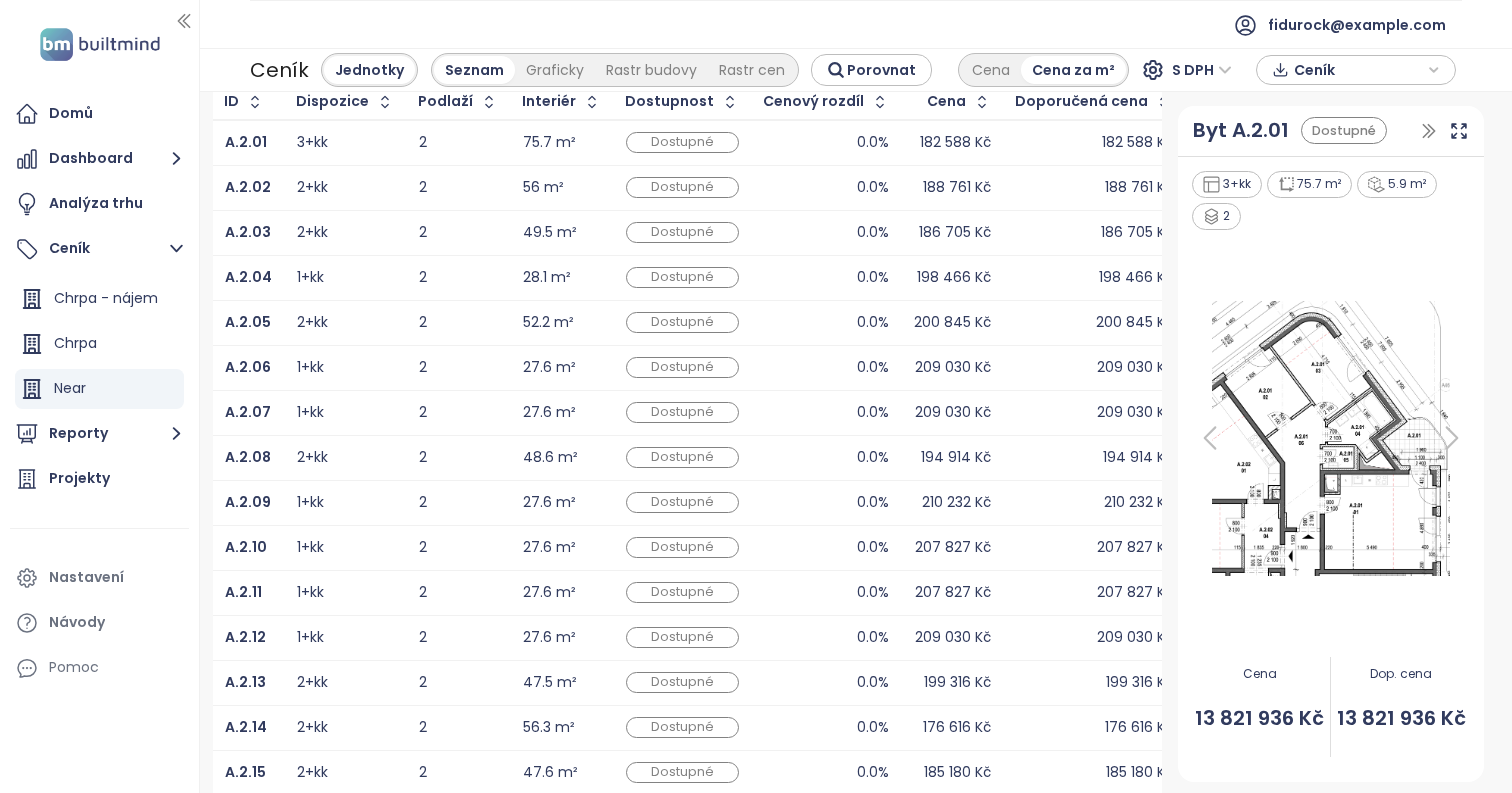 scroll, scrollTop: 0, scrollLeft: 0, axis: both 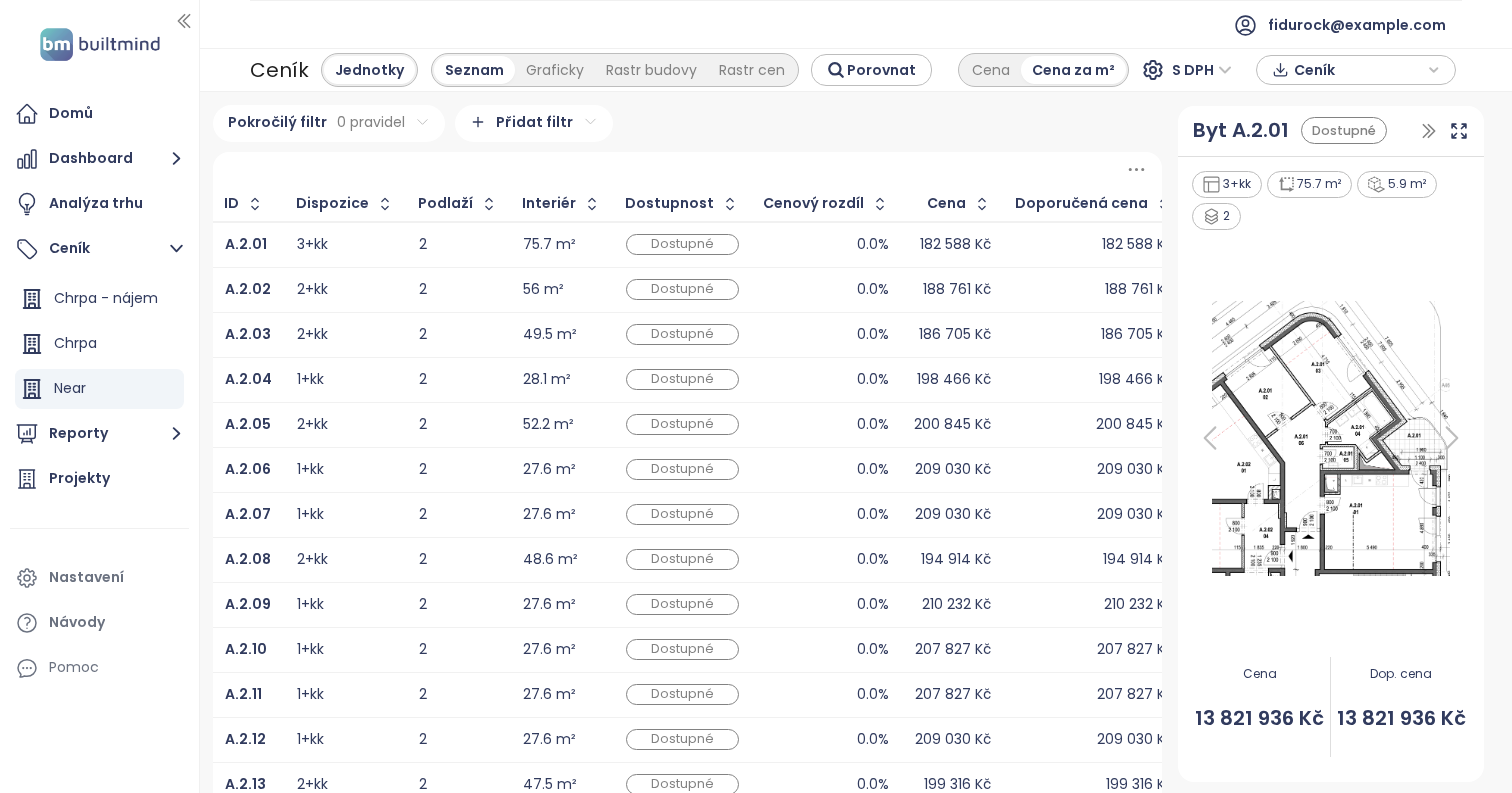 click on "fidurock@example.com" at bounding box center [756, 396] 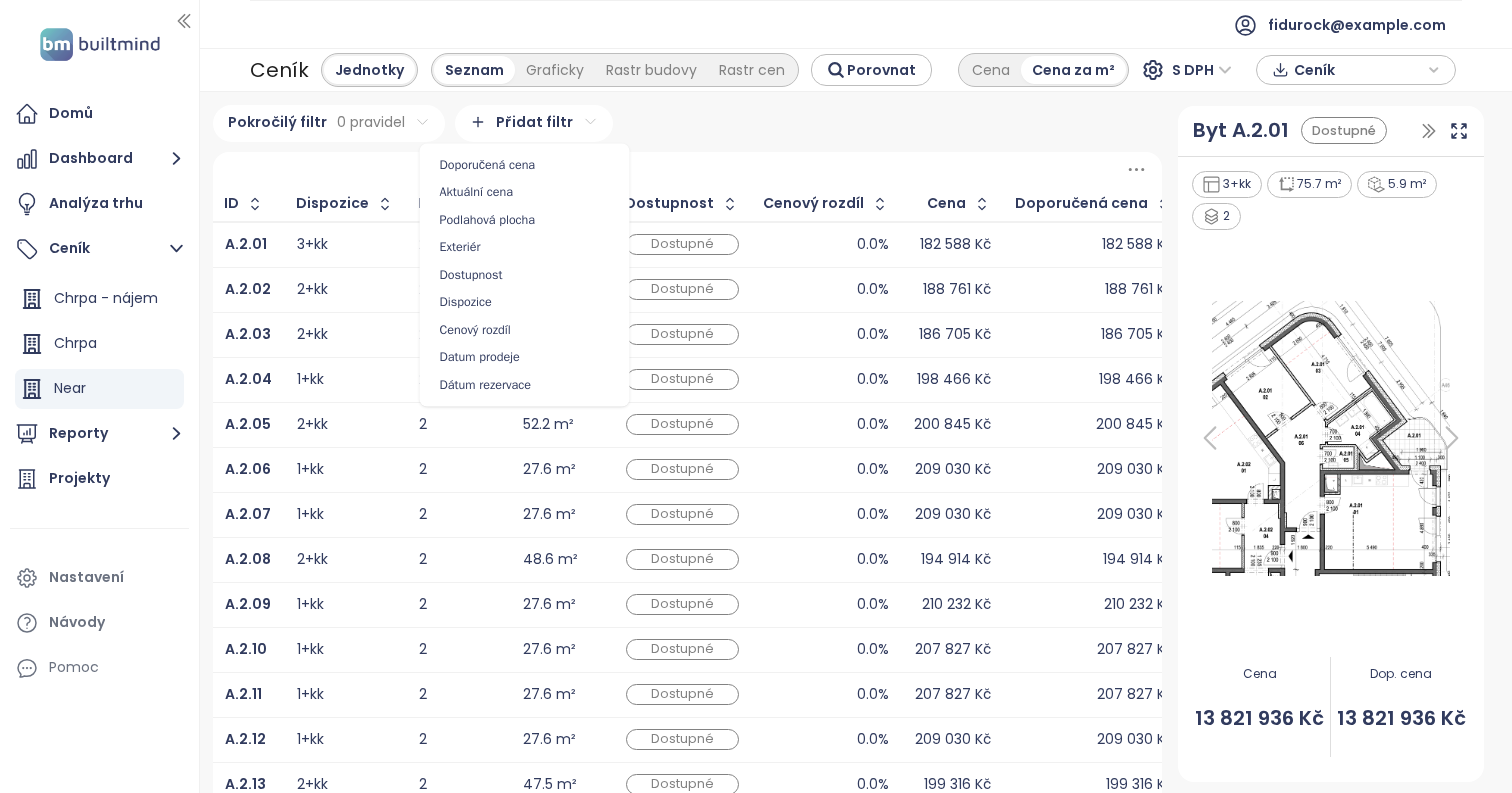 click on "fidurock@example.com" at bounding box center [756, 396] 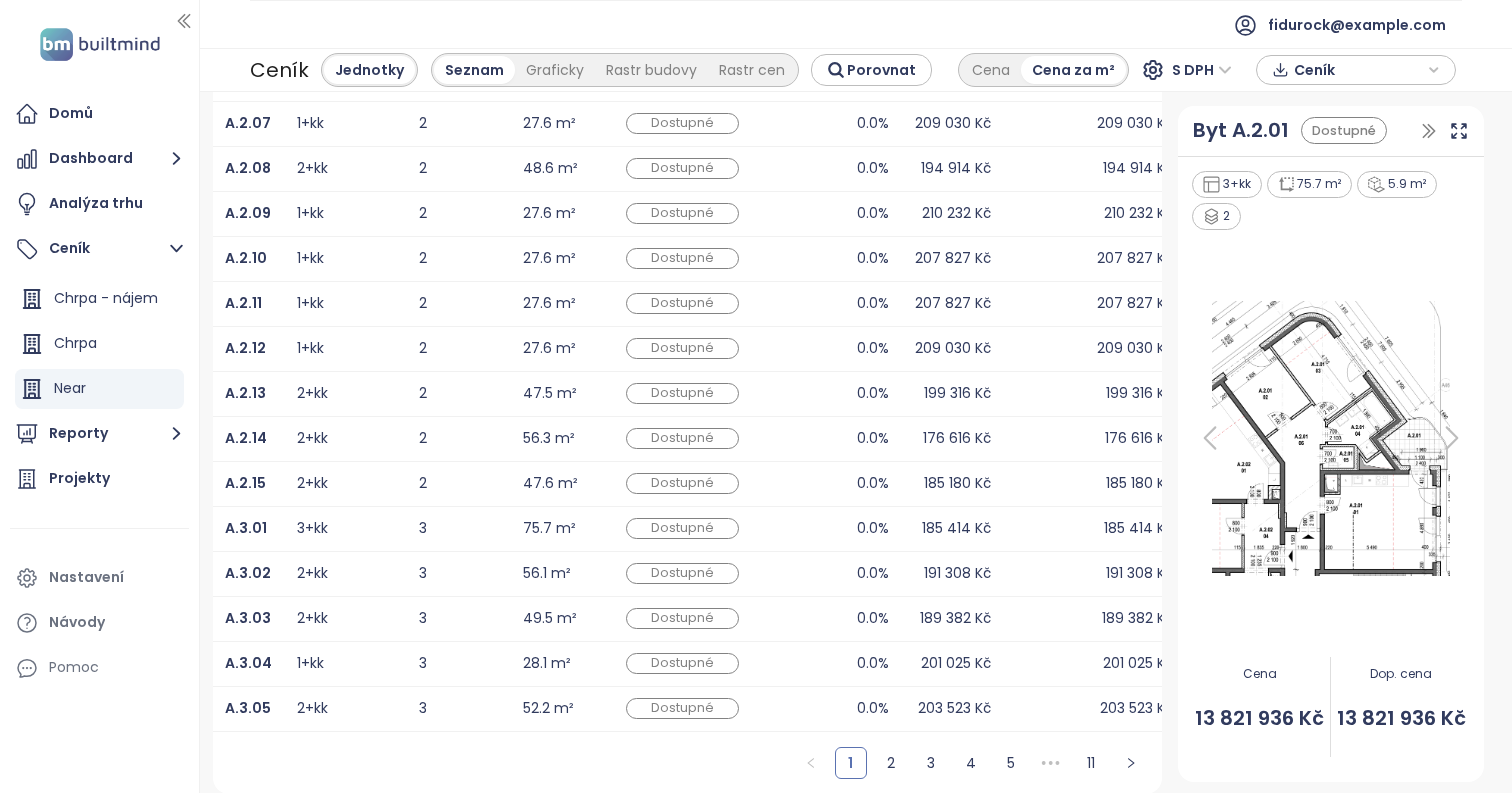 scroll, scrollTop: 0, scrollLeft: 0, axis: both 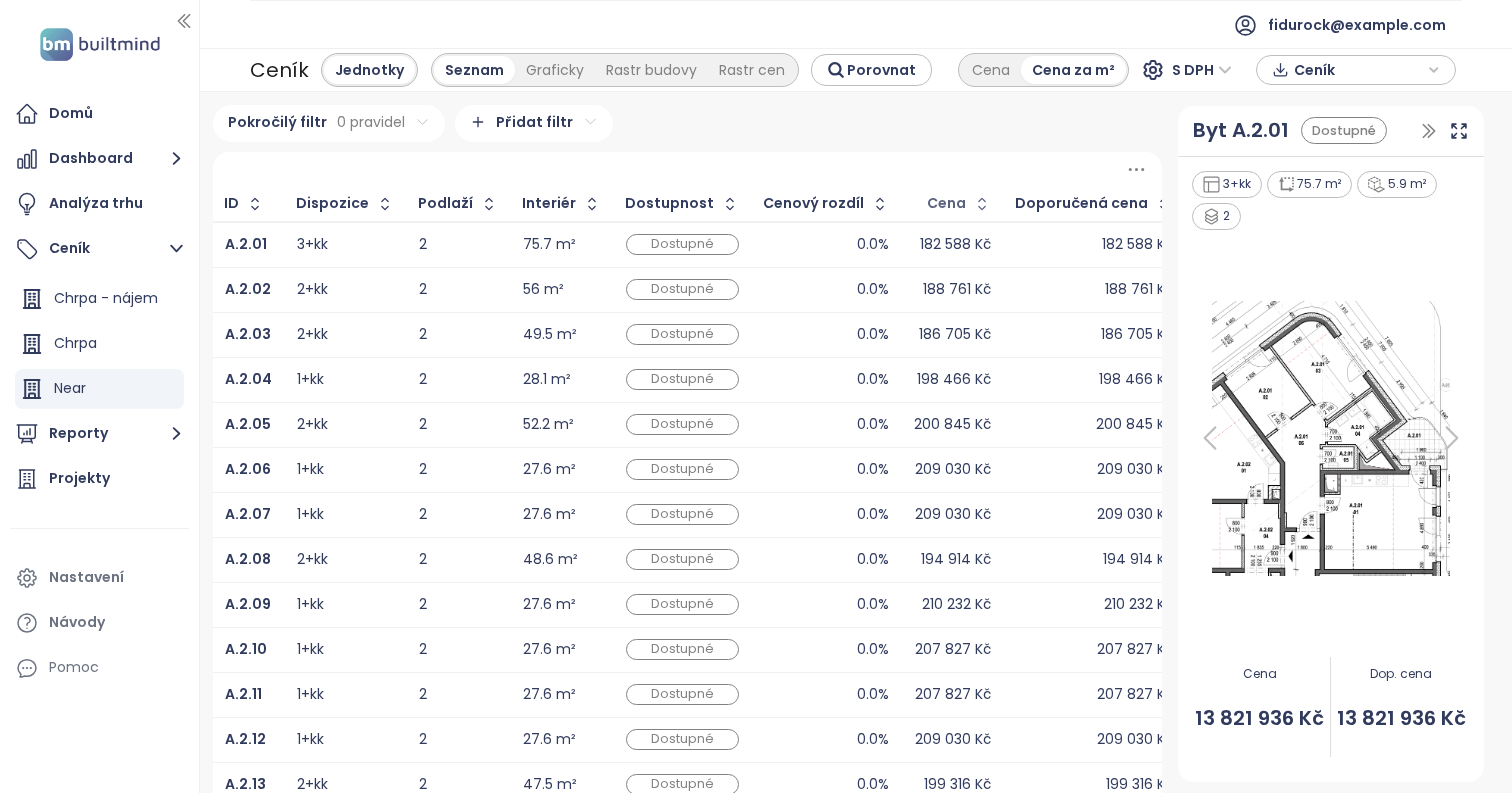 click on "Cena" at bounding box center (946, 203) 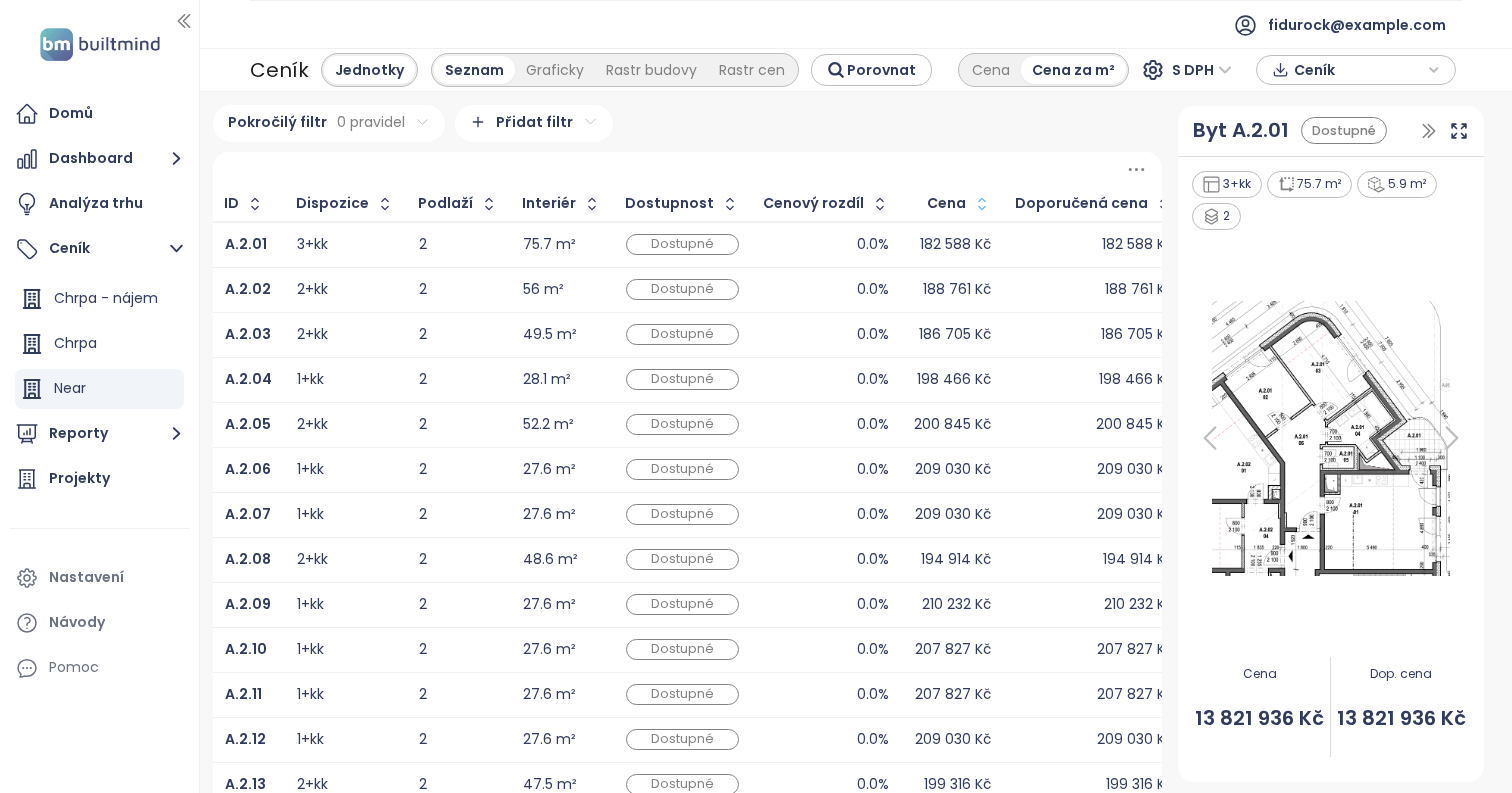 click 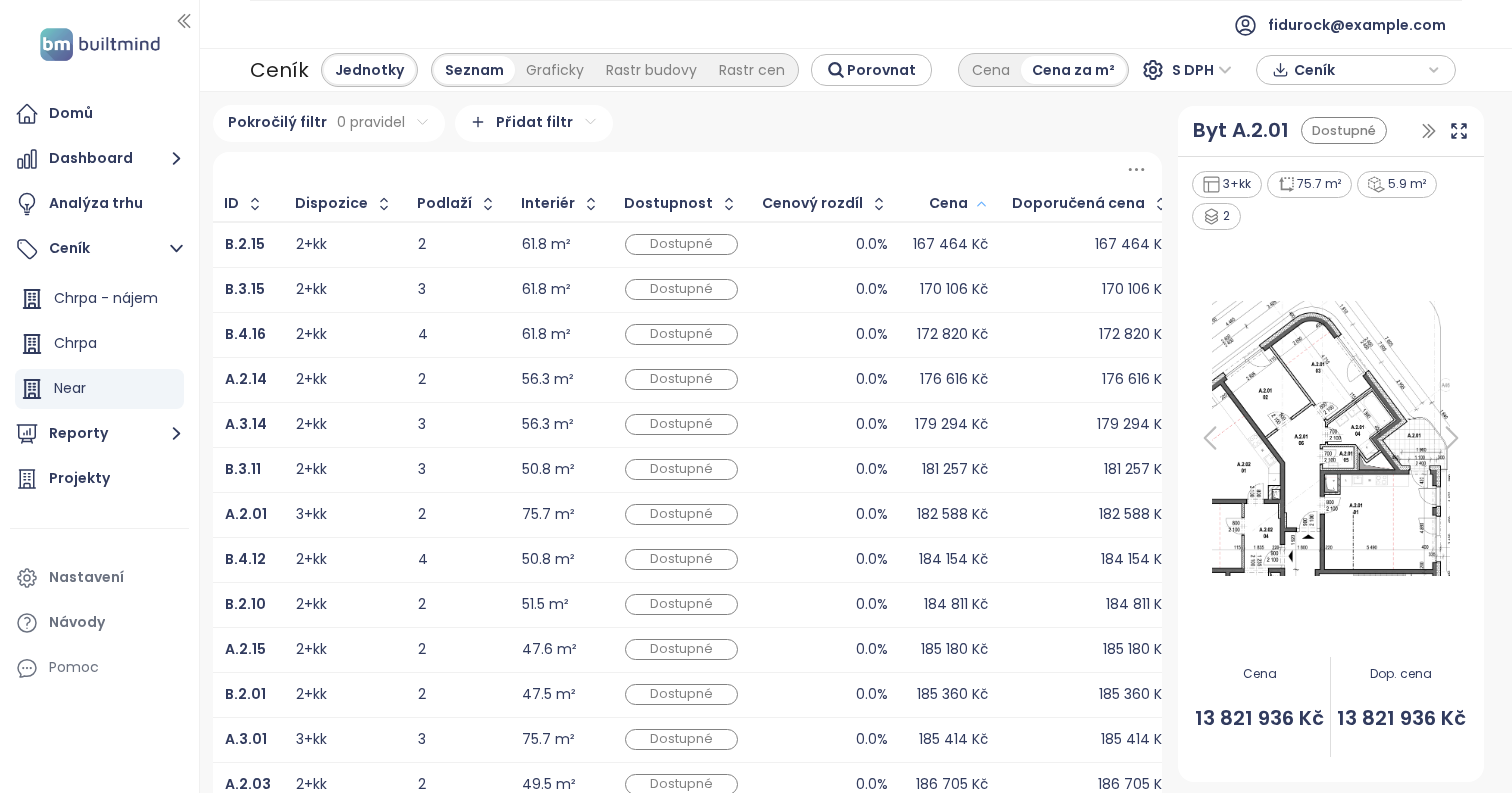 click on "2+kk" at bounding box center (311, 244) 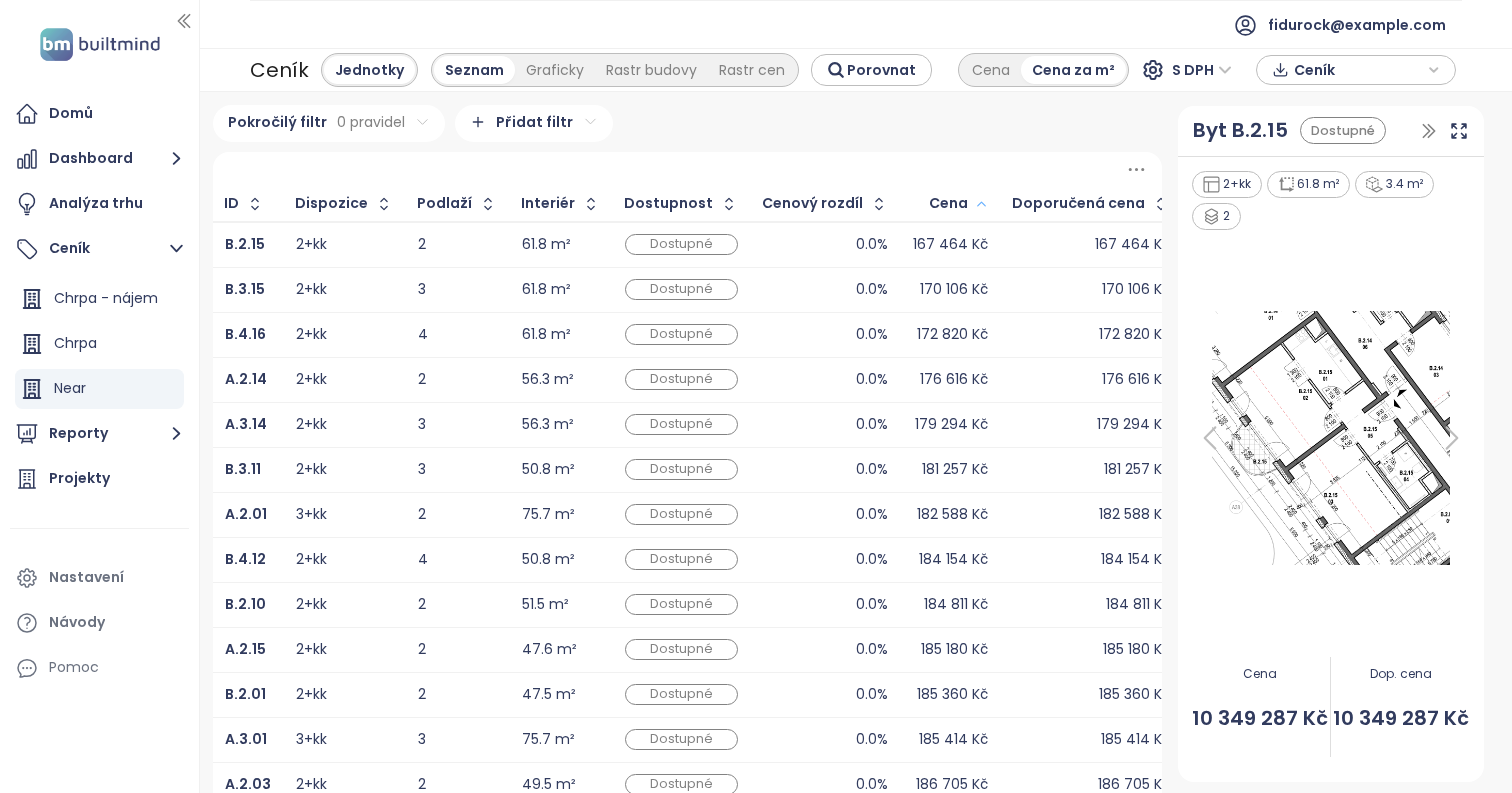 click at bounding box center (1331, 438) 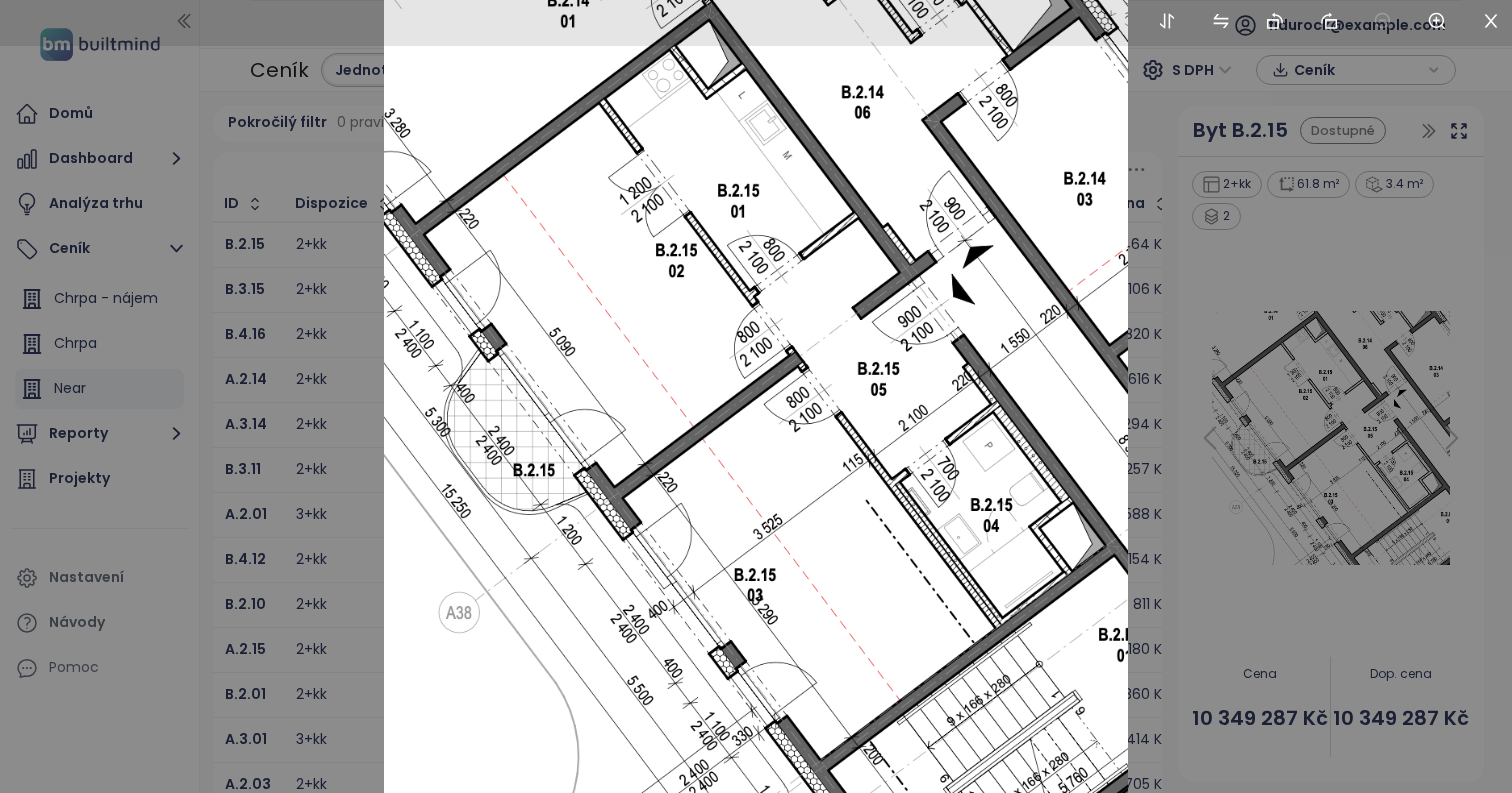 click at bounding box center (756, 396) 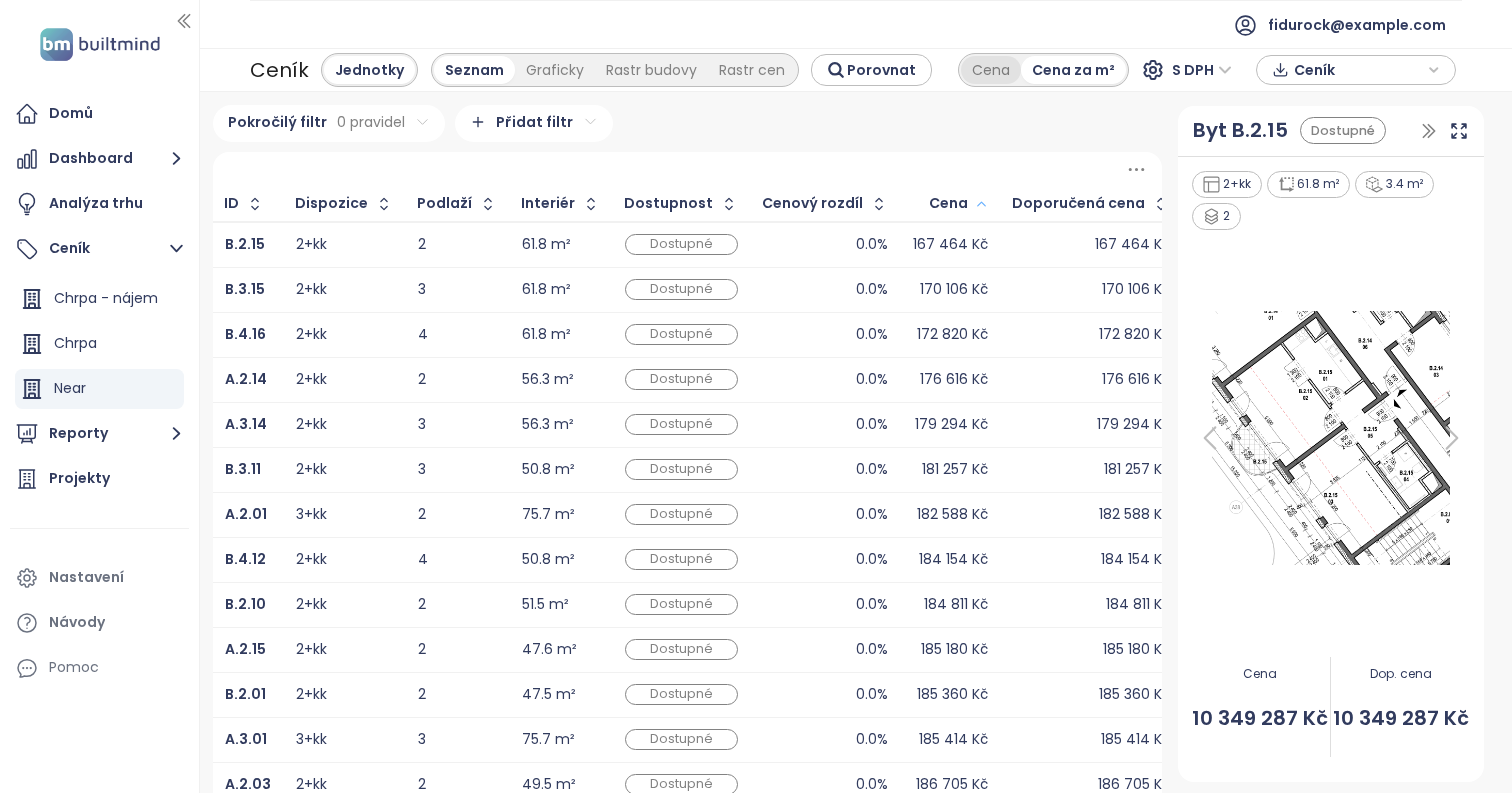 click on "Cena" at bounding box center (991, 70) 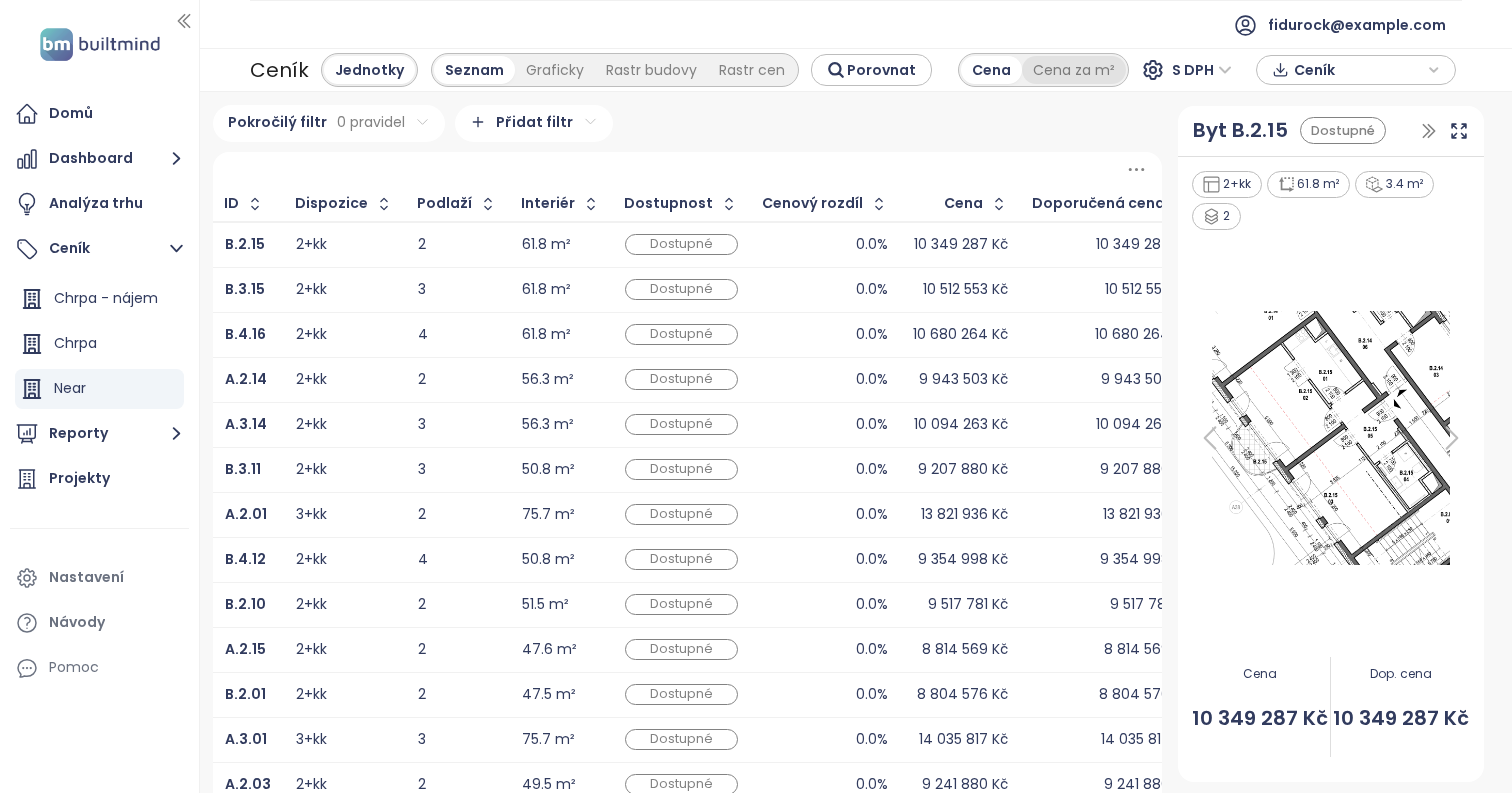 click on "Cena za m²" at bounding box center [1074, 70] 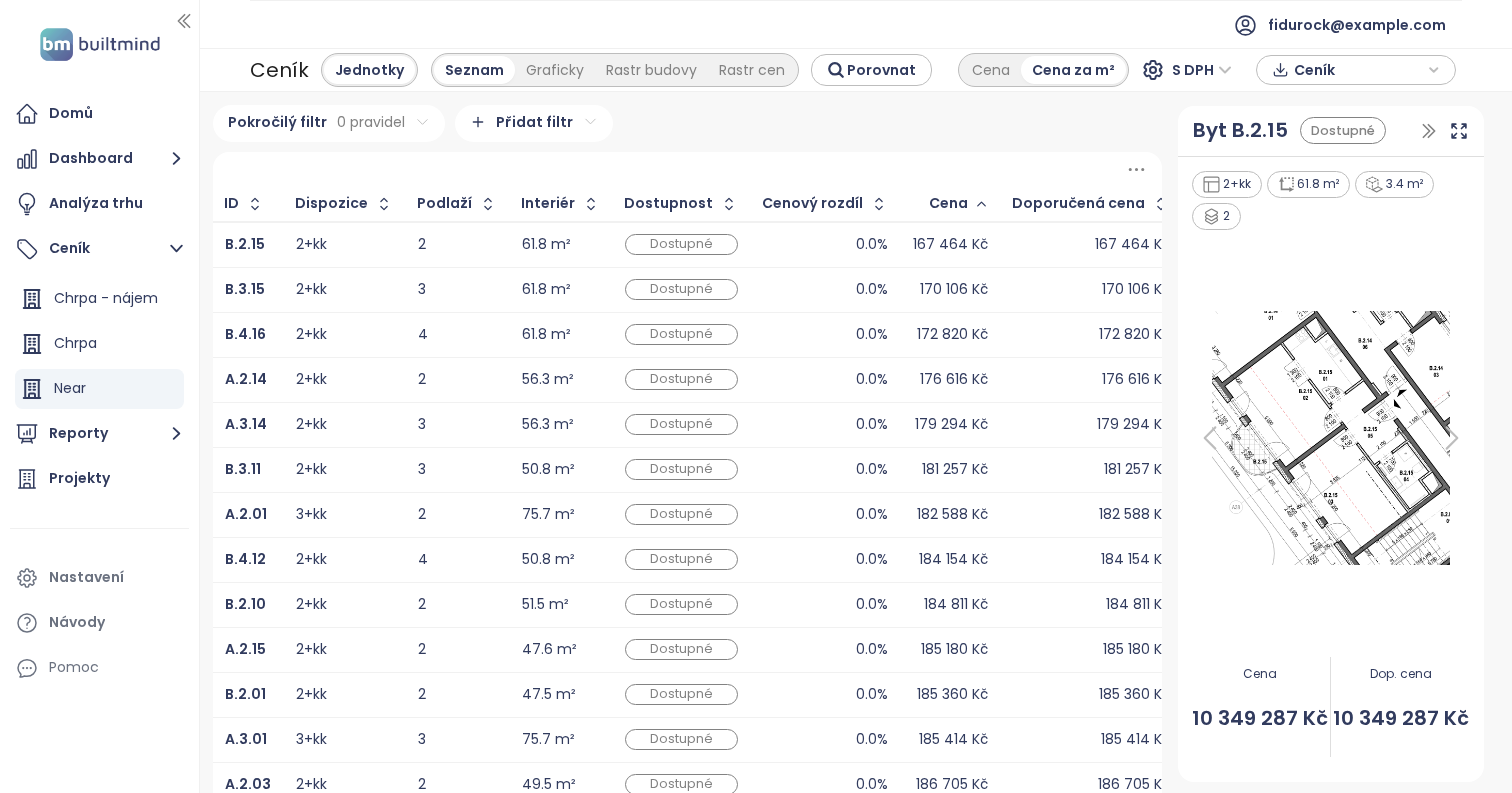 click on "Cena Cena za m² S DPH Ceník" at bounding box center (1207, 70) 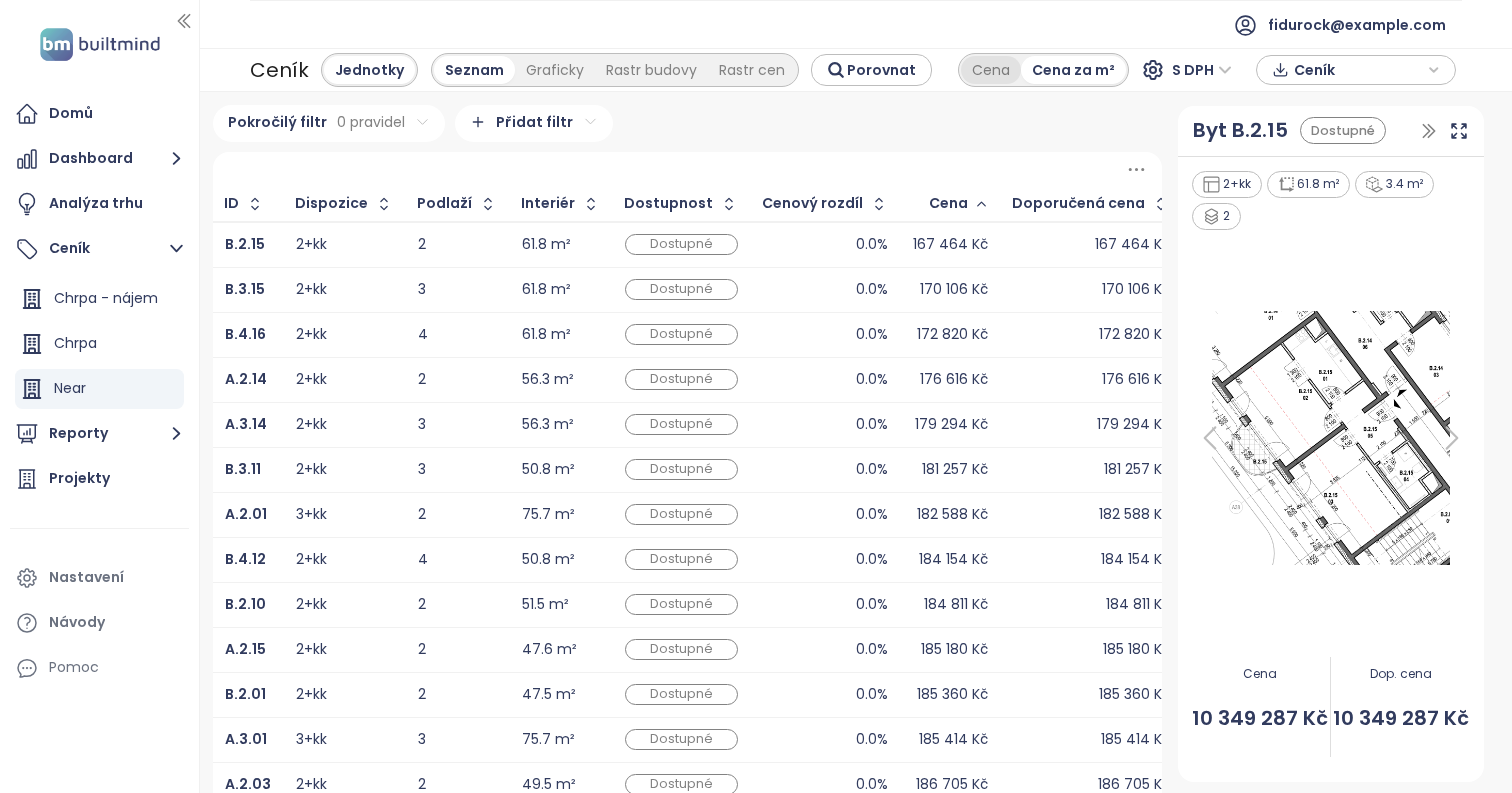 click on "Cena" at bounding box center (991, 70) 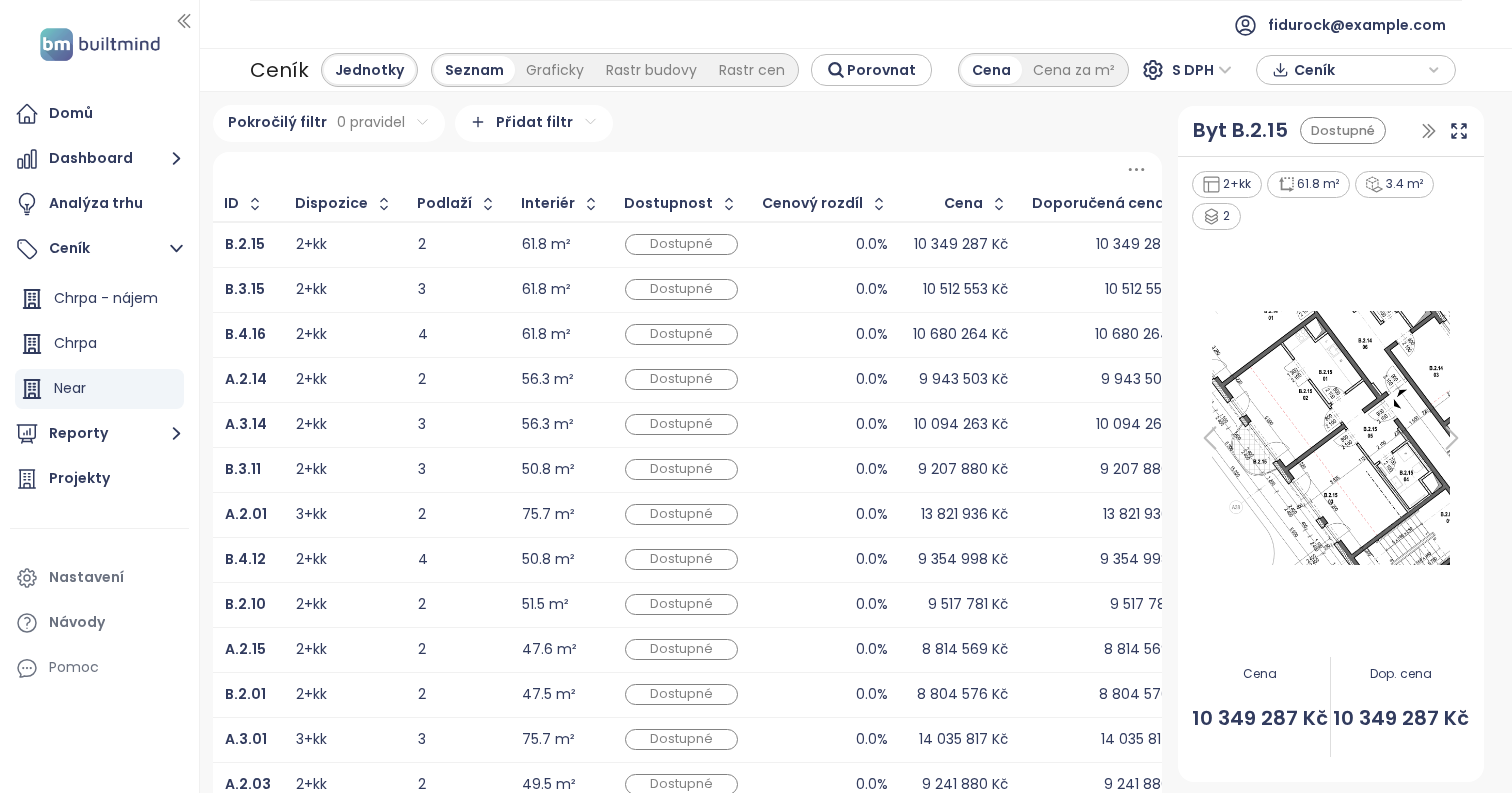 click at bounding box center [1331, 438] 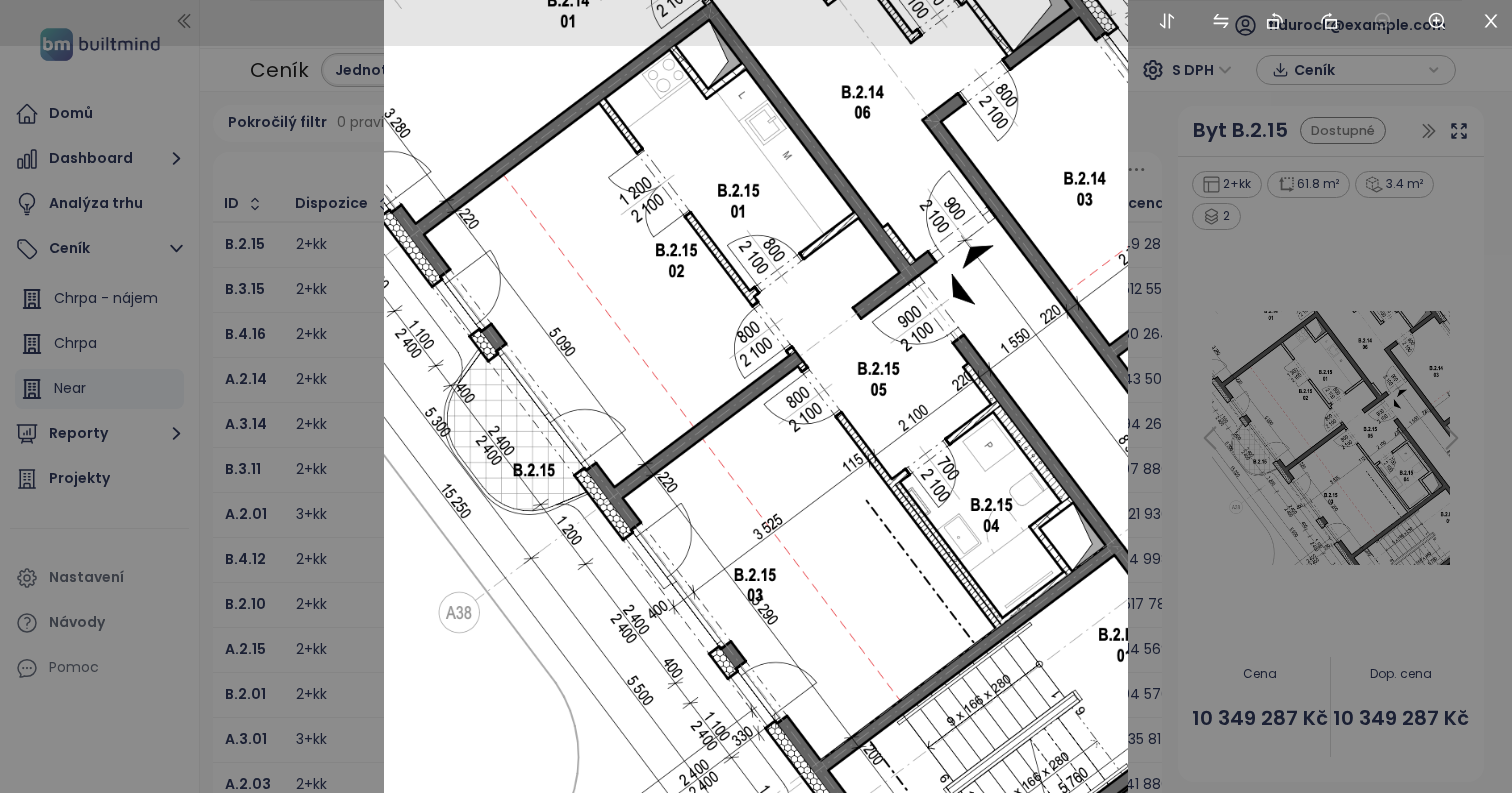 click at bounding box center [755, 396] 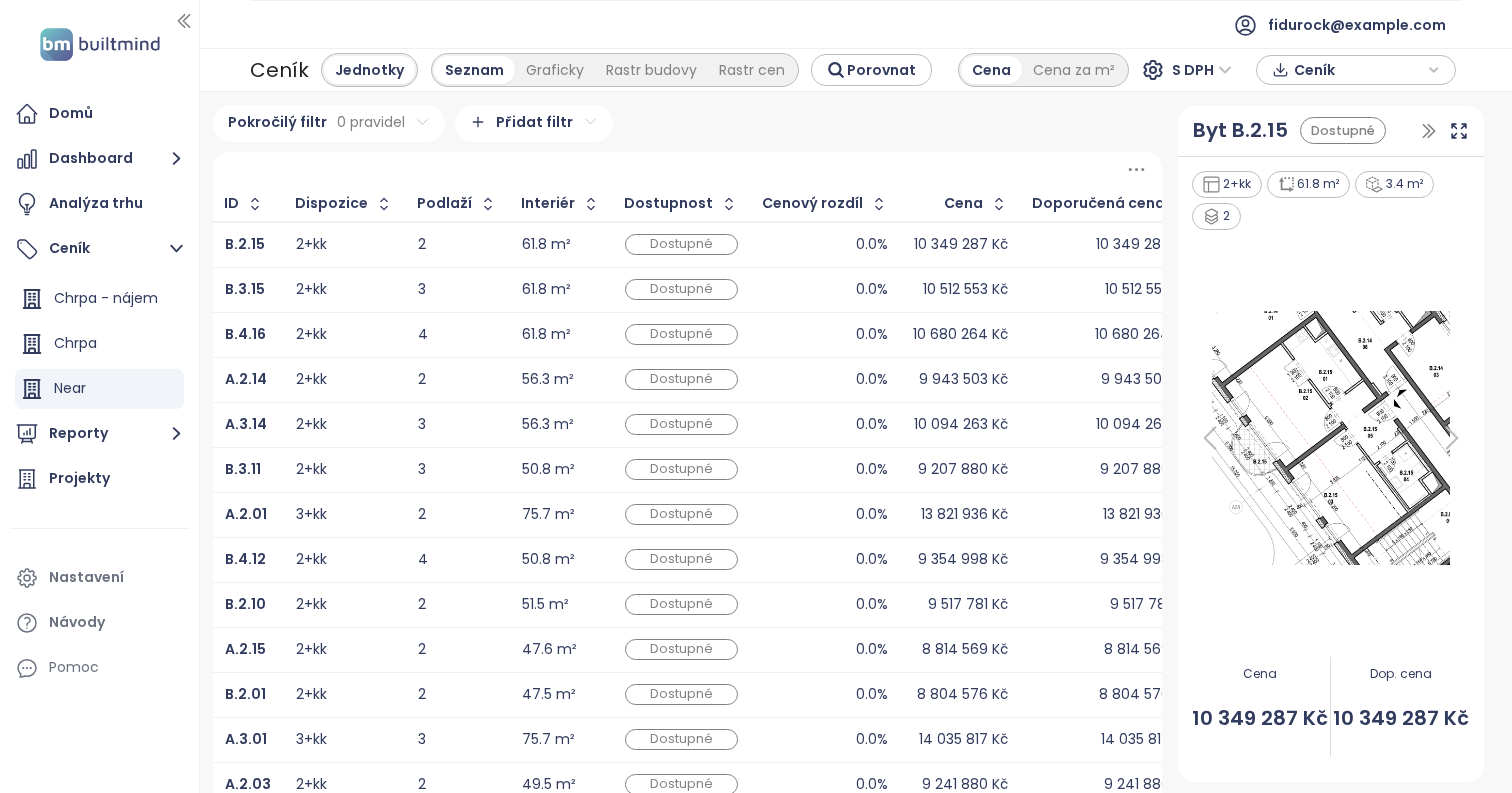 scroll, scrollTop: 391, scrollLeft: 0, axis: vertical 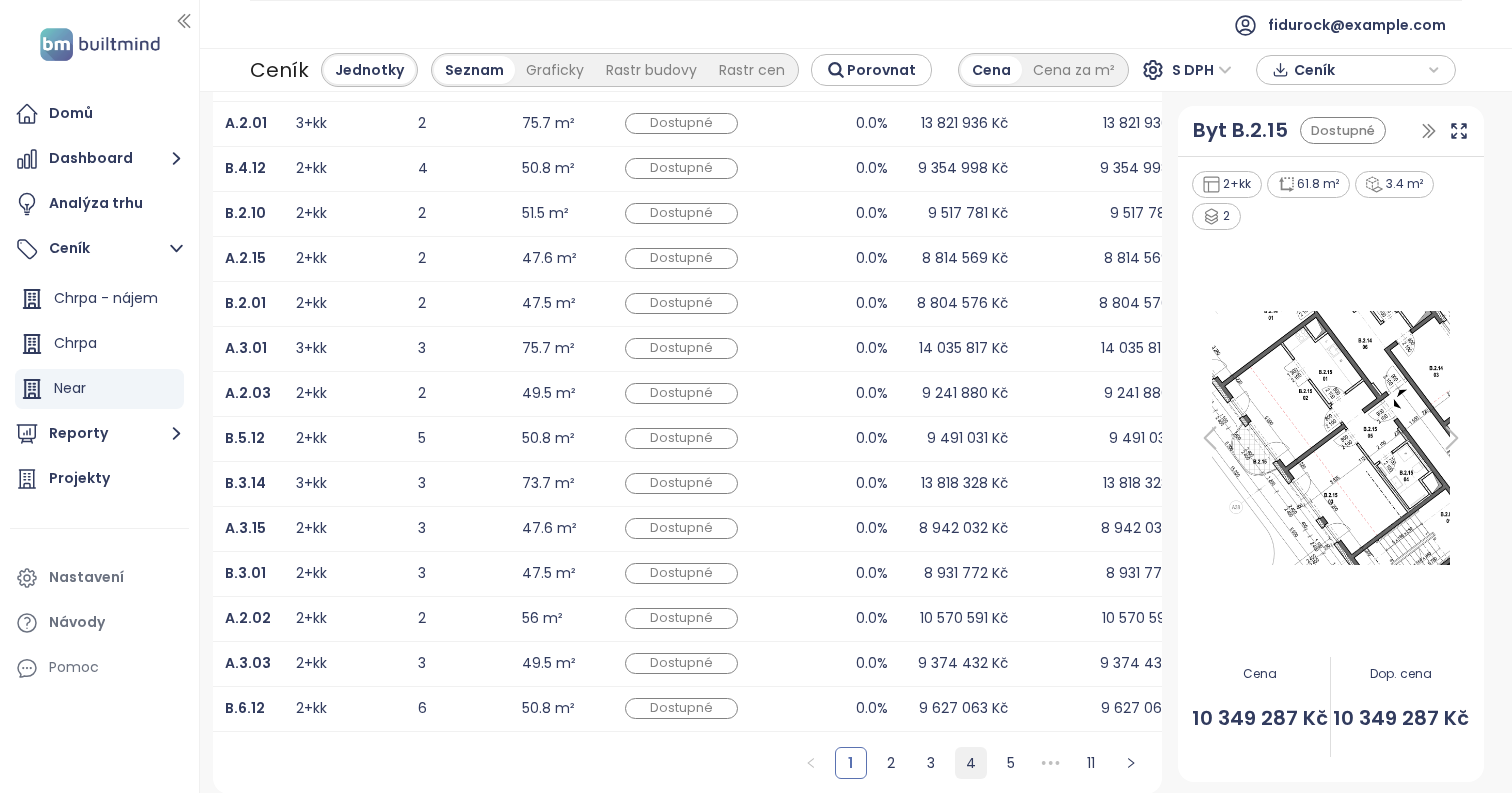 click on "4" at bounding box center (971, 763) 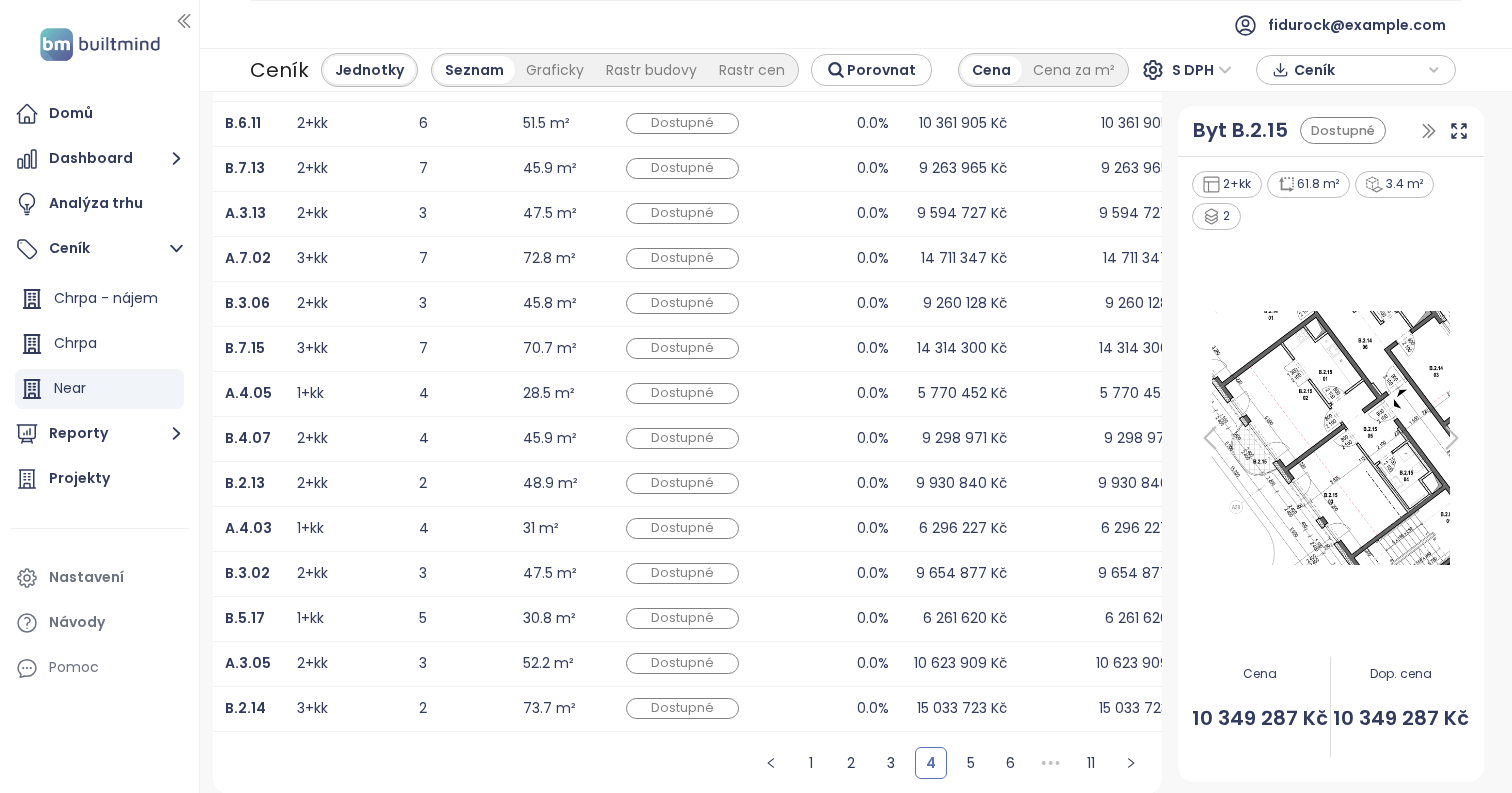 scroll, scrollTop: 0, scrollLeft: 0, axis: both 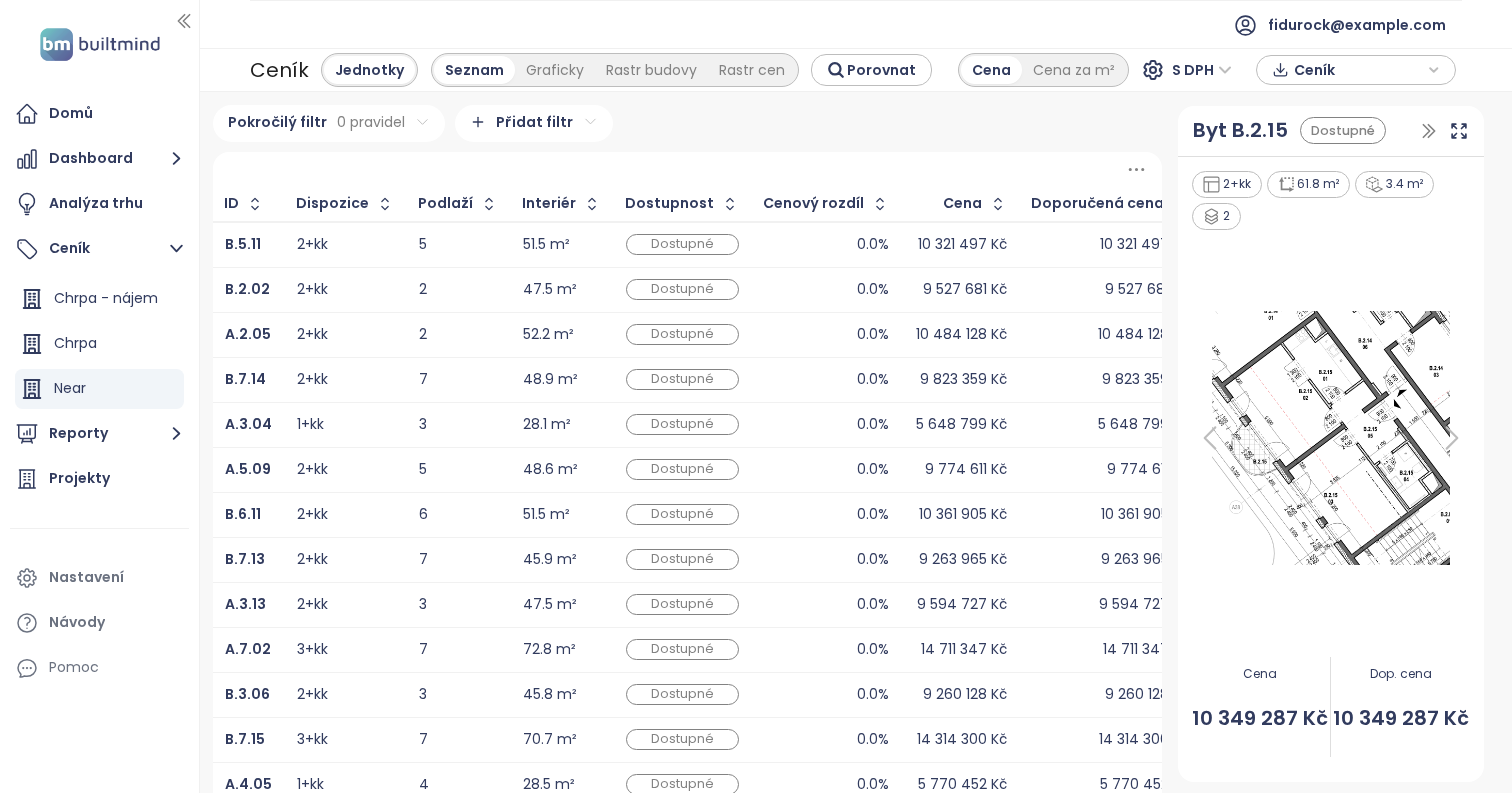 click at bounding box center (687, 169) 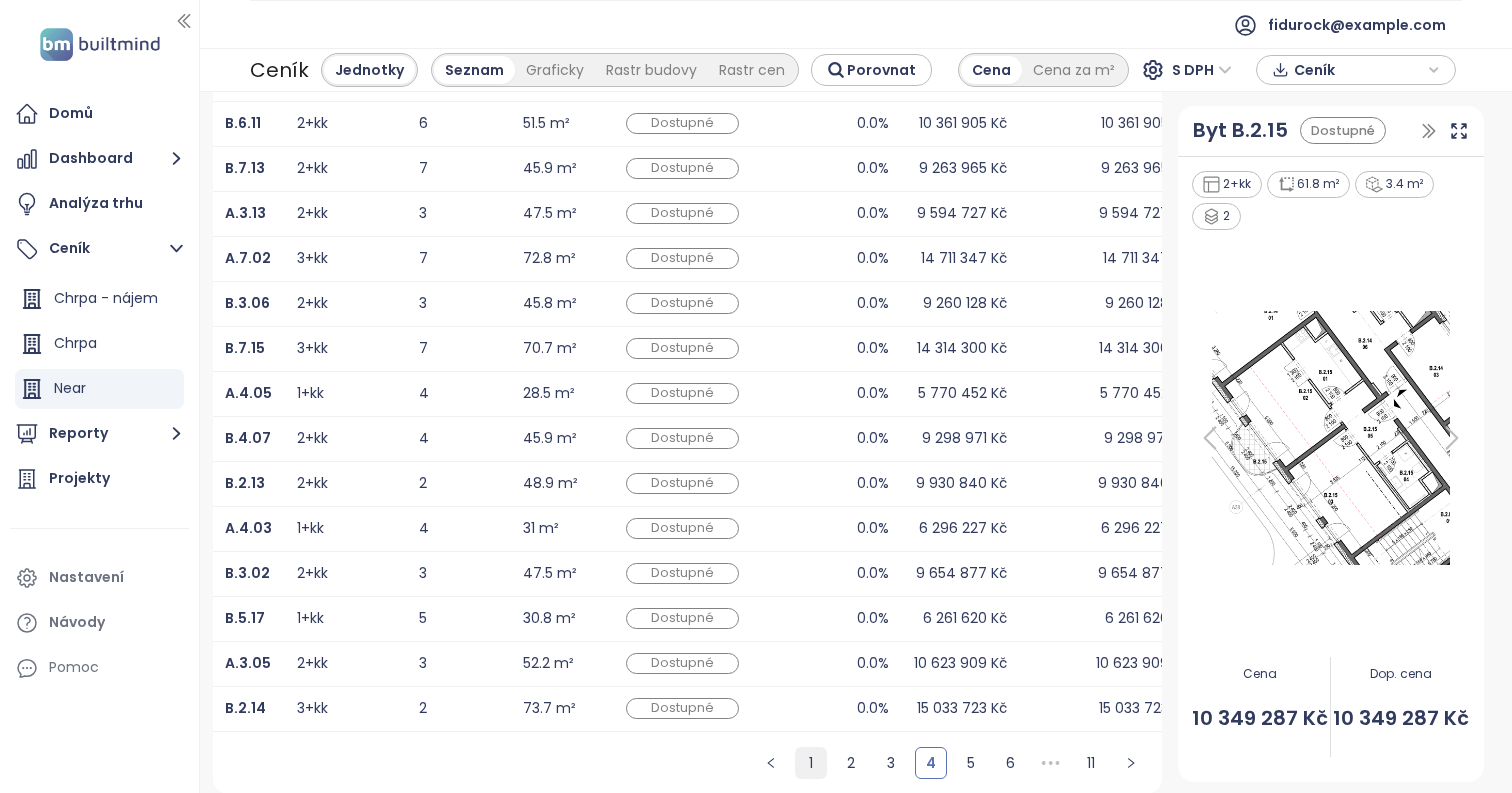click on "1" at bounding box center (811, 763) 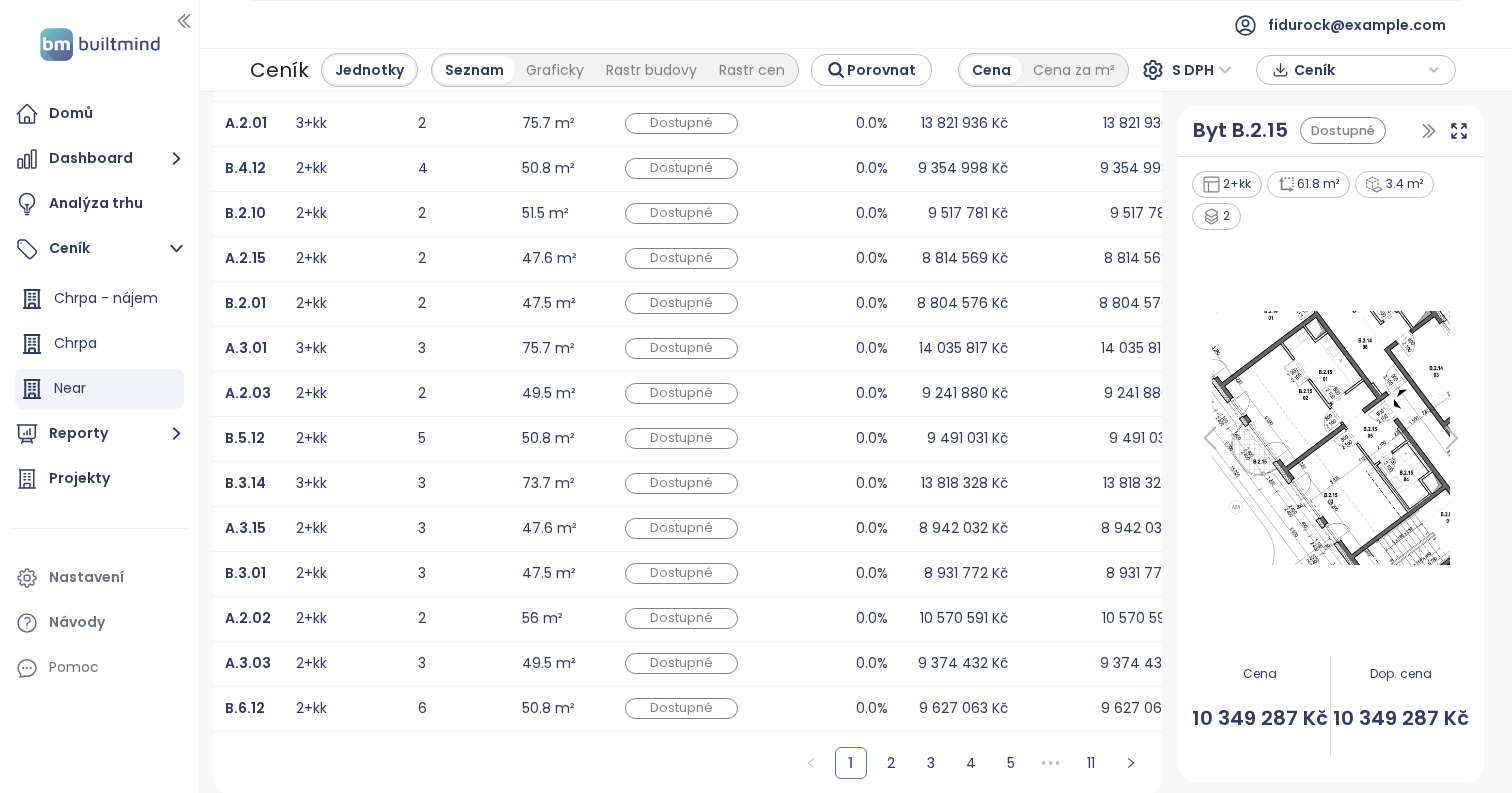 scroll, scrollTop: 0, scrollLeft: 0, axis: both 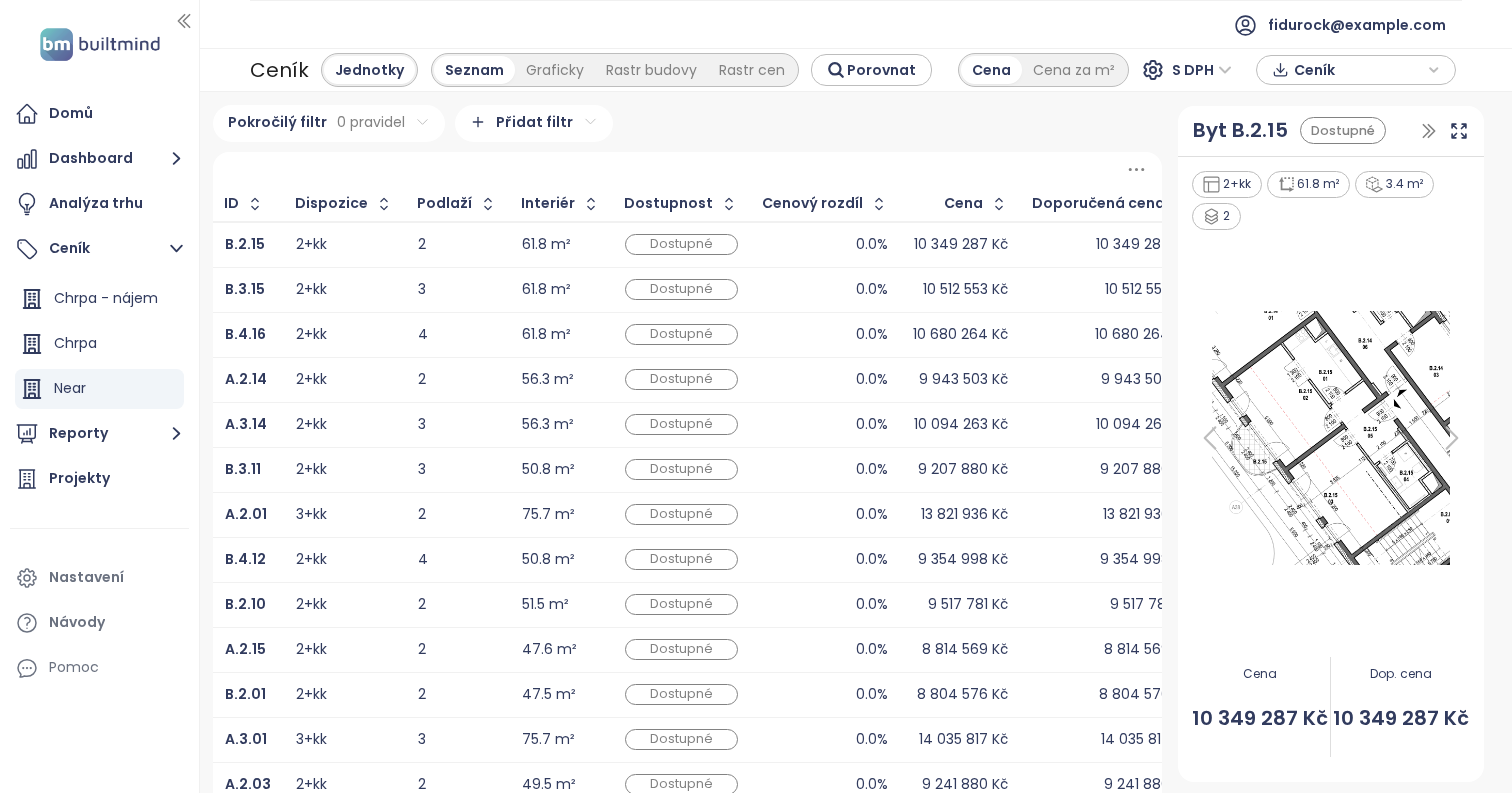 click on "Interiér" at bounding box center (548, 203) 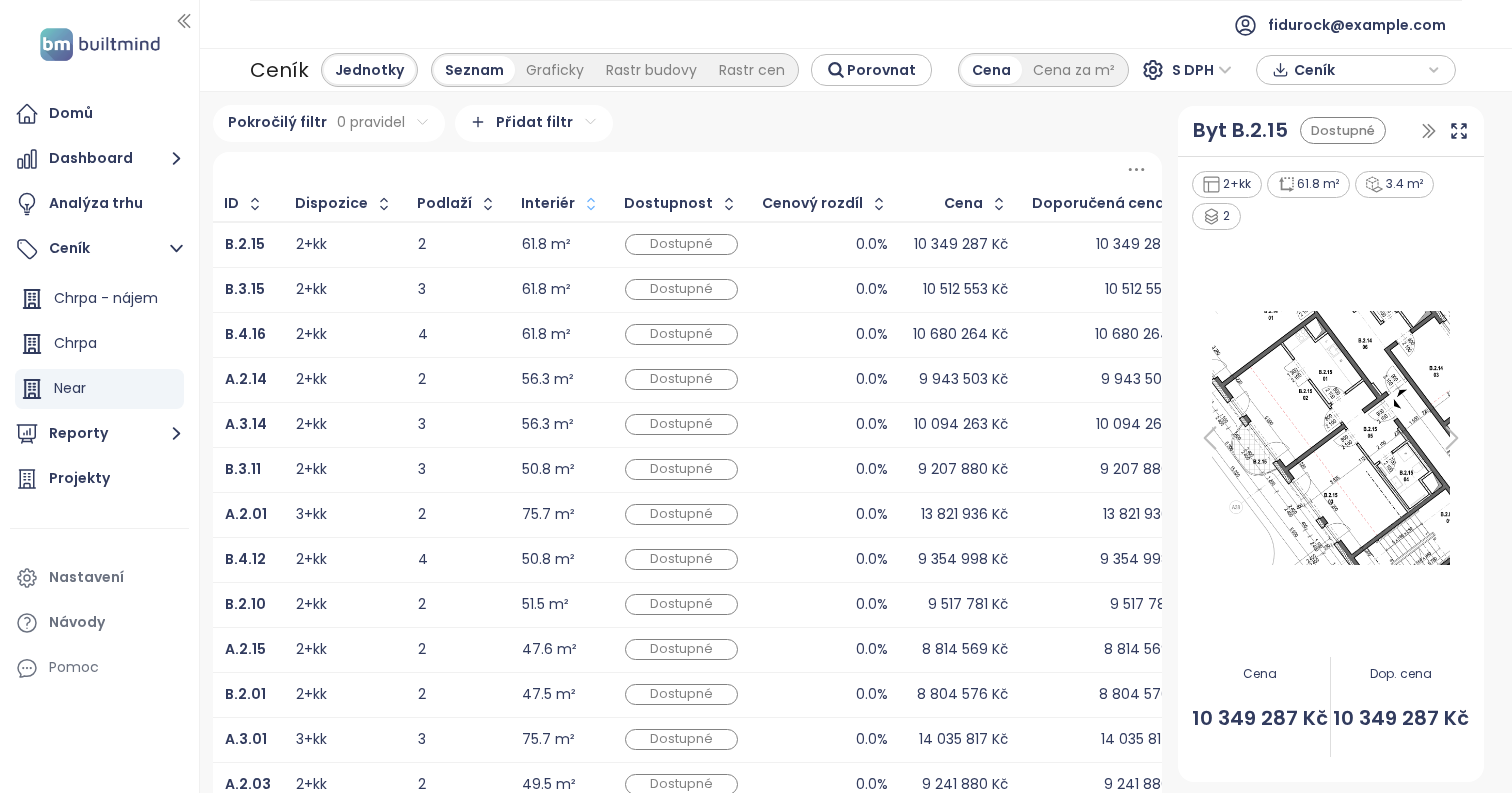 click 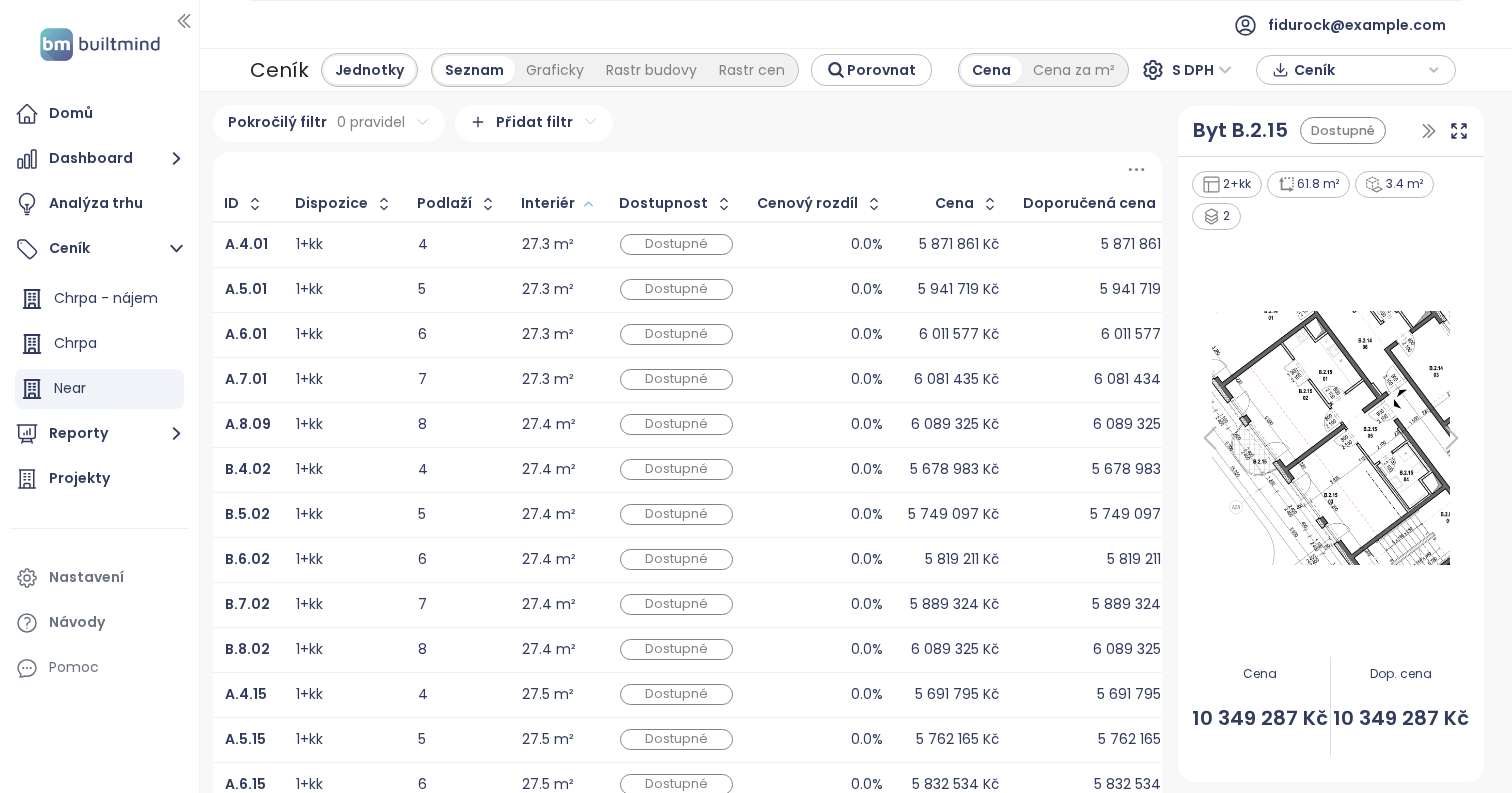 click on "Podlaží" at bounding box center [444, 203] 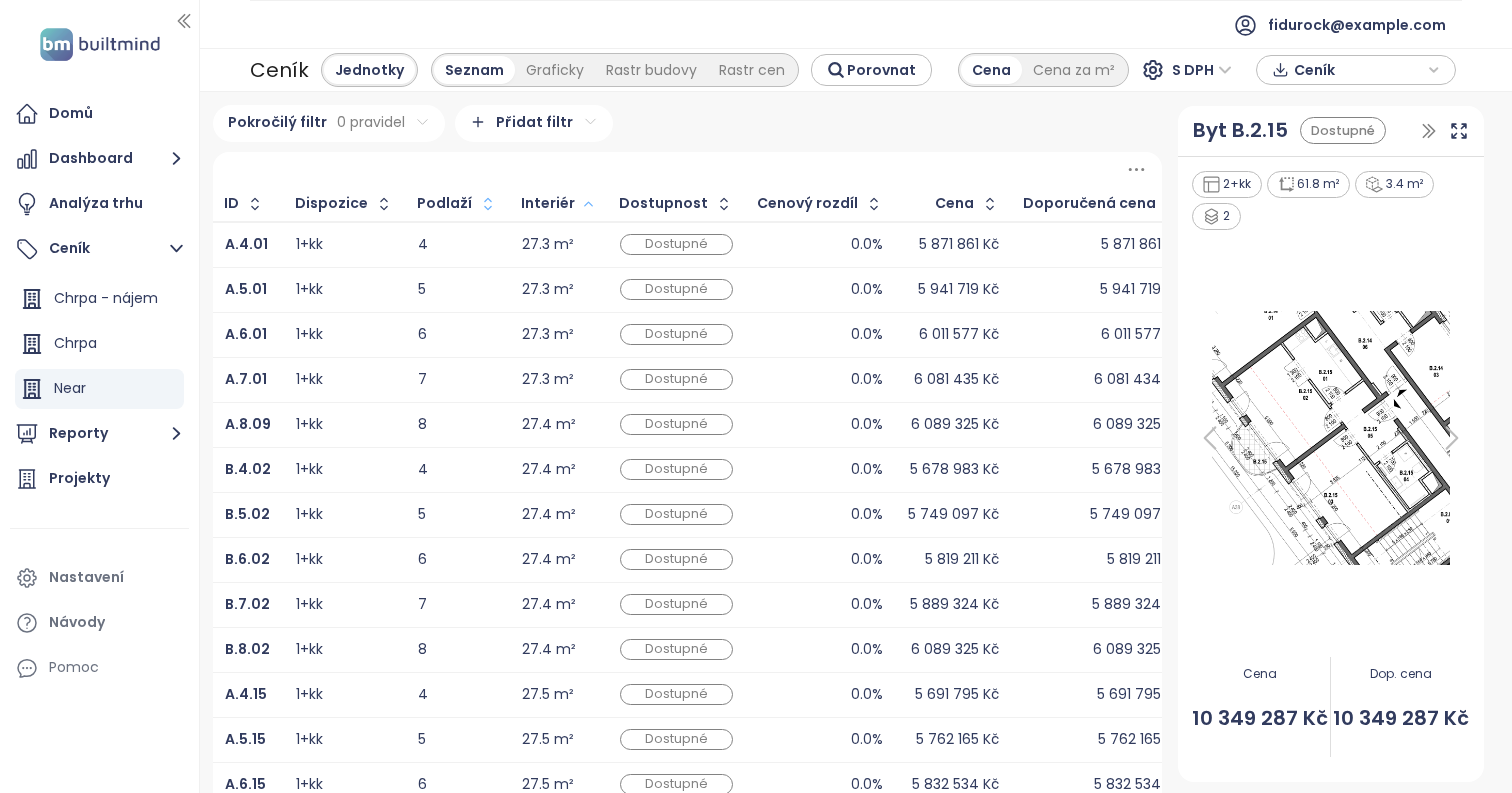 click 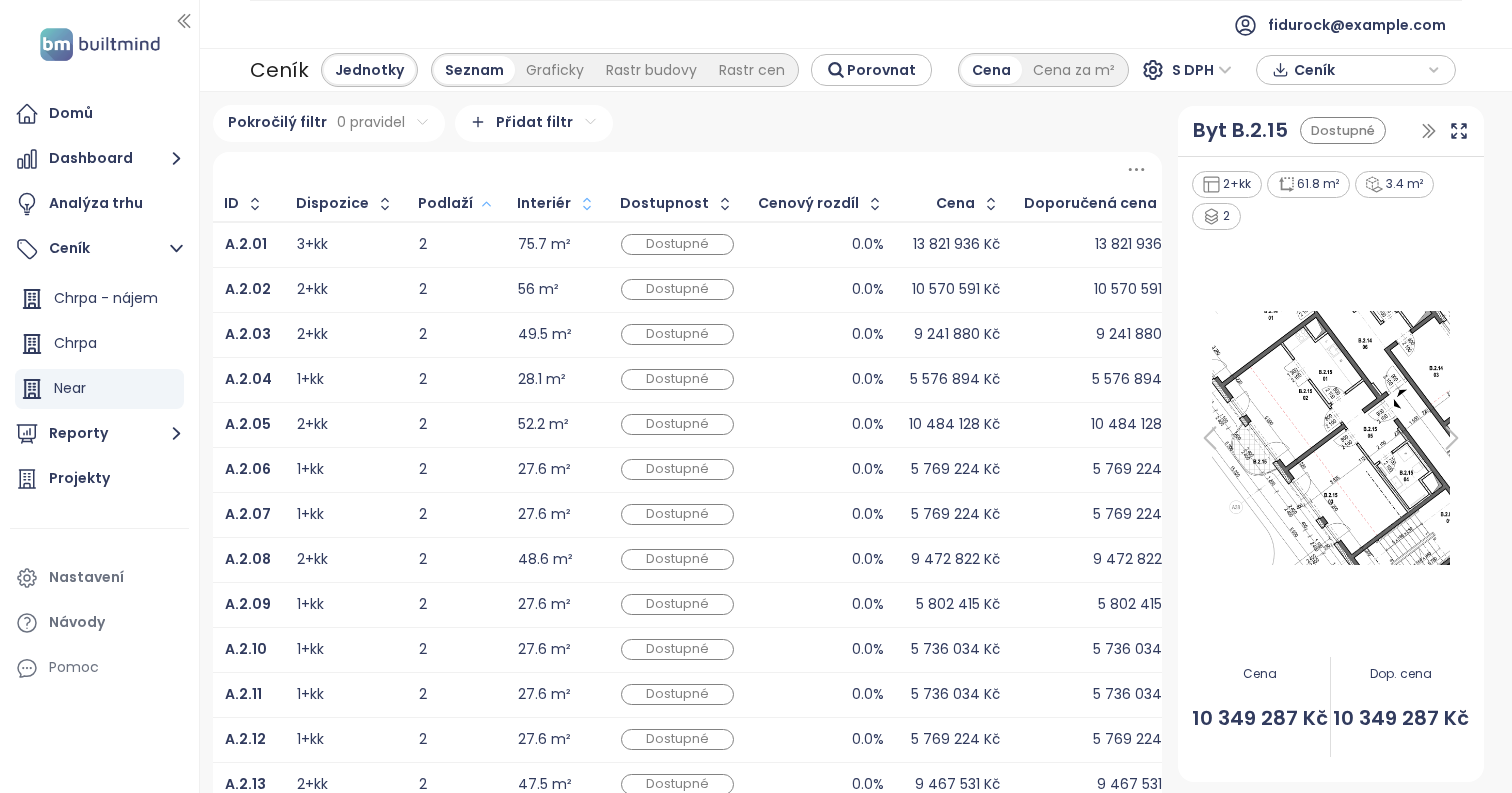 click 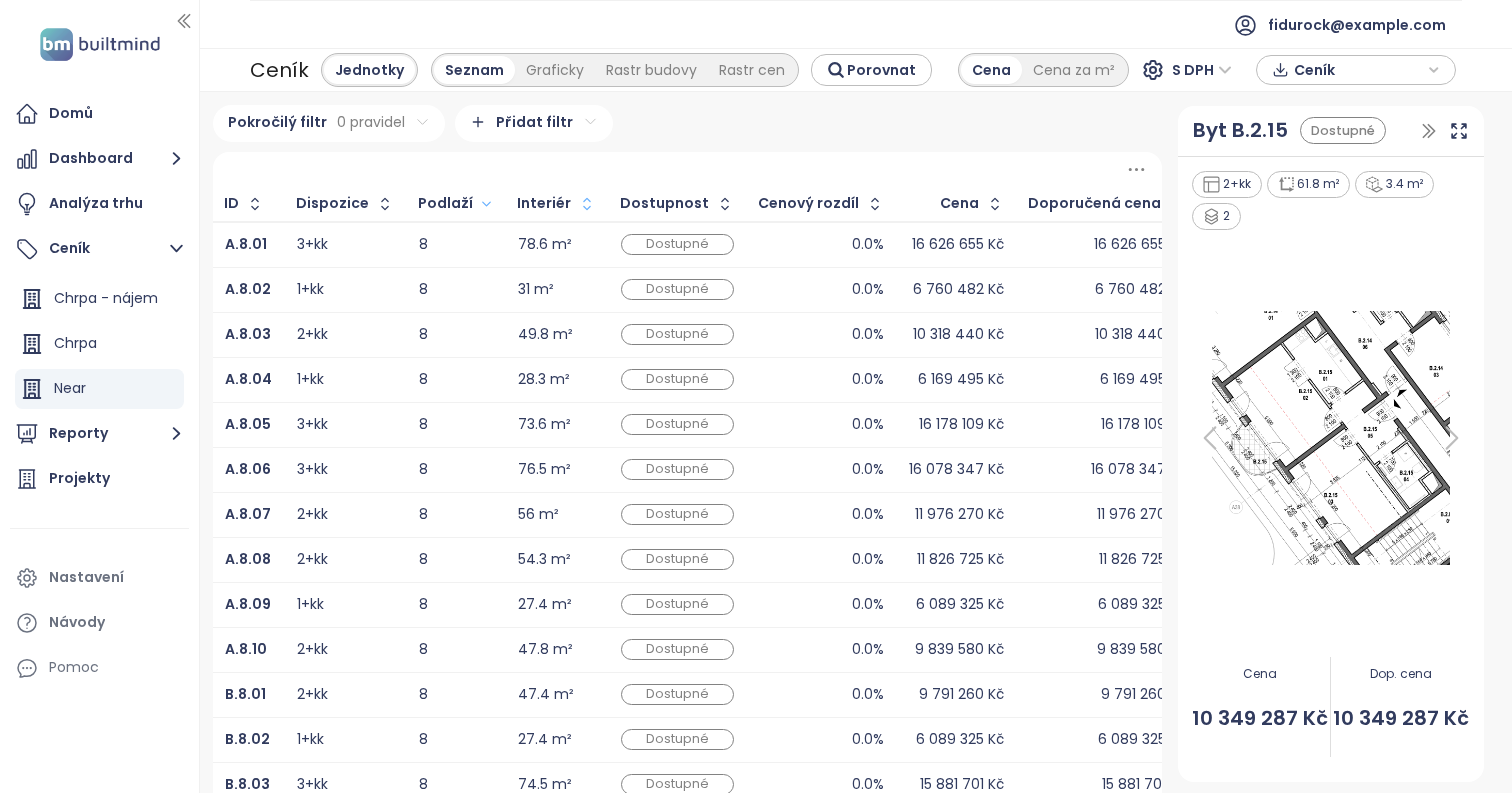 click on "Interiér" at bounding box center (544, 203) 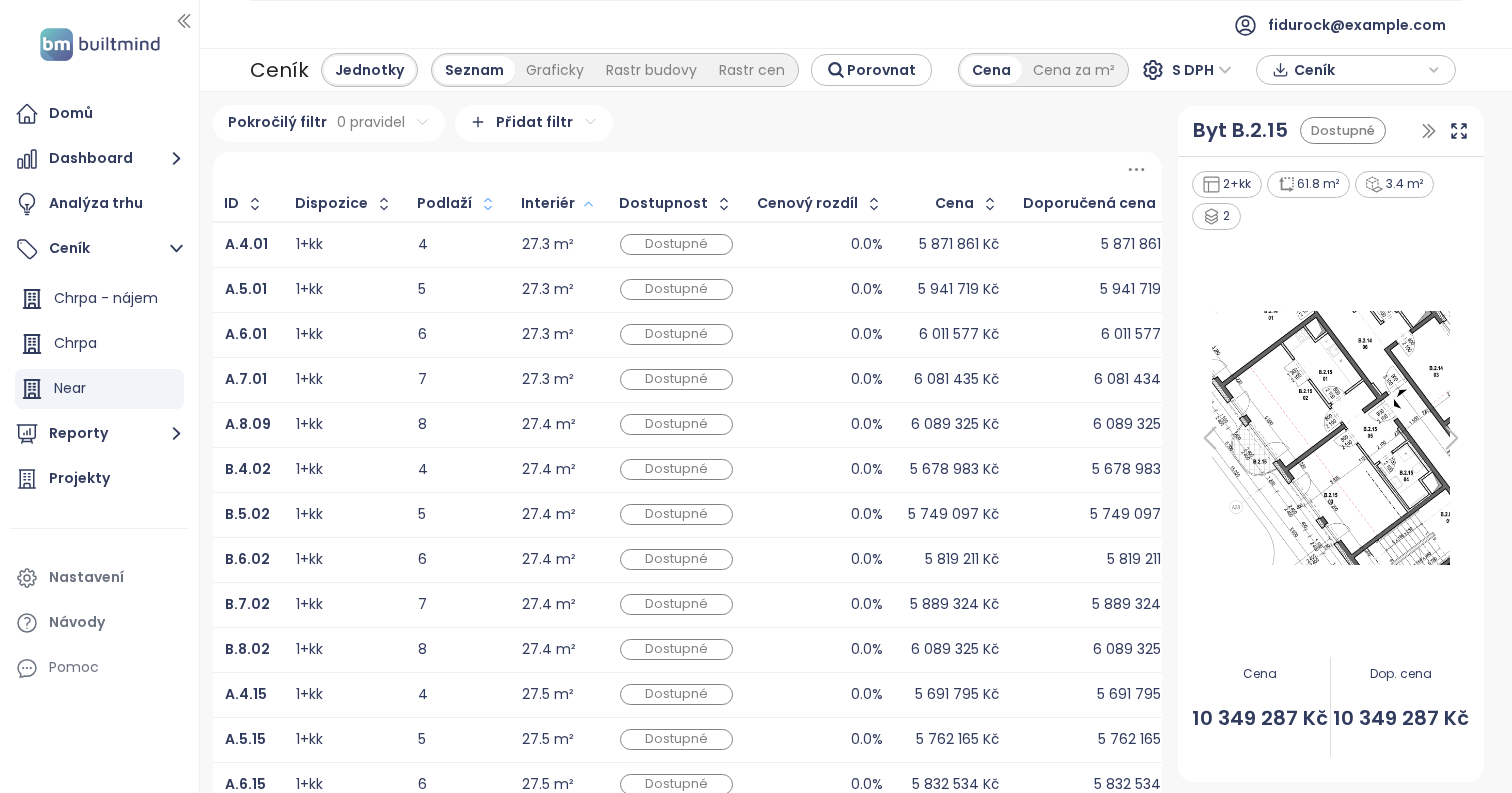 click 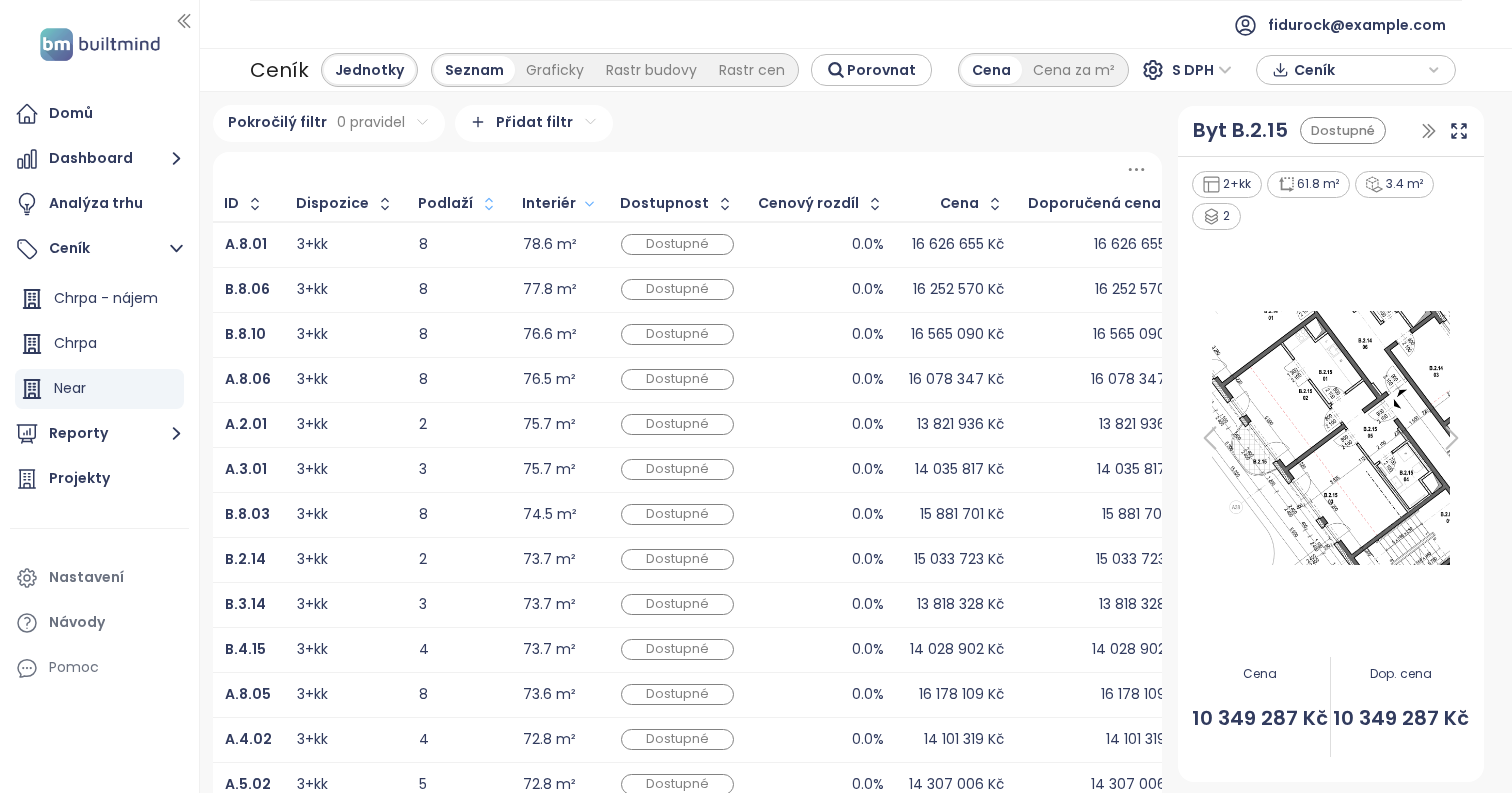 click 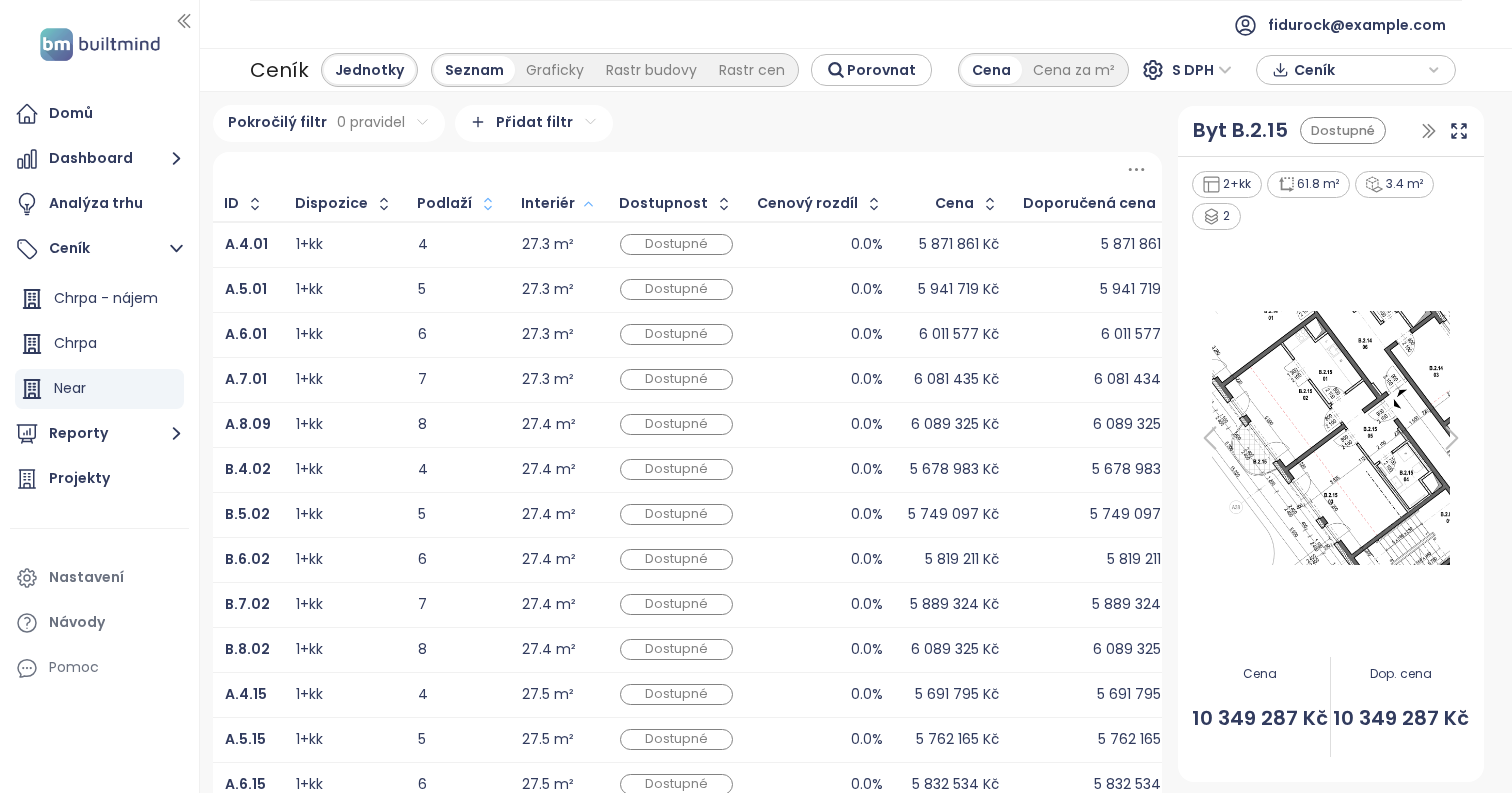 click on "fidurock@example.com" at bounding box center [756, 396] 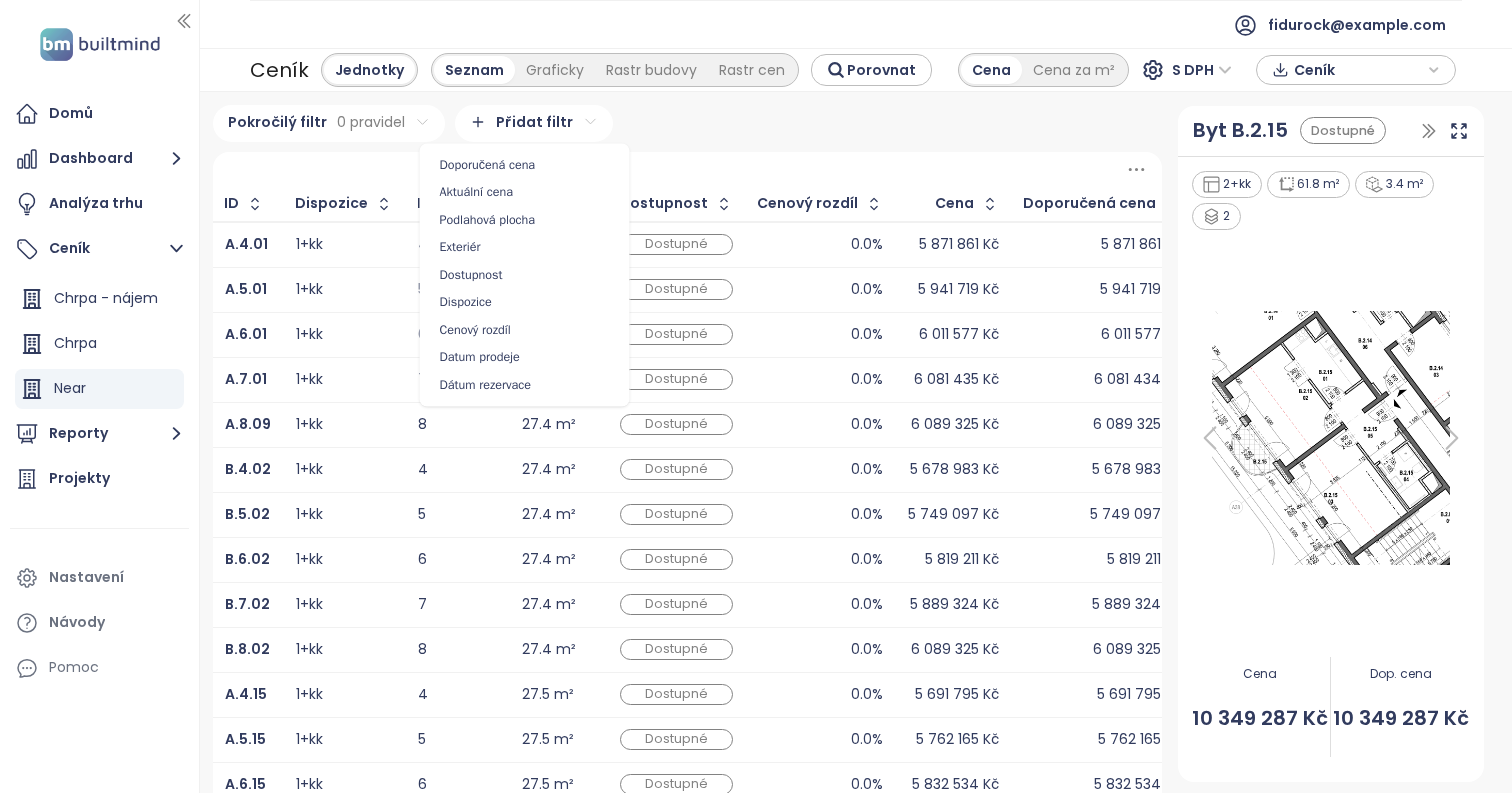 click on "fidurock@example.com" at bounding box center [756, 396] 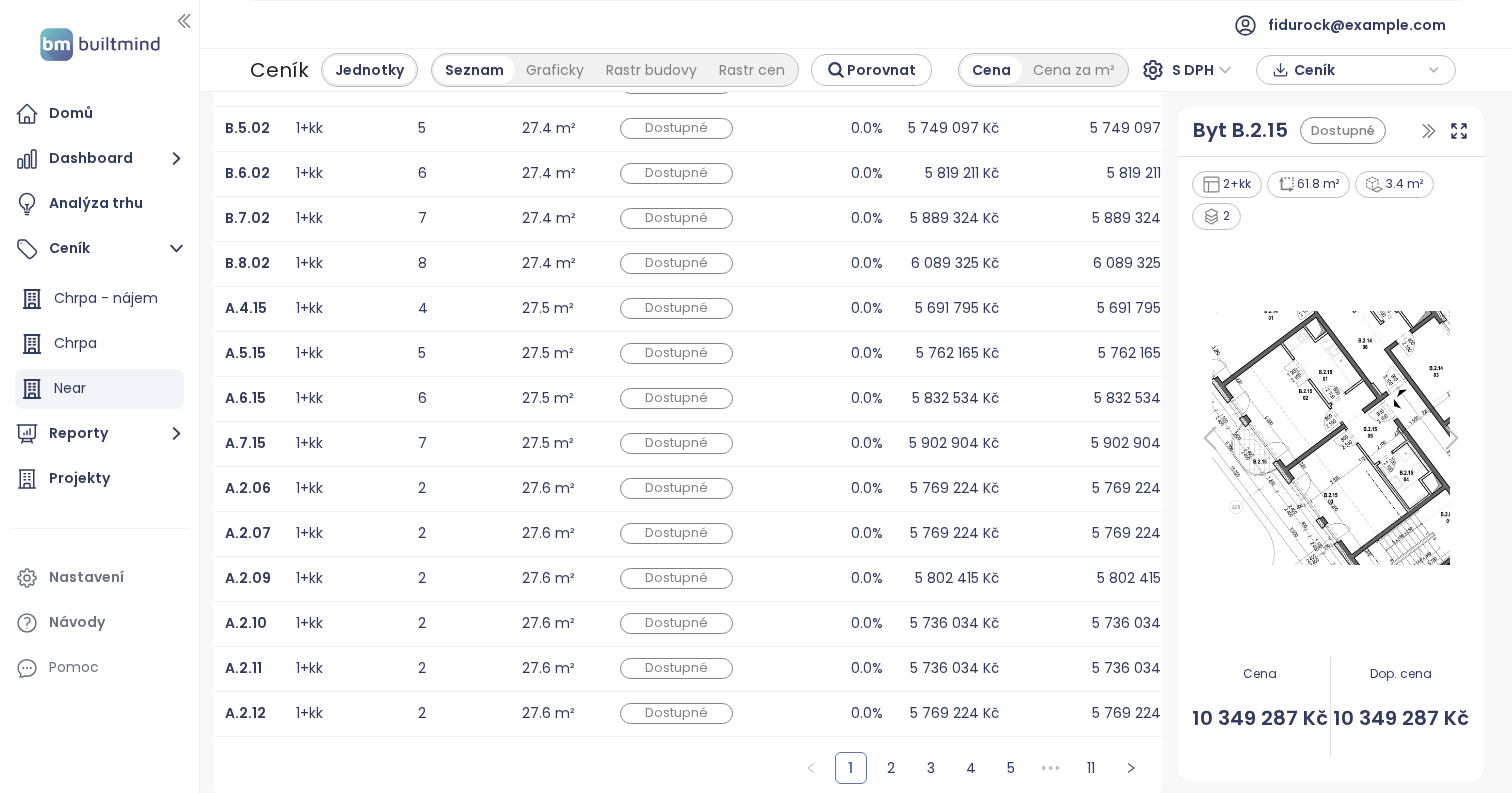 scroll, scrollTop: 391, scrollLeft: 0, axis: vertical 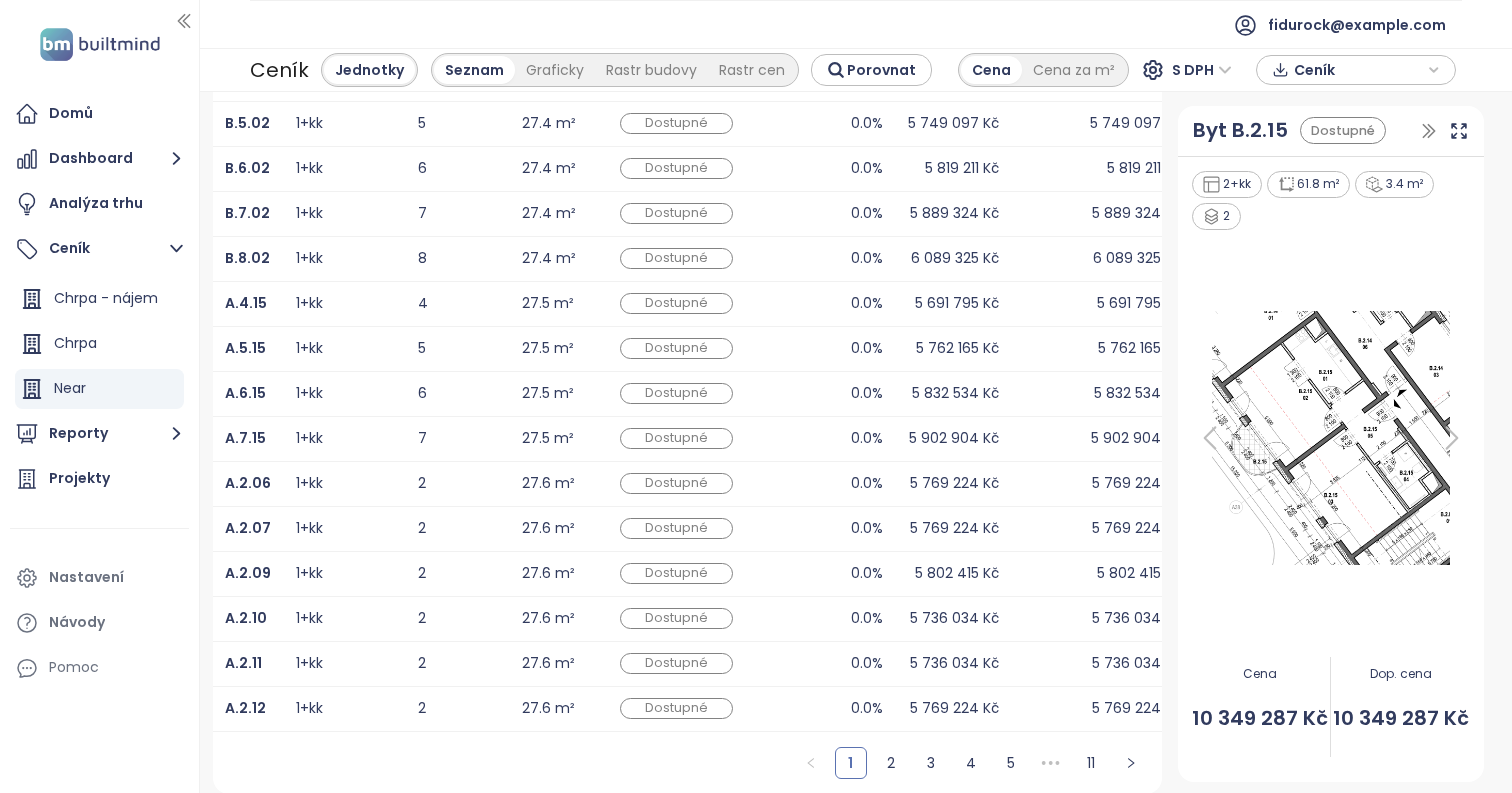 click on "2" at bounding box center [457, 528] 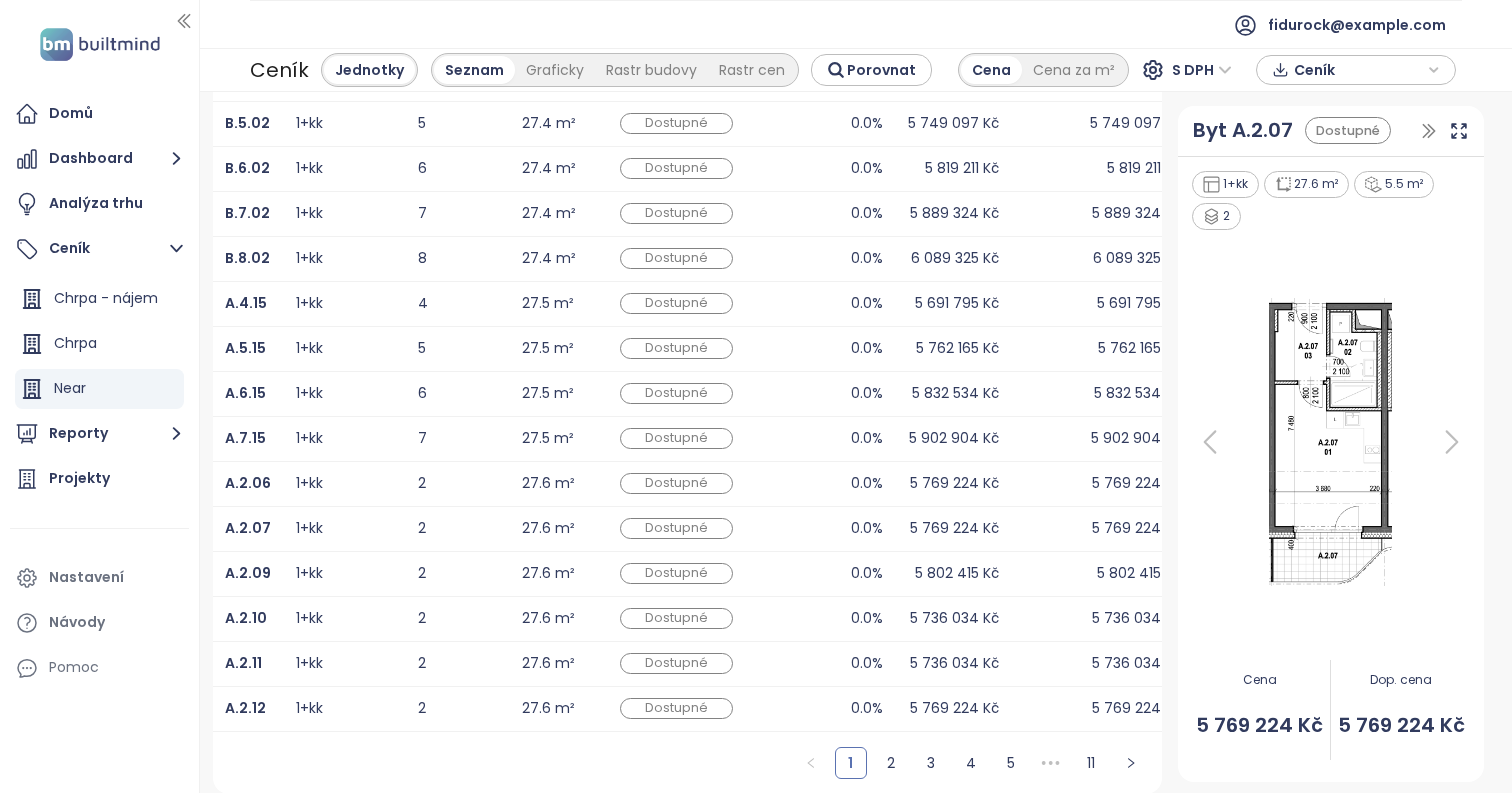 click 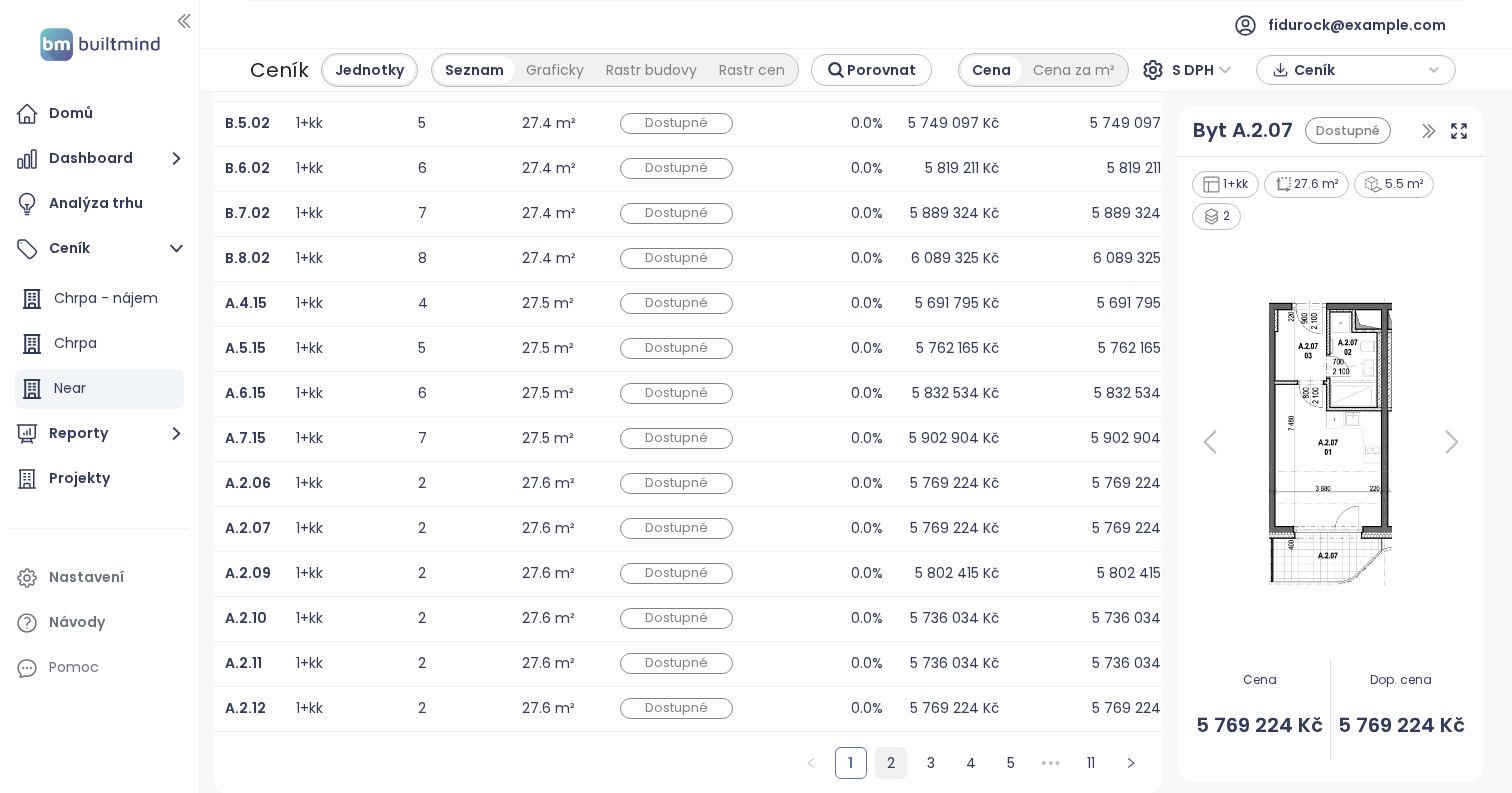 click on "2" at bounding box center [891, 763] 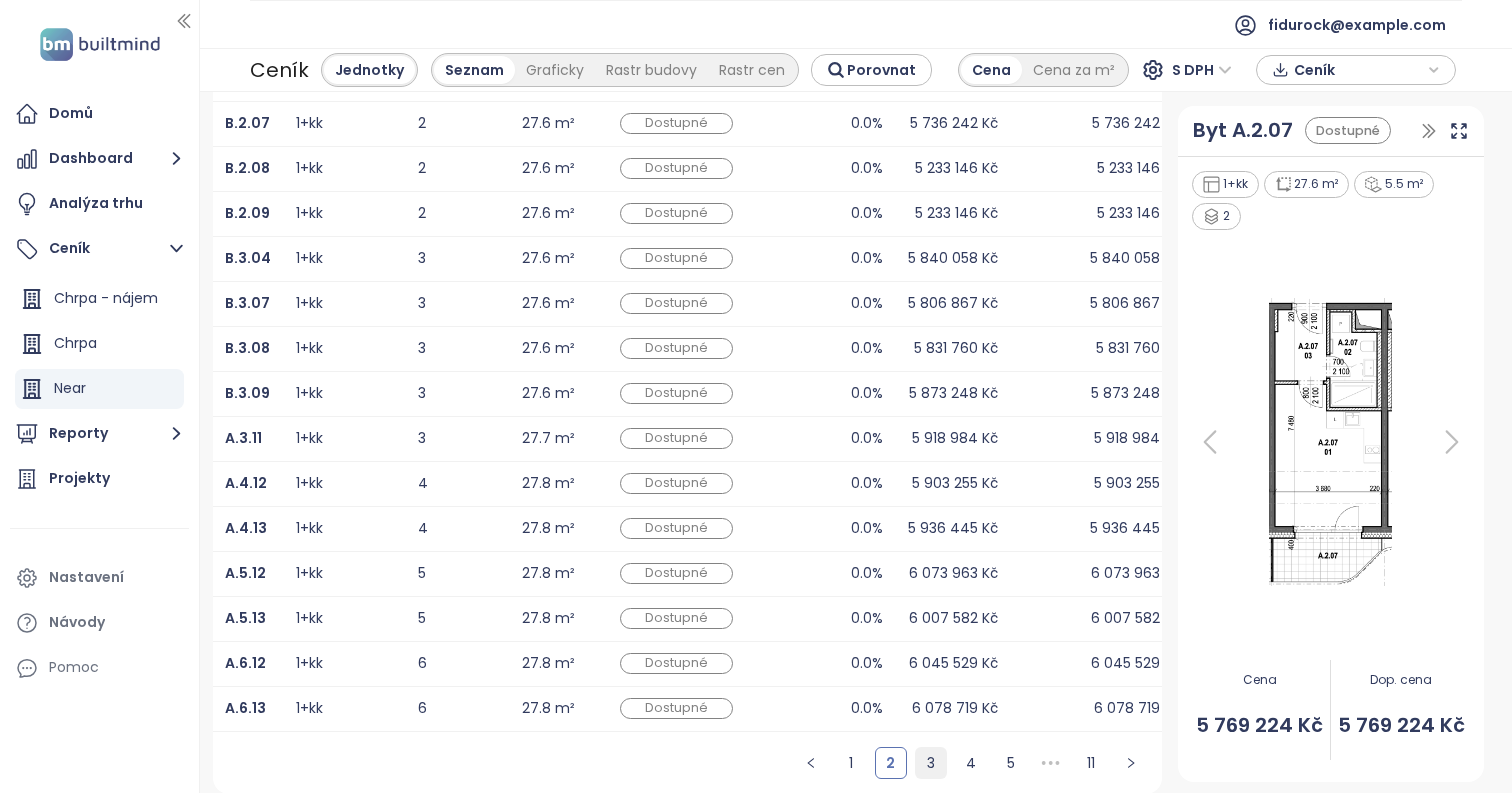 click on "3" at bounding box center [931, 763] 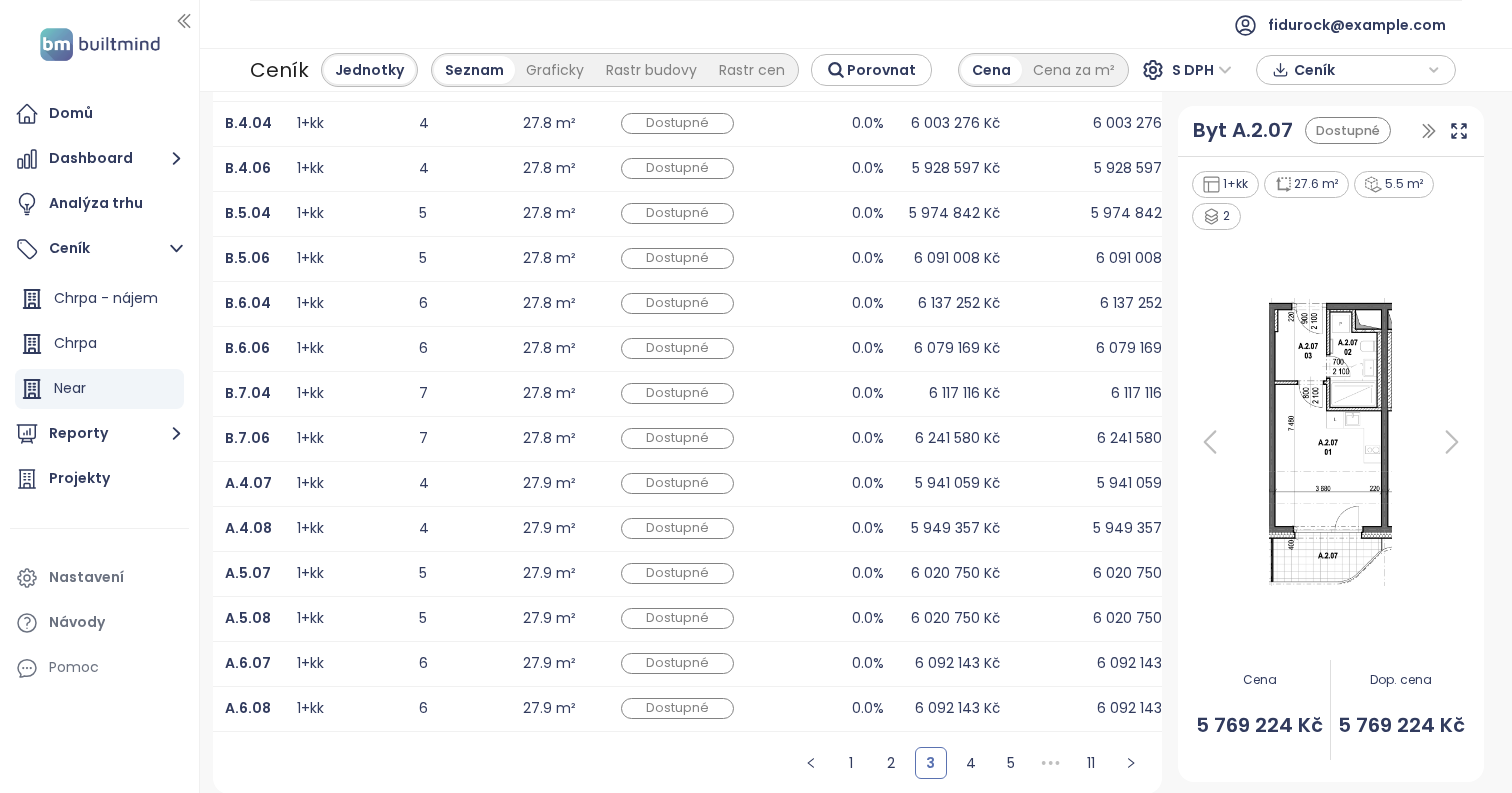 scroll, scrollTop: 0, scrollLeft: 0, axis: both 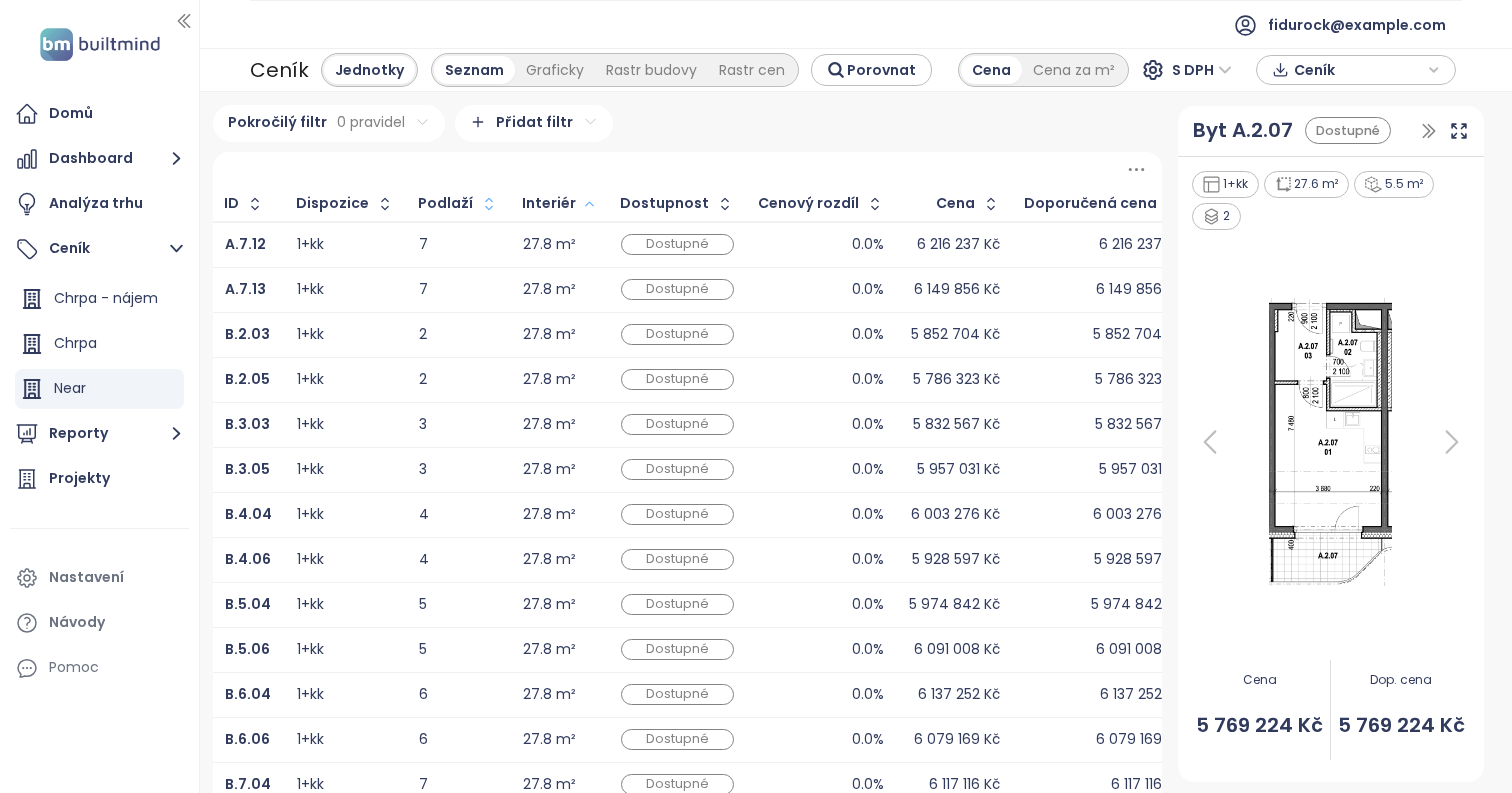 click on "27.8 m²" at bounding box center (560, 245) 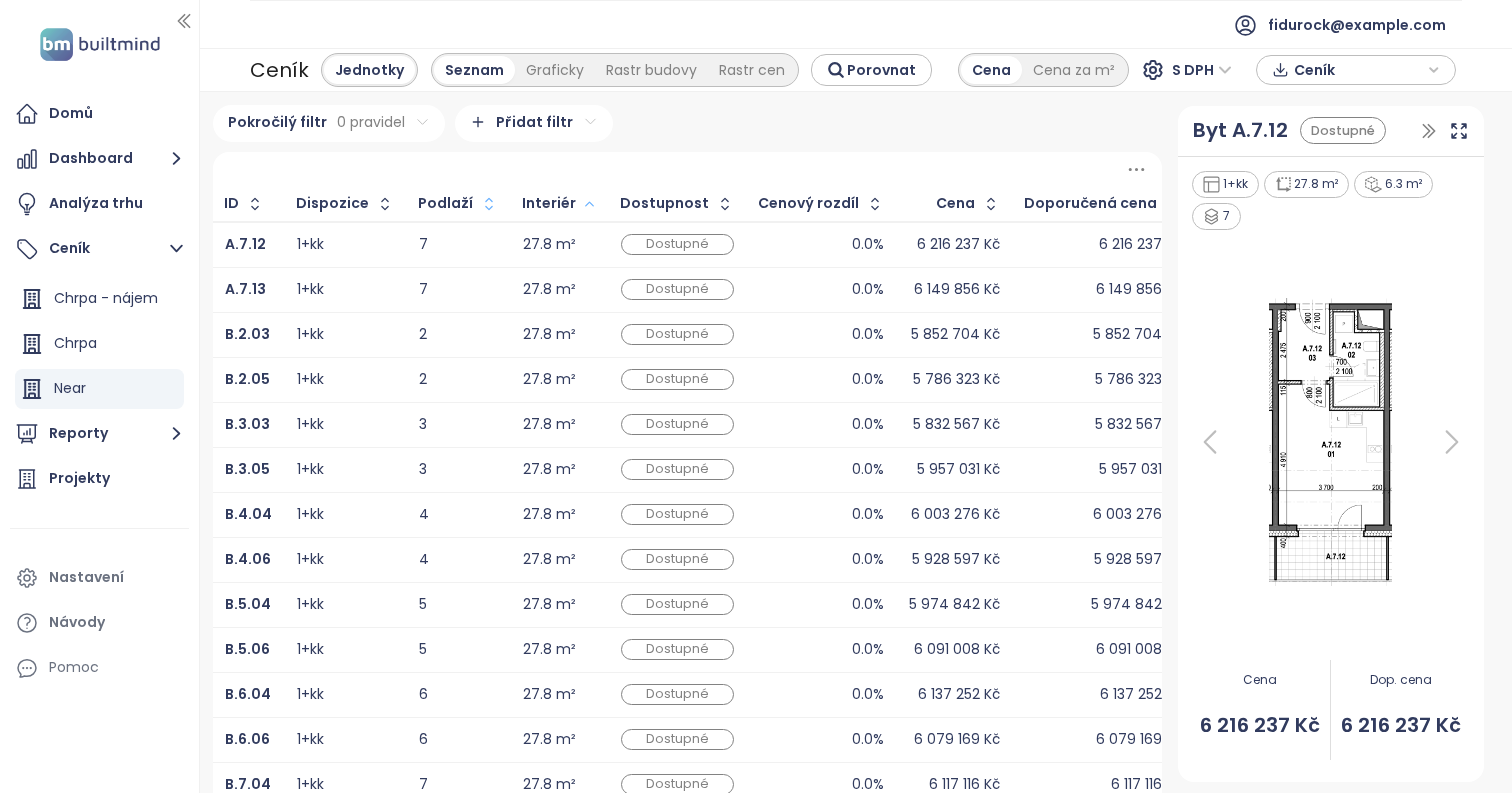 click on "27.8 m²" at bounding box center (560, 289) 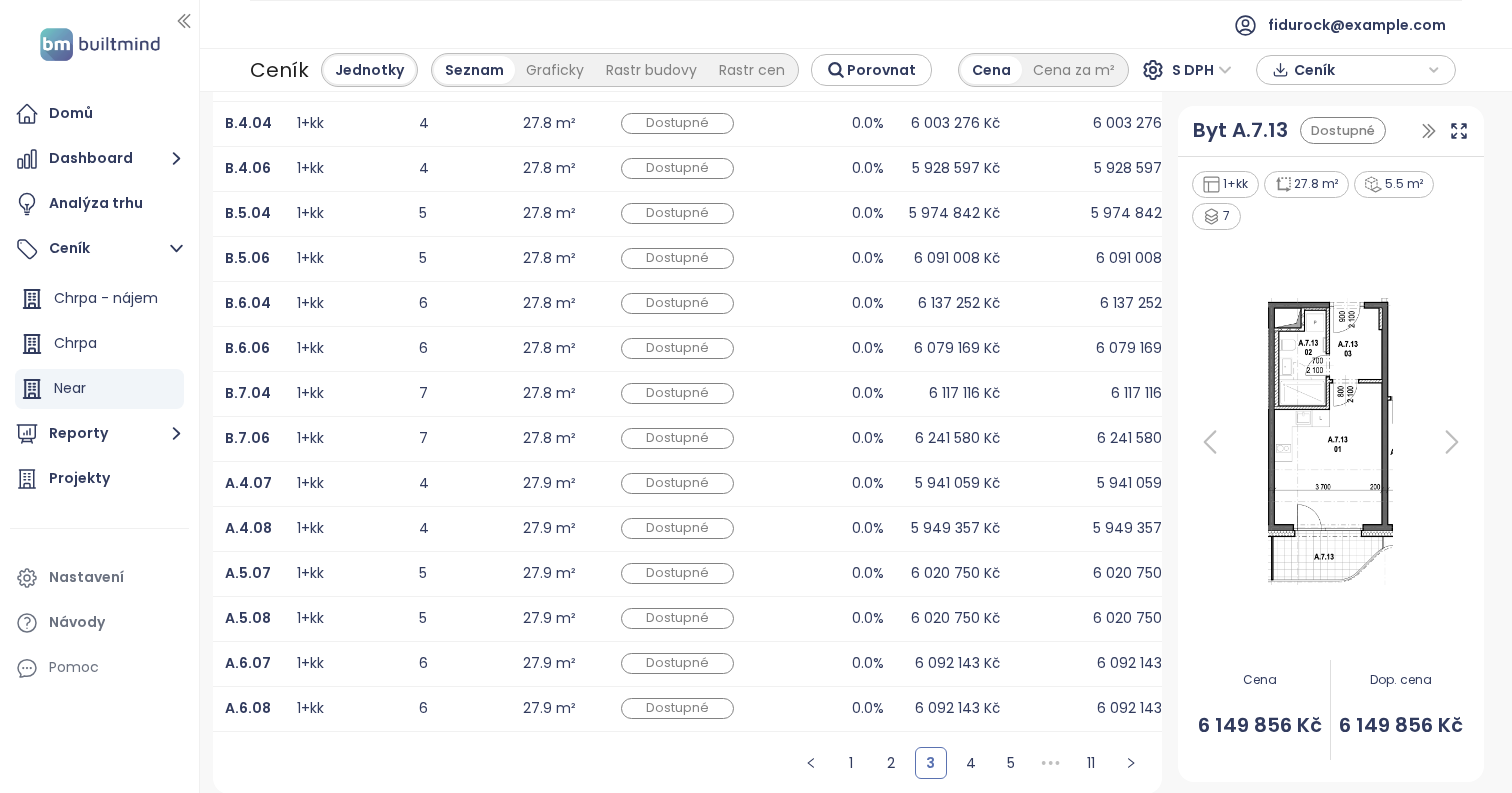 scroll, scrollTop: 0, scrollLeft: 0, axis: both 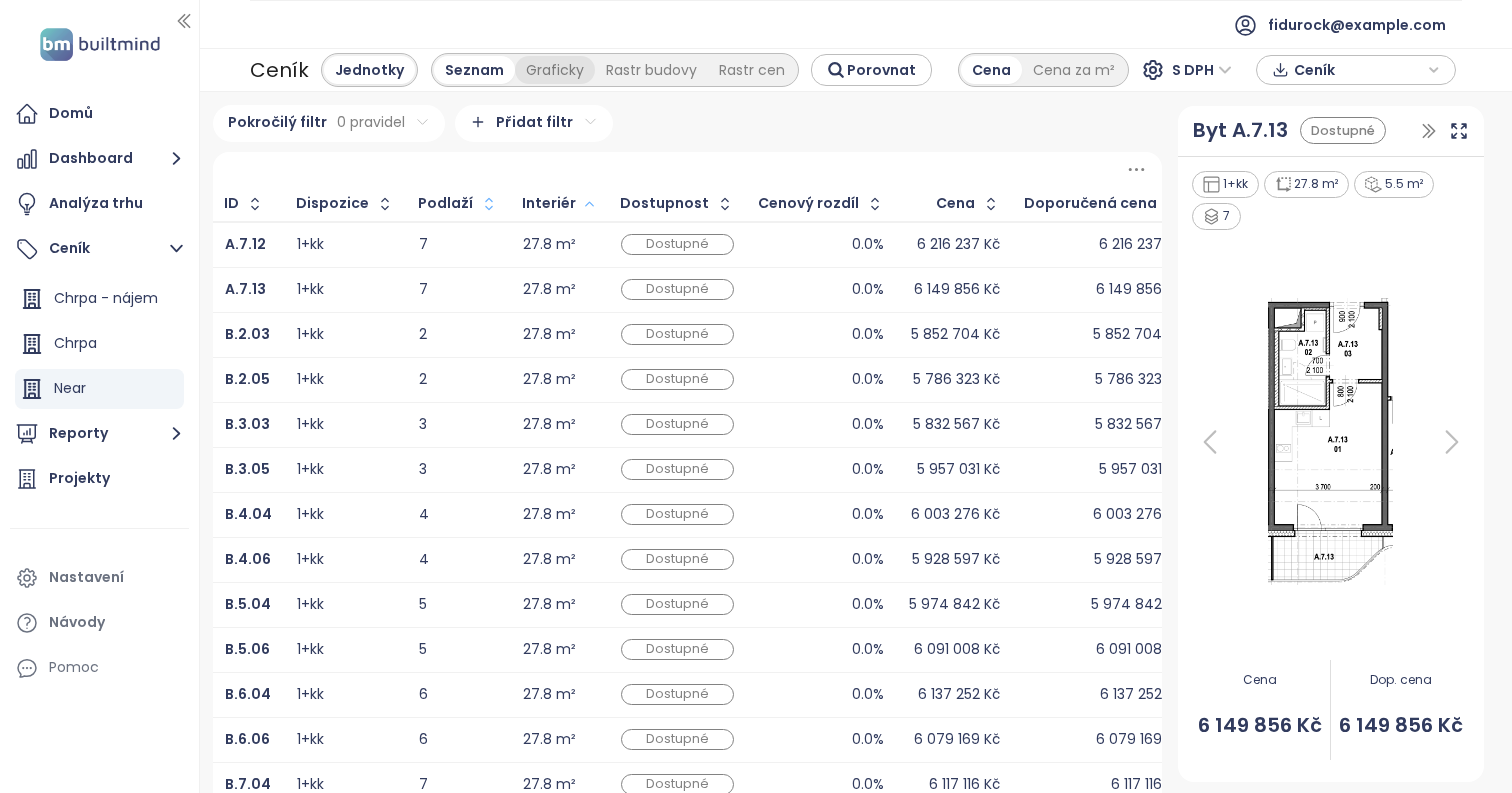 click on "Graficky" at bounding box center [555, 70] 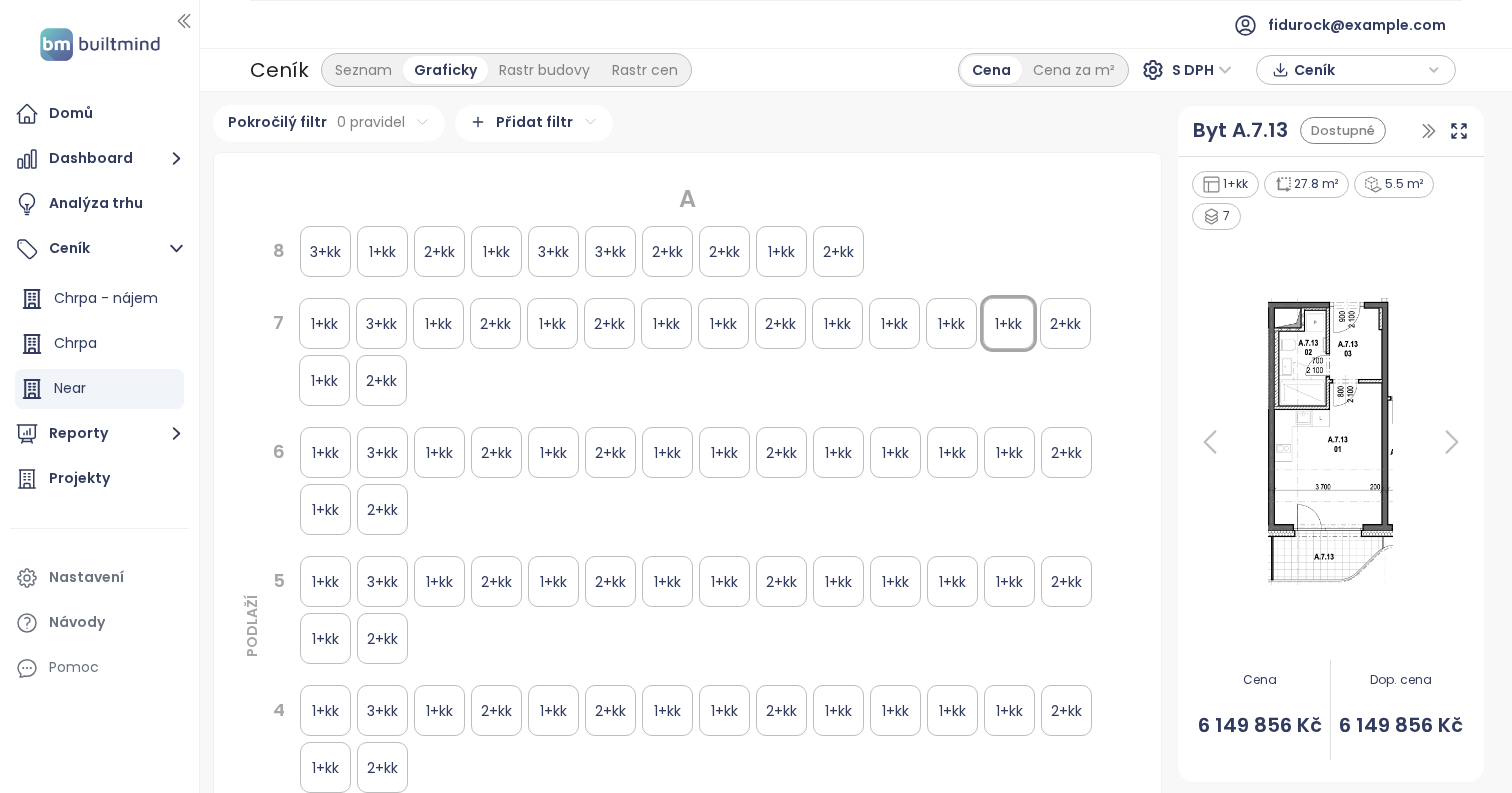 click on "3+kk" at bounding box center (325, 251) 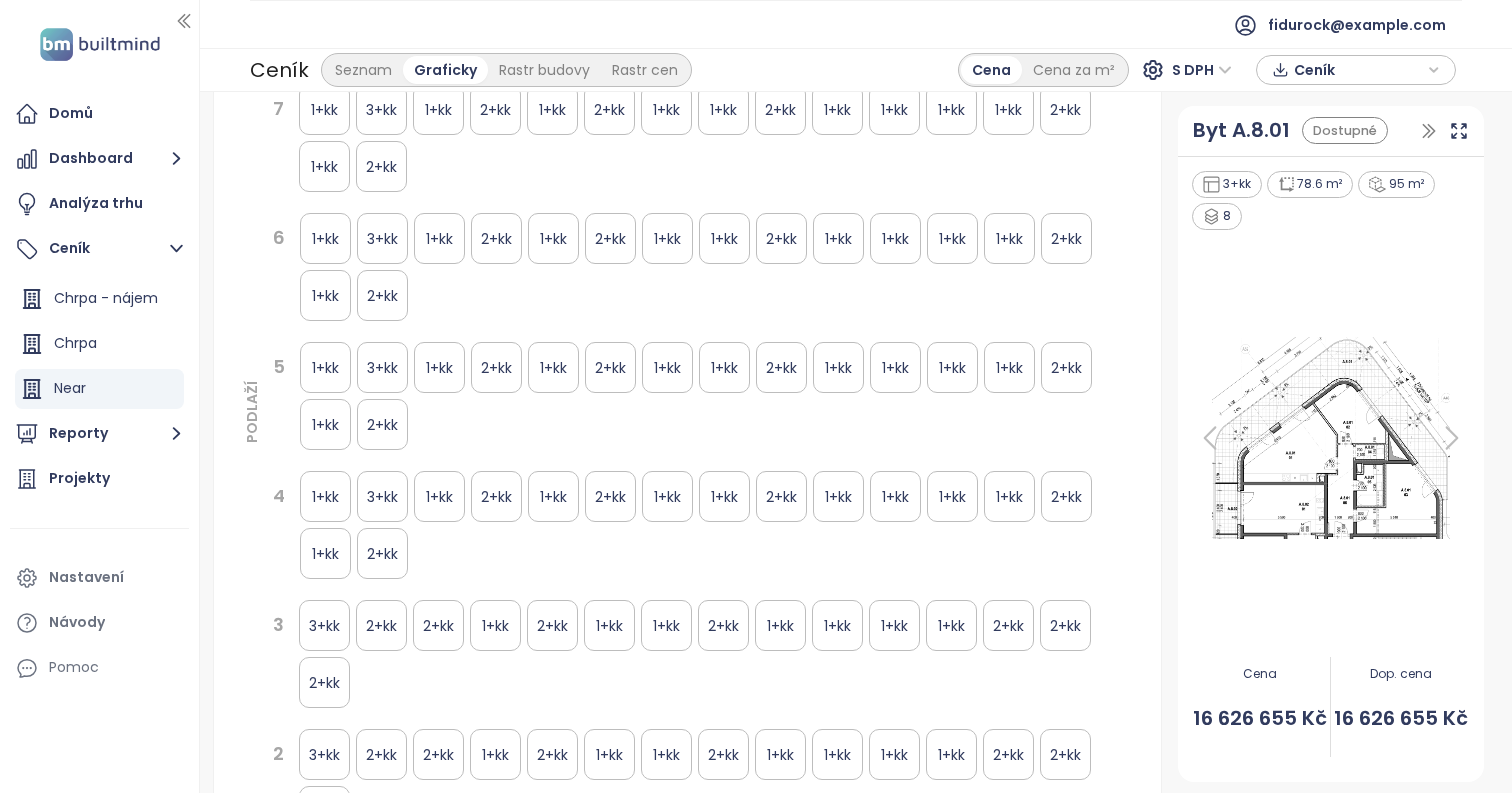 scroll, scrollTop: 0, scrollLeft: 0, axis: both 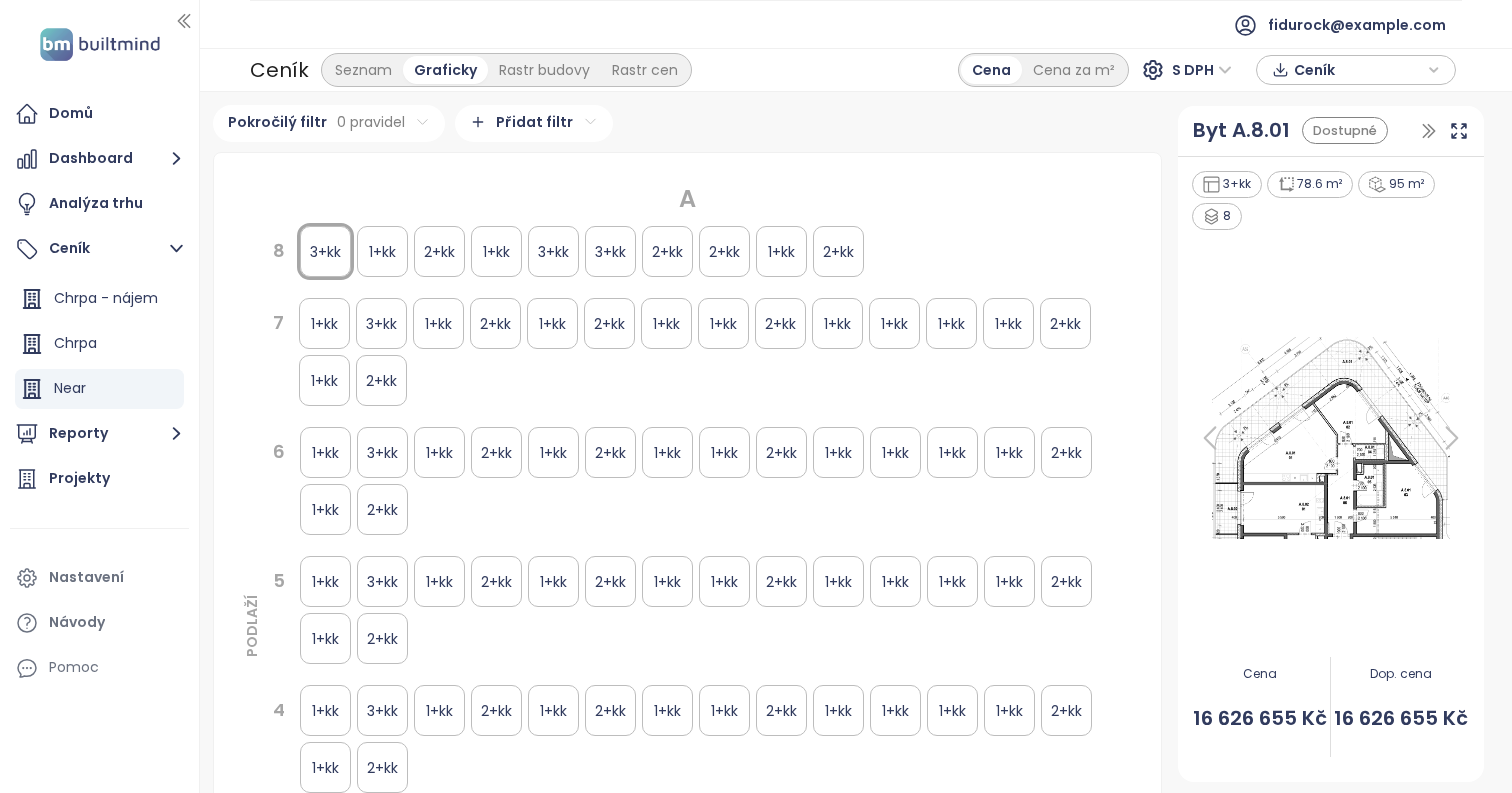 click at bounding box center (1331, 438) 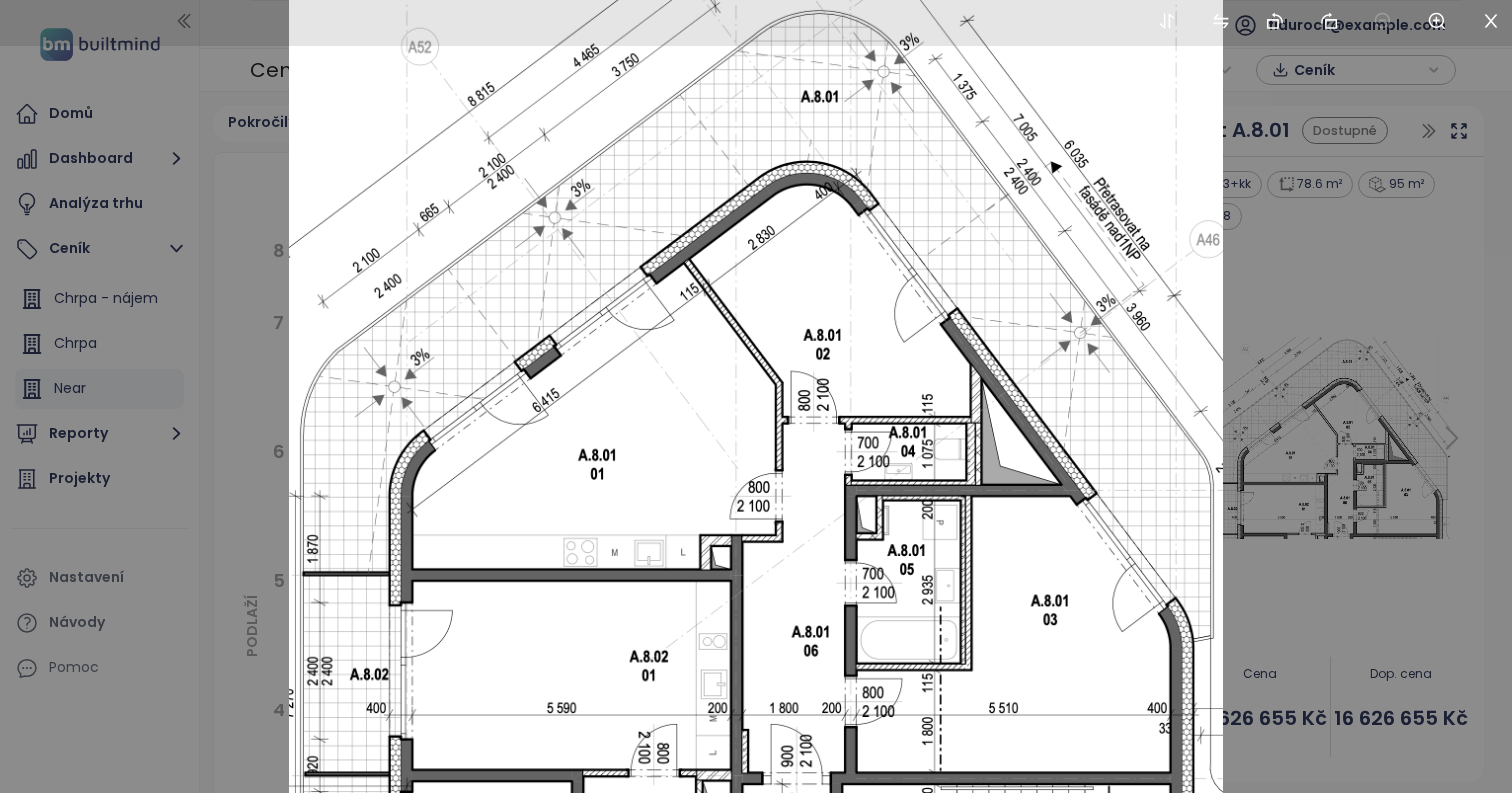 click at bounding box center [756, 396] 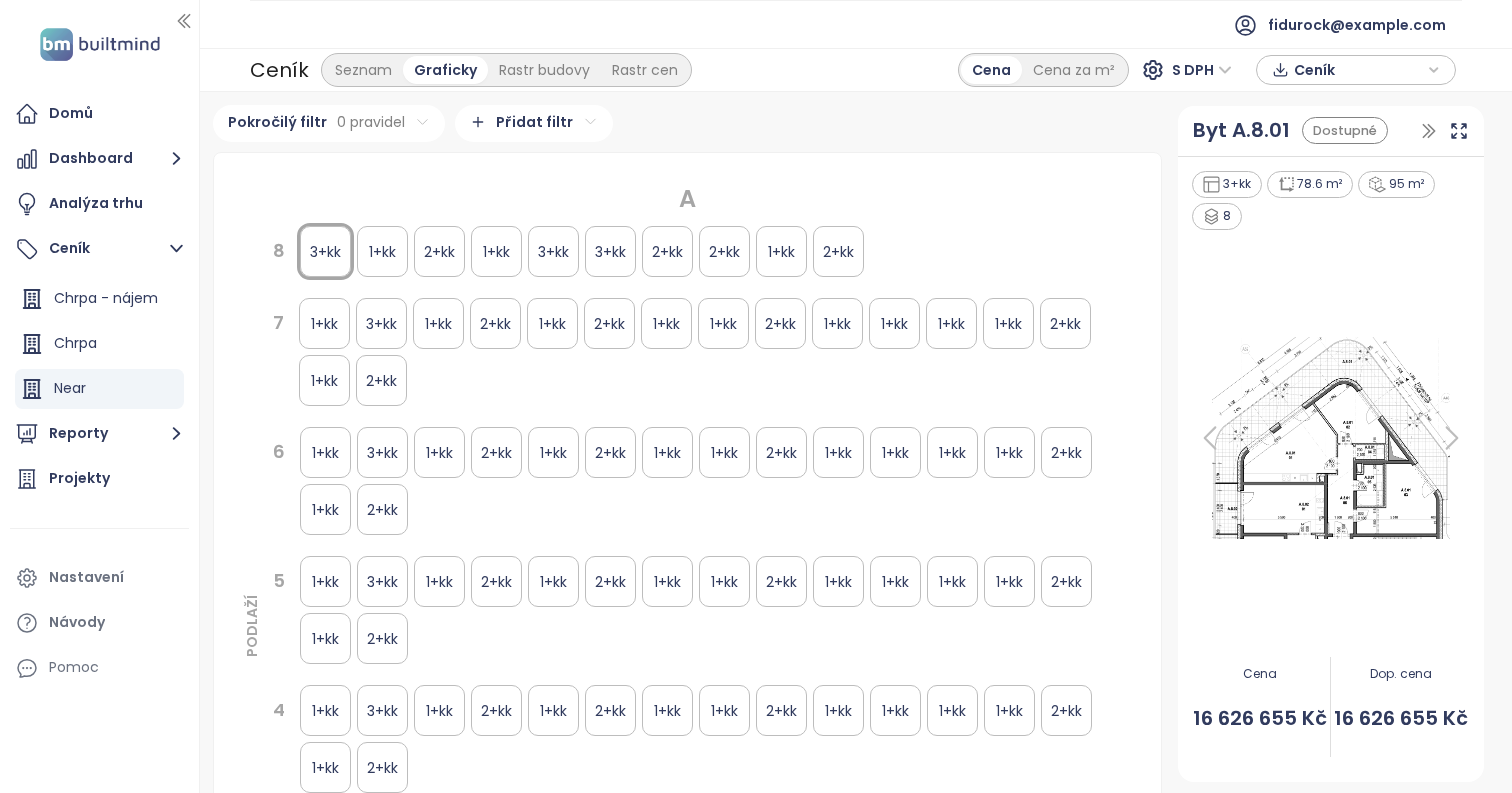 click at bounding box center (1331, 438) 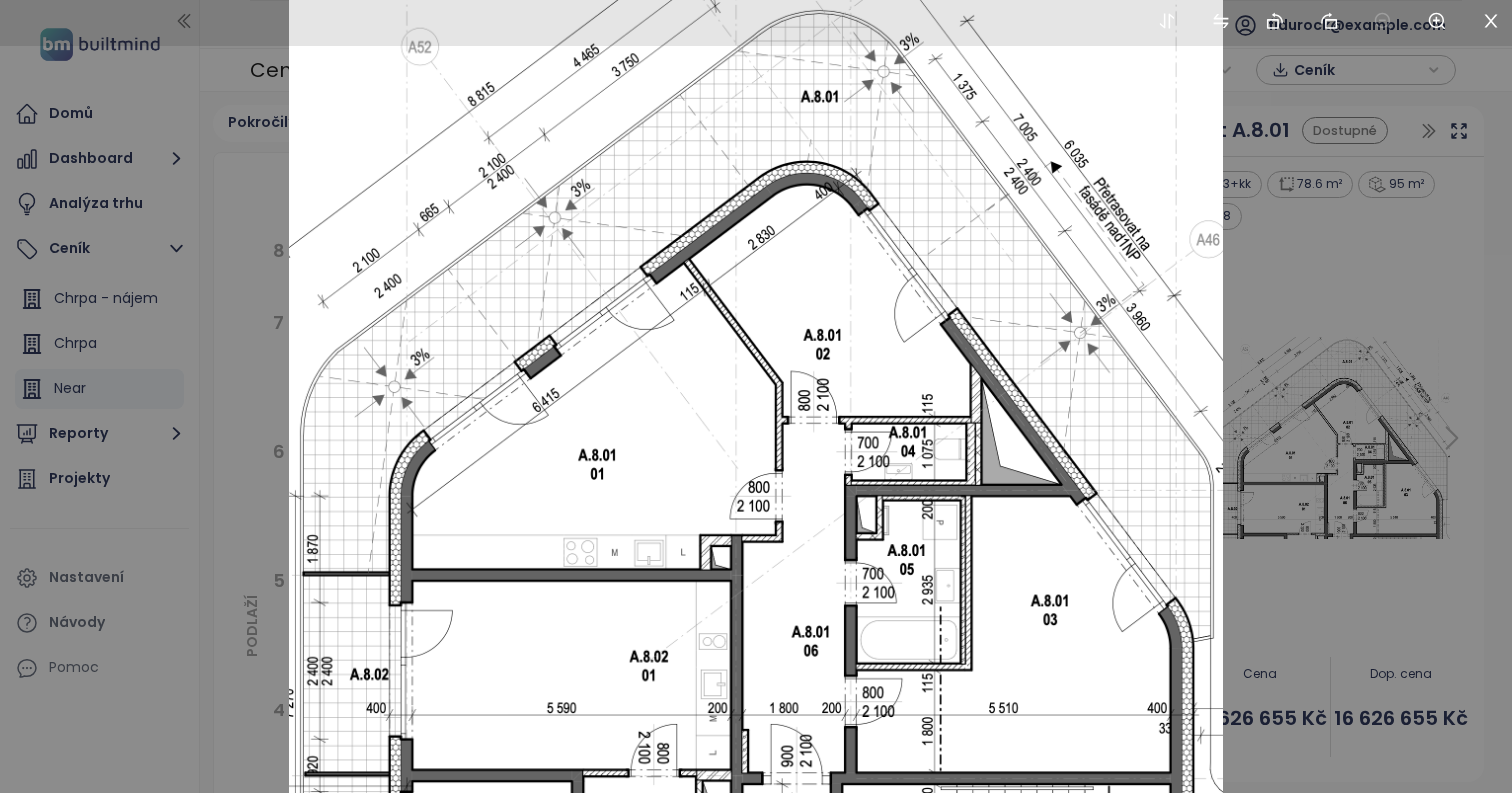 click at bounding box center (756, 396) 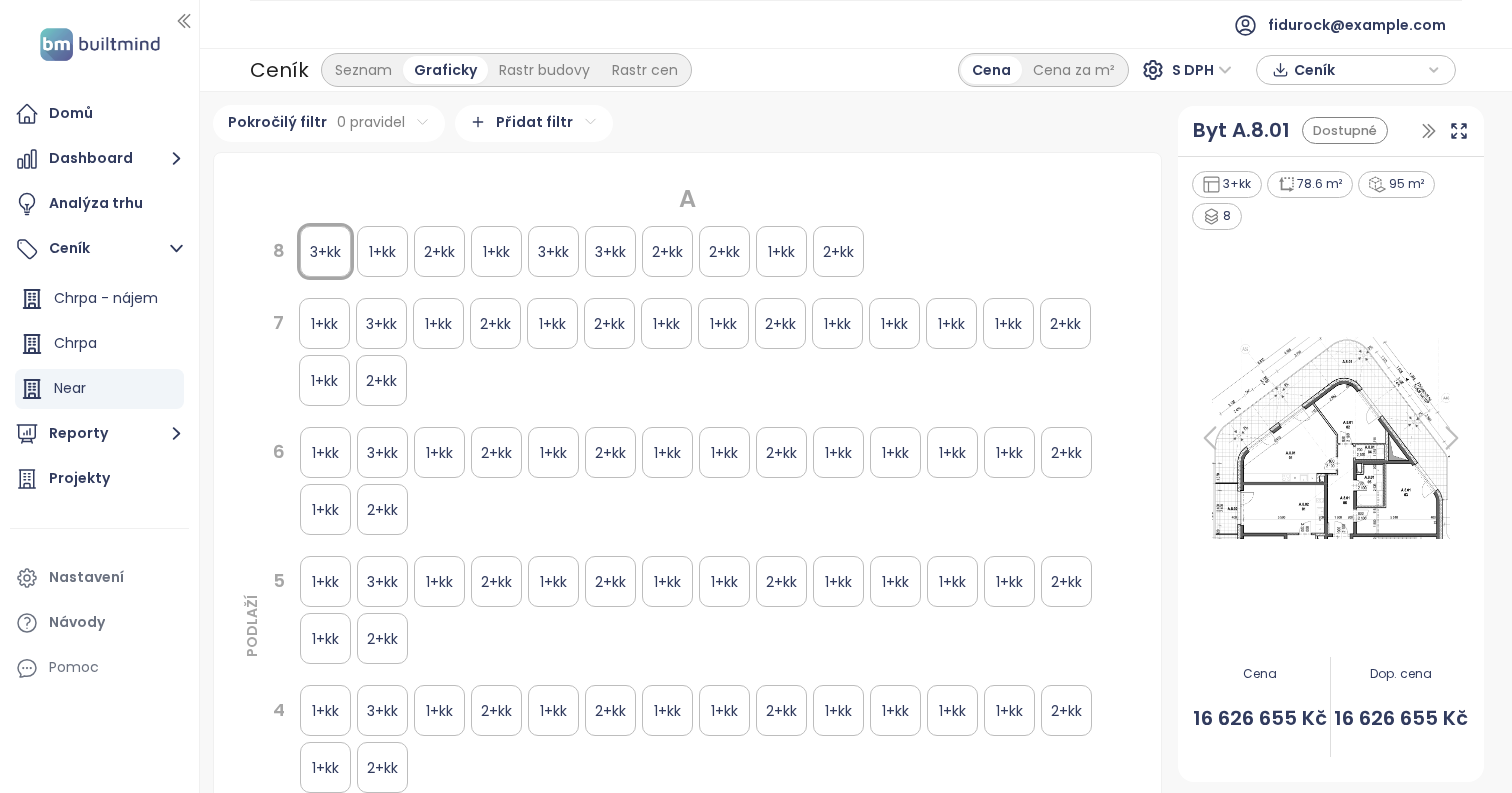 click on "3+kk" at bounding box center (381, 323) 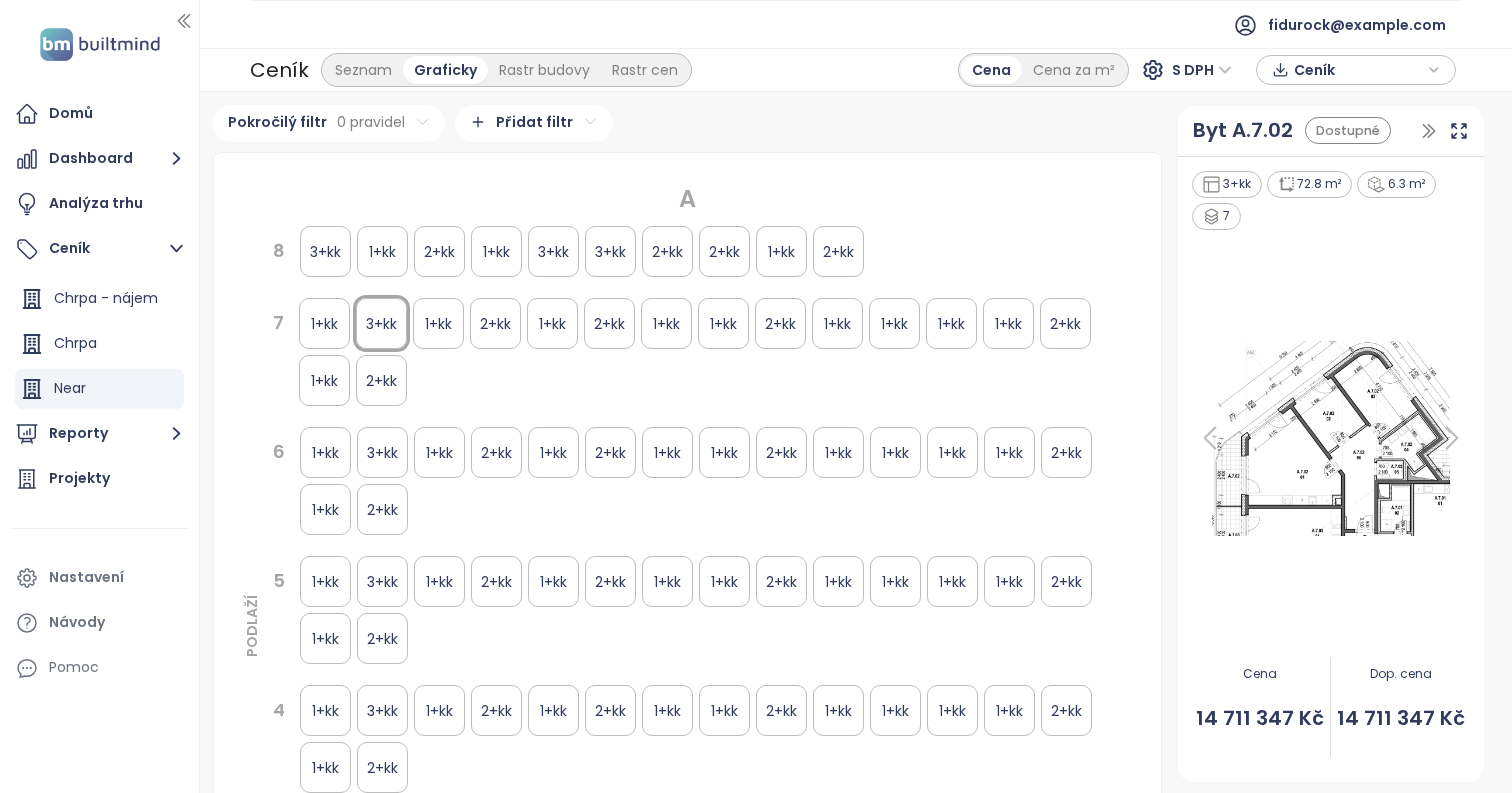 click on "1+kk" at bounding box center (324, 323) 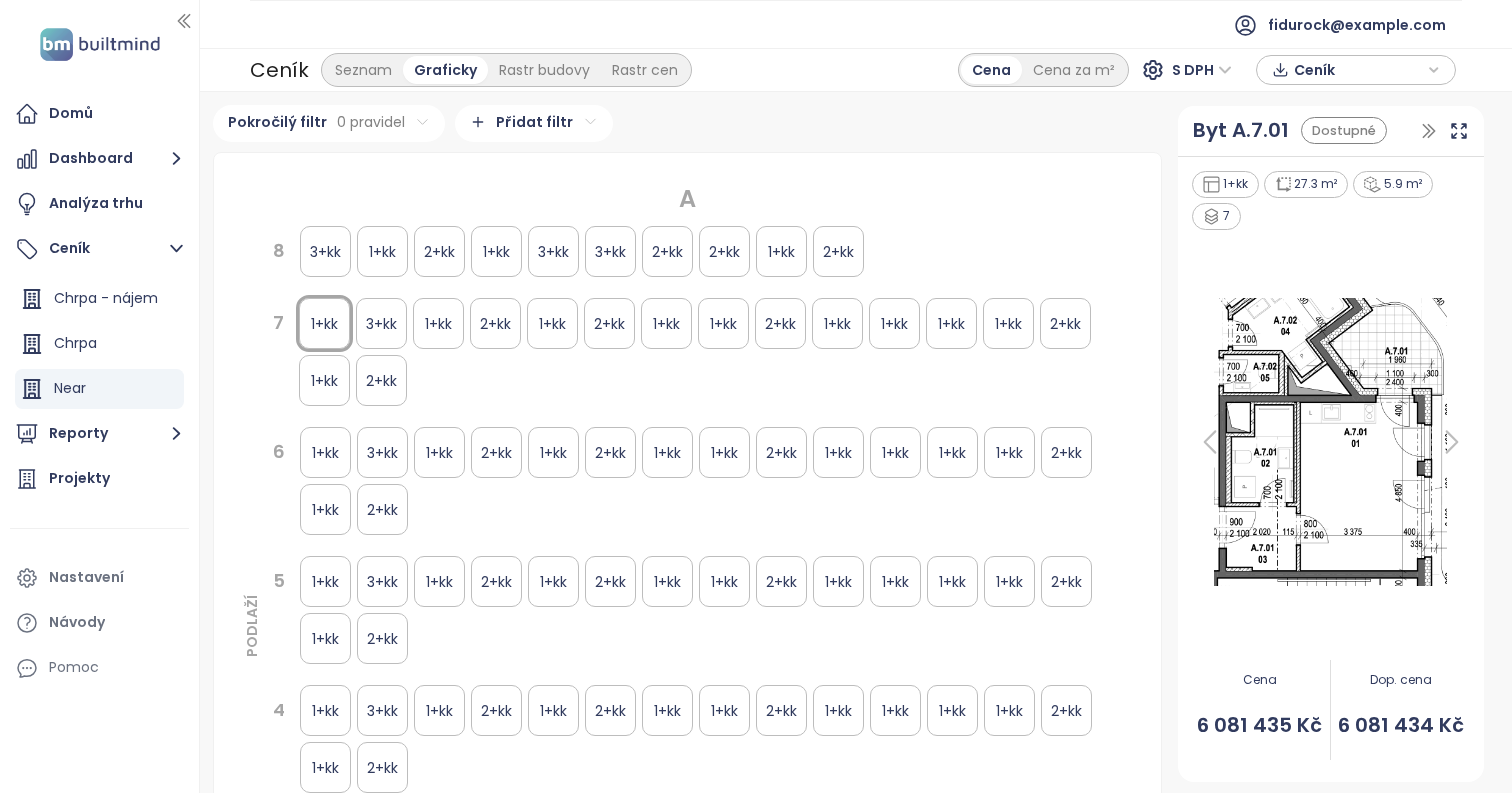 click on "3+kk" at bounding box center (381, 323) 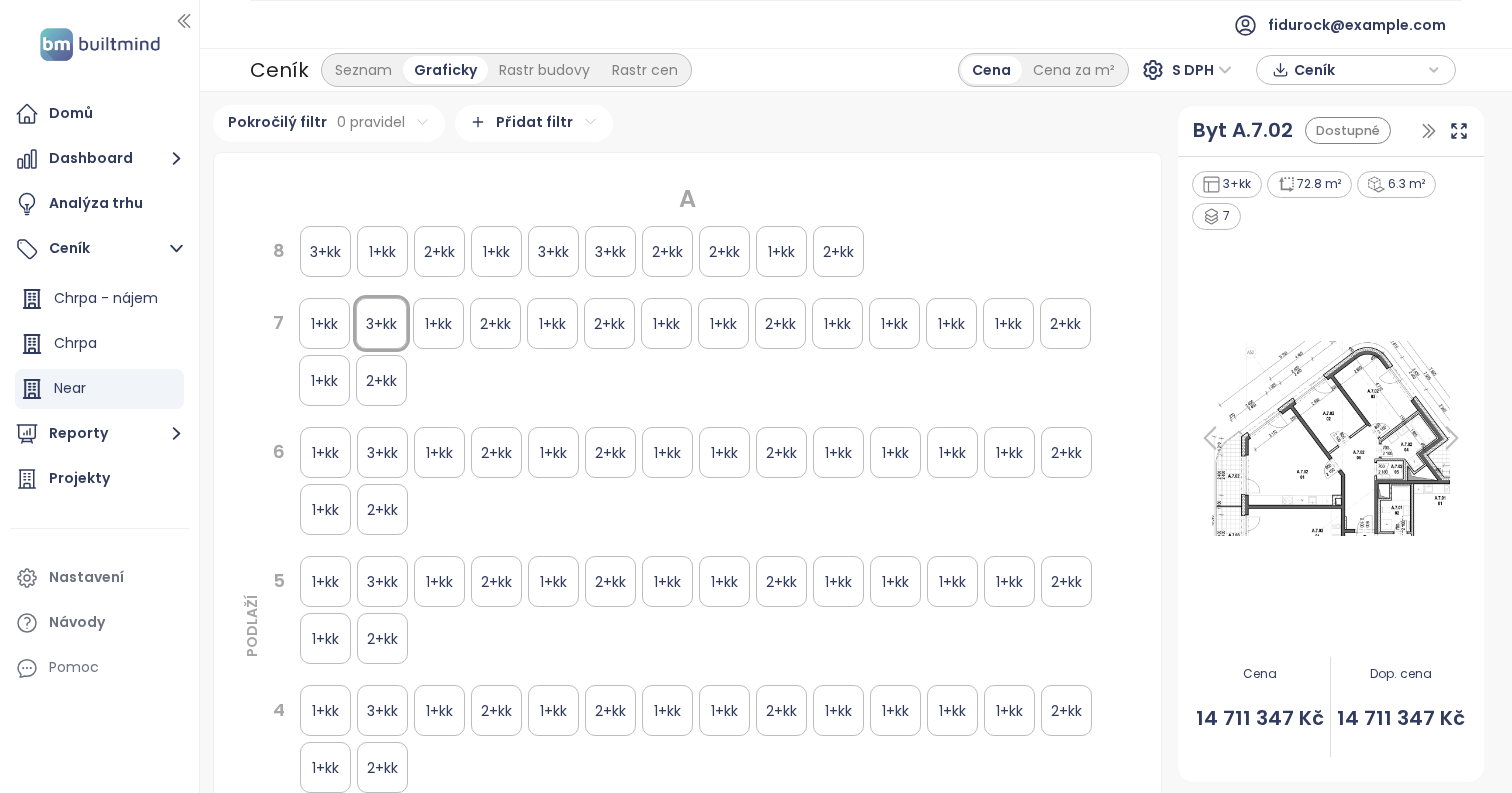 click on "1+kk" at bounding box center [382, 251] 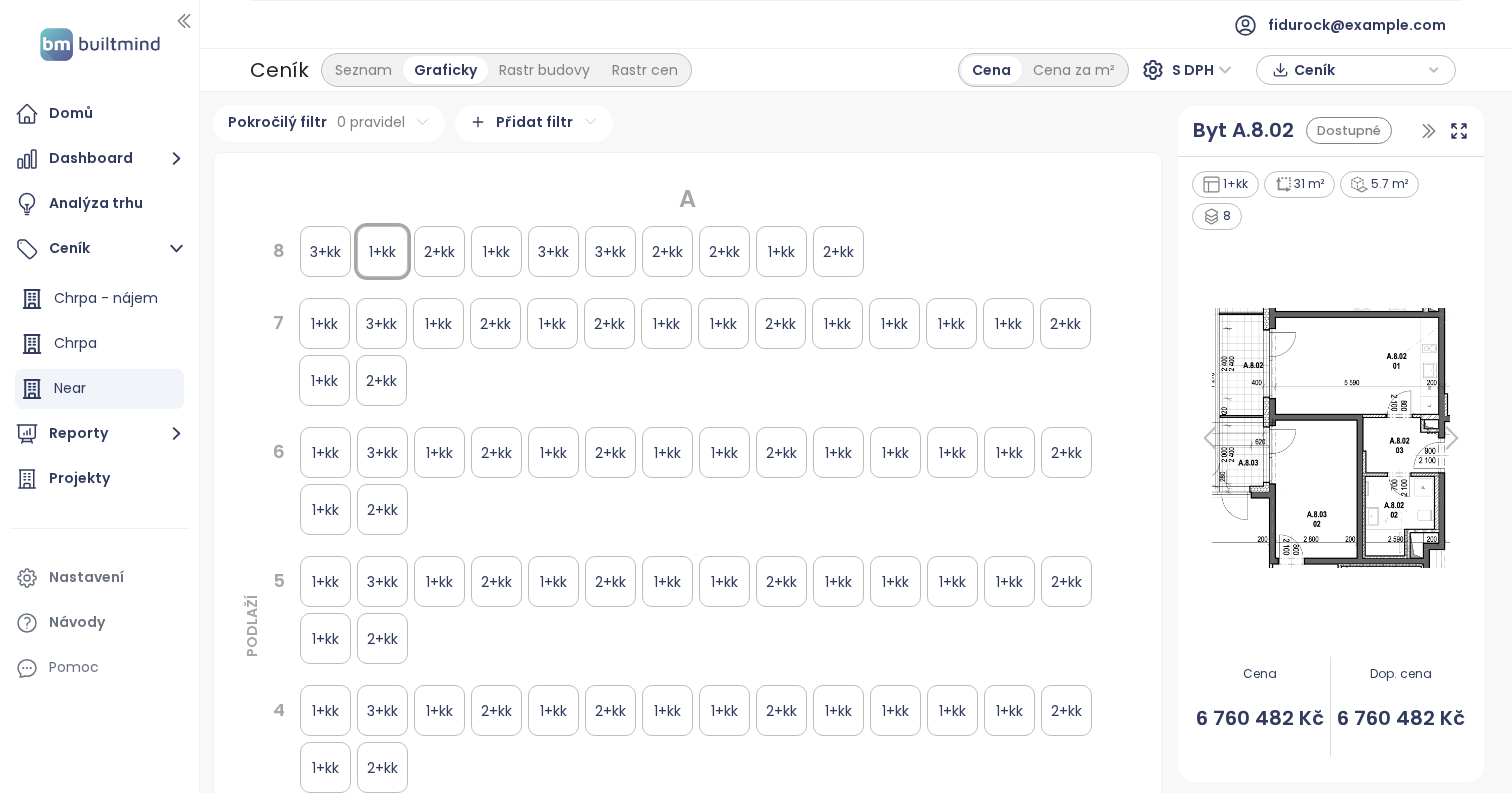 click on "2+kk" at bounding box center (439, 251) 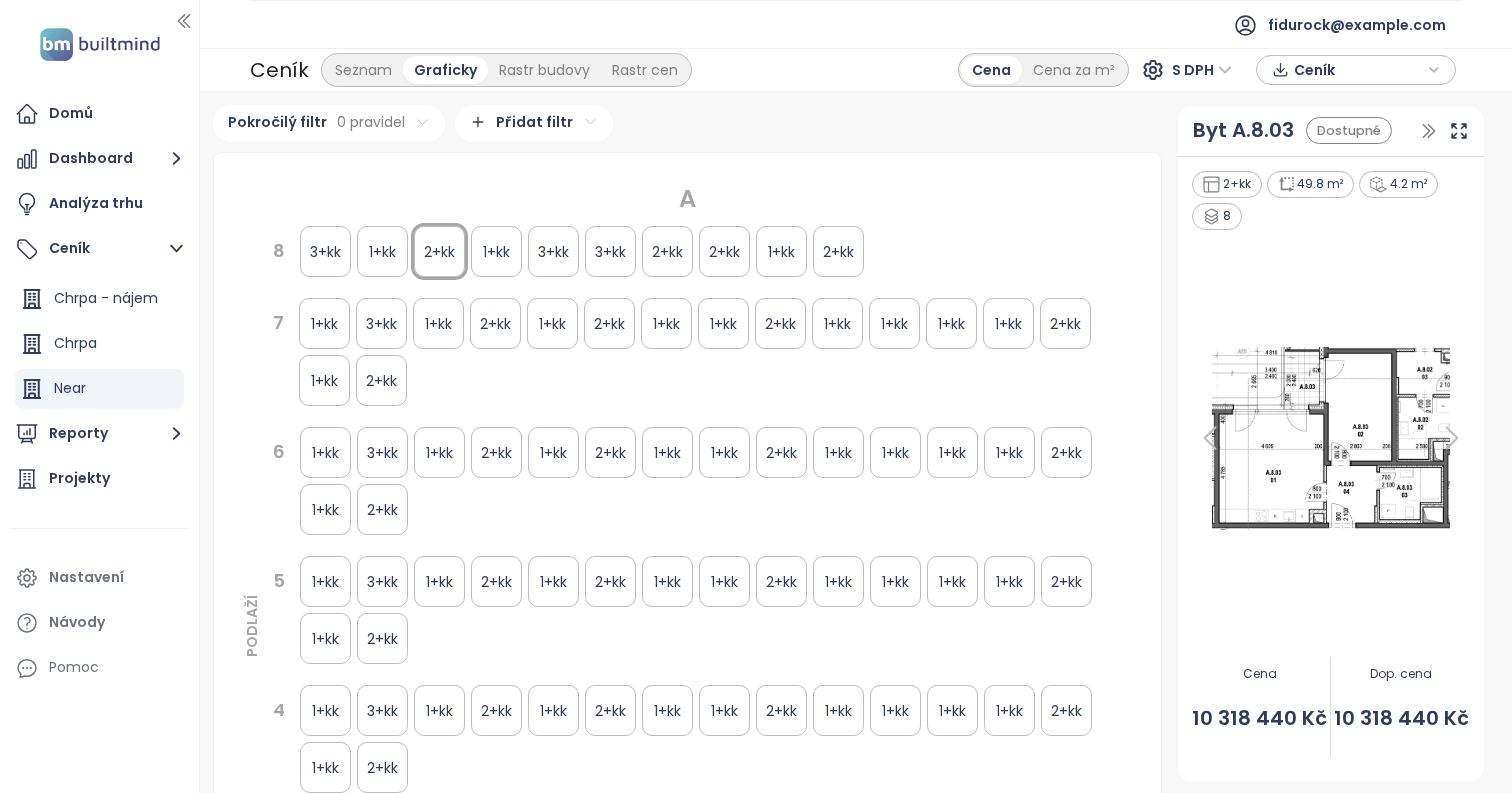 click on "3+kk" at bounding box center (610, 251) 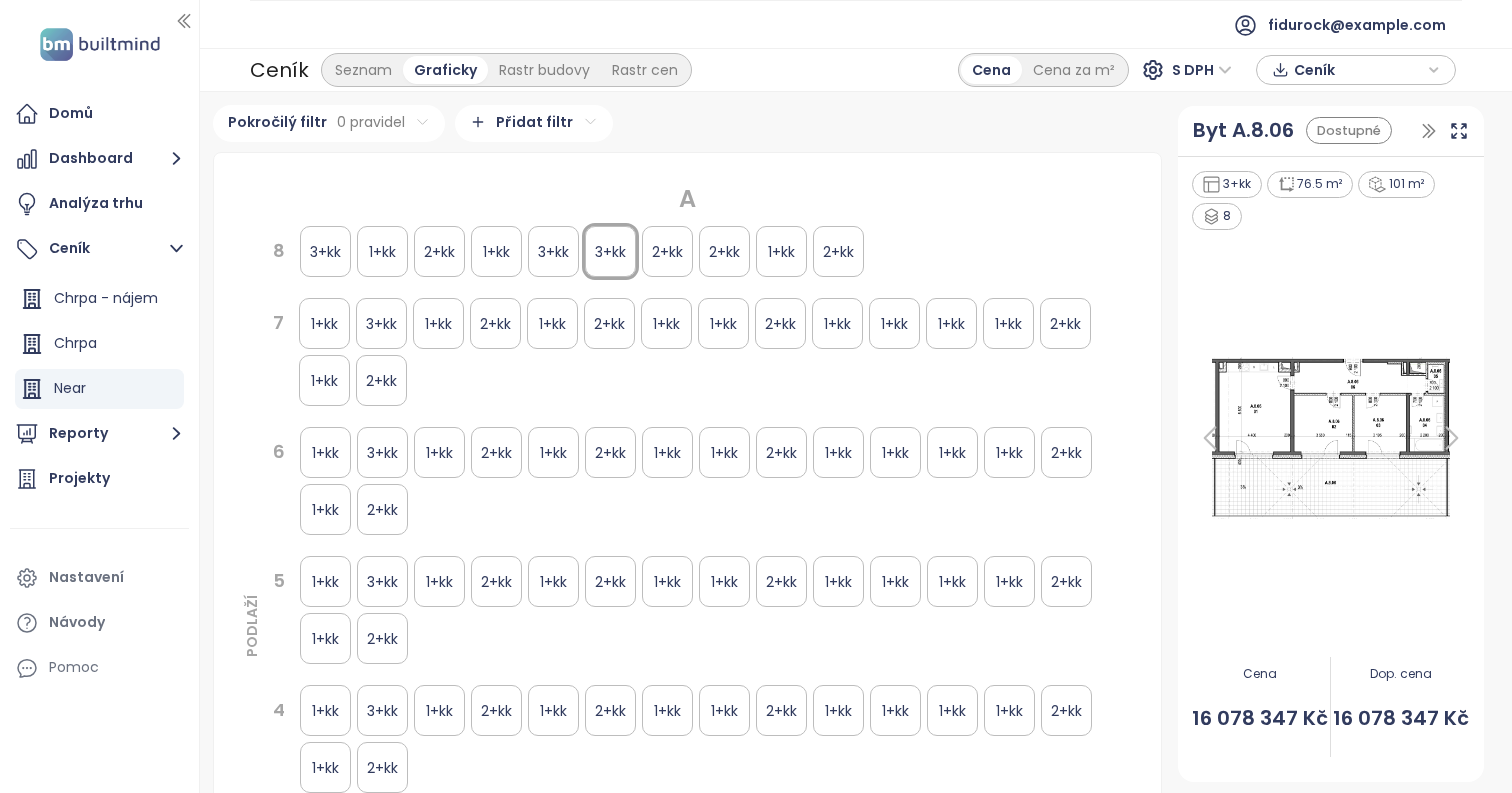 click on "2+kk" at bounding box center (667, 251) 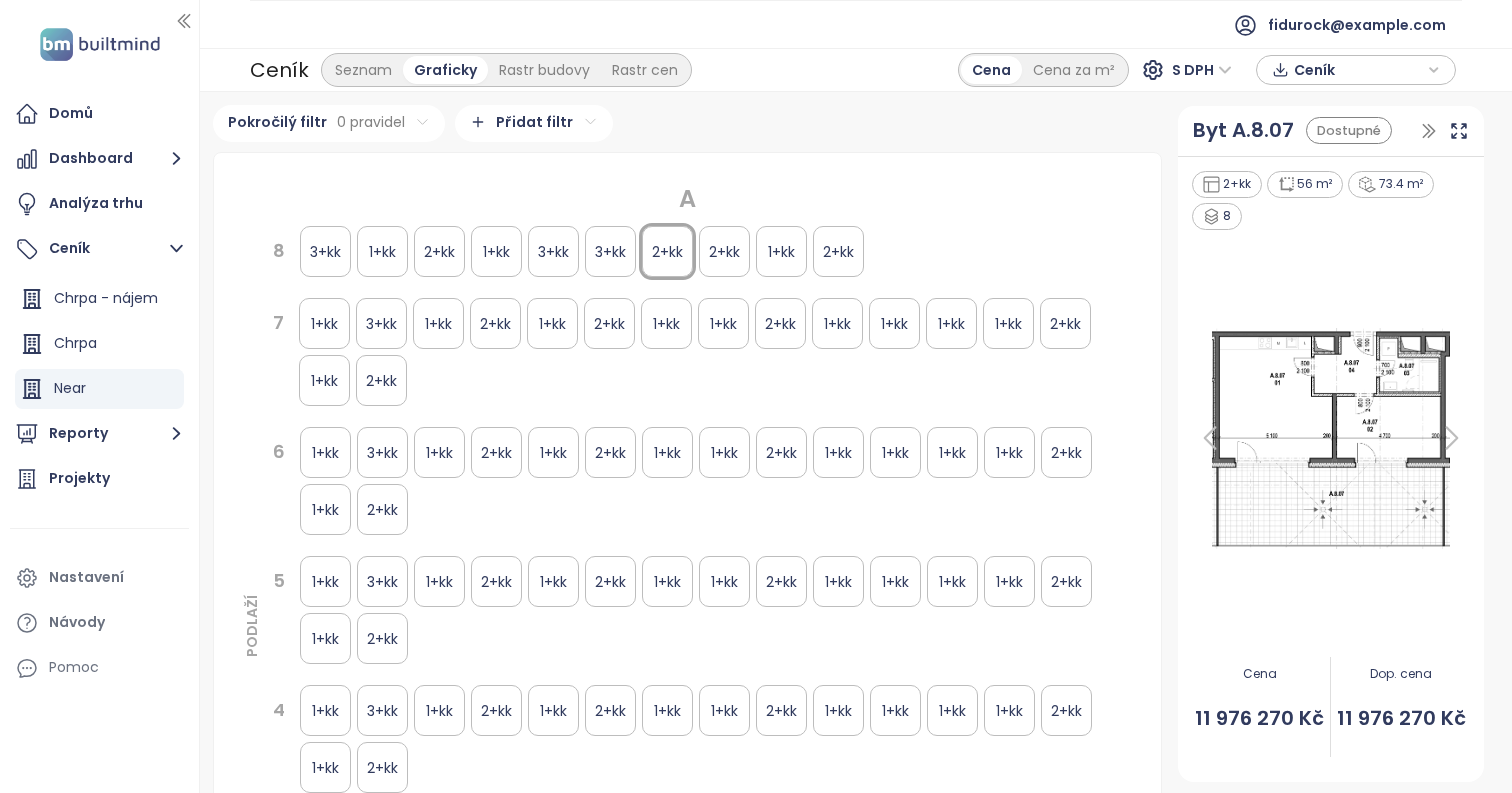 click on "2+kk" at bounding box center [724, 251] 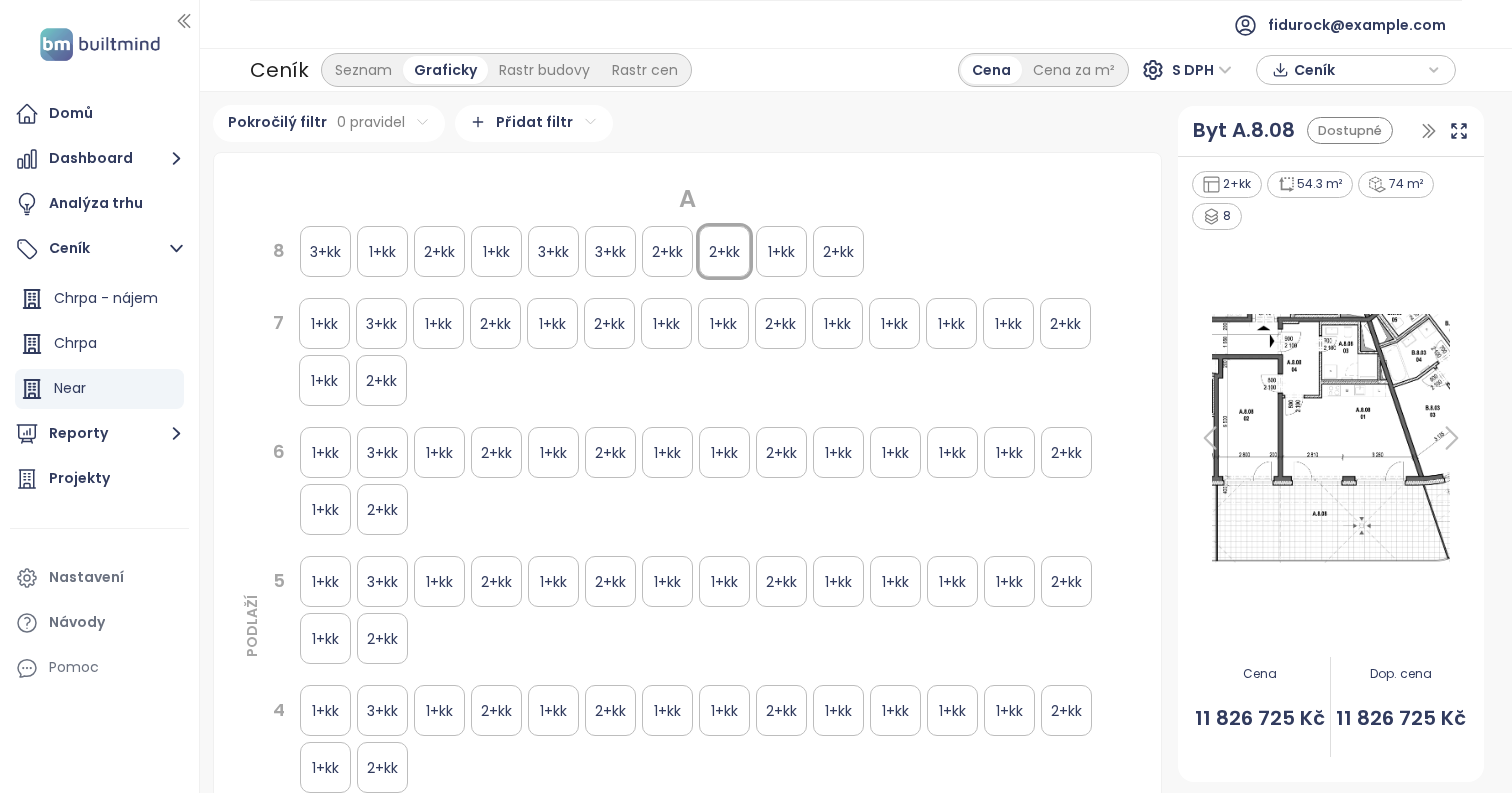 click on "2+kk" at bounding box center [838, 251] 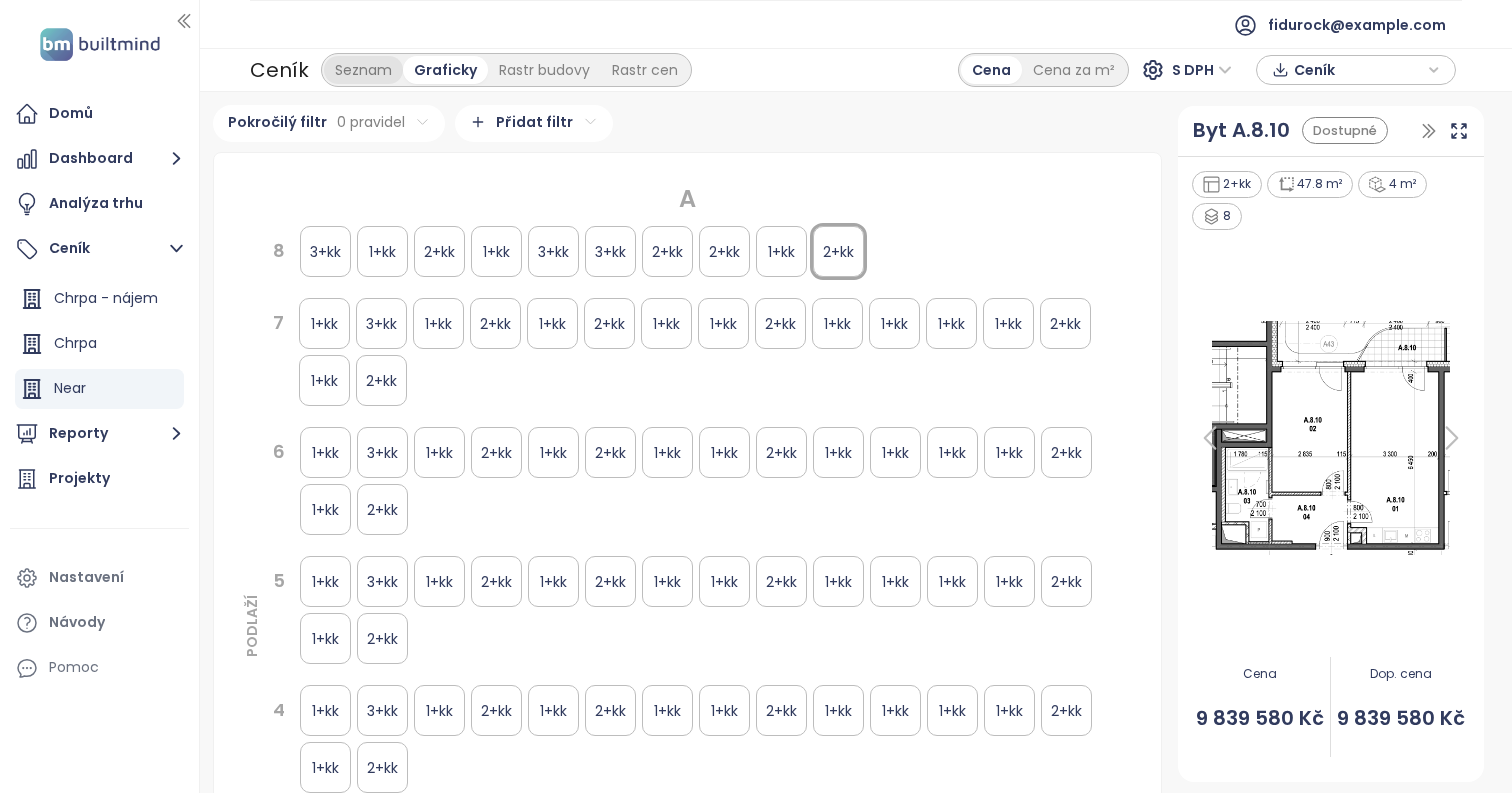 click on "Seznam" at bounding box center [363, 70] 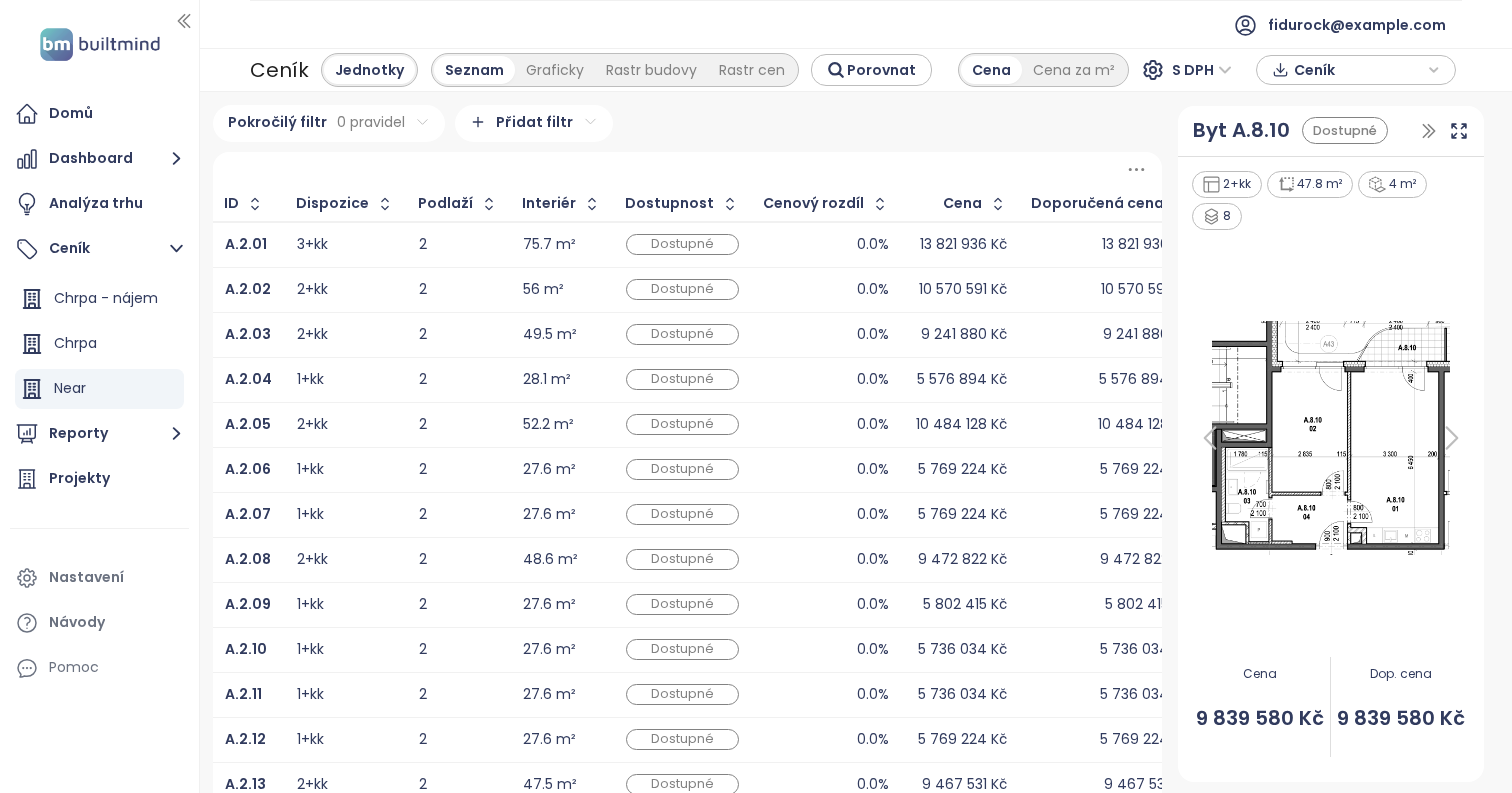 click on "Doporučená cena" at bounding box center [1097, 203] 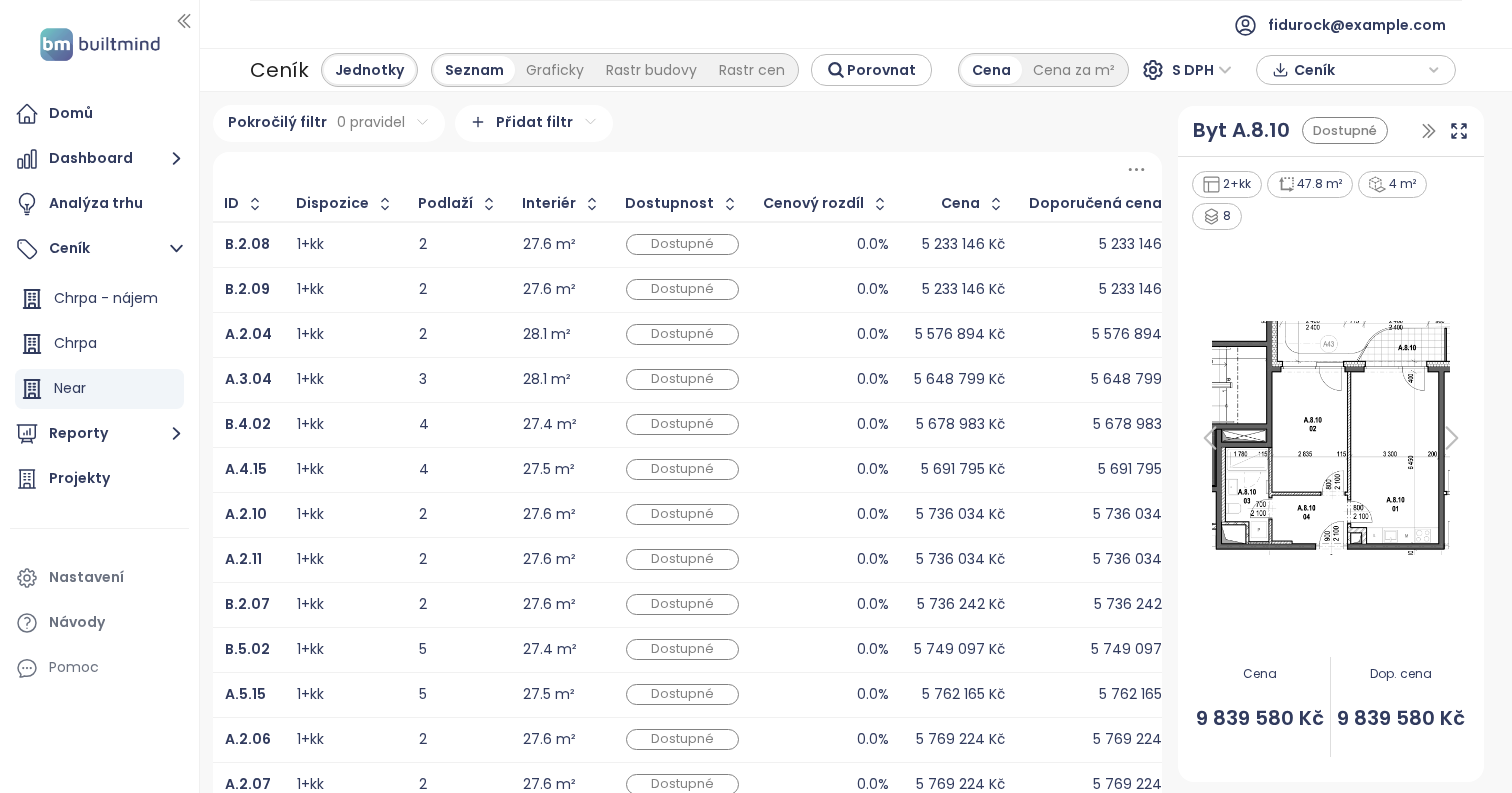 click 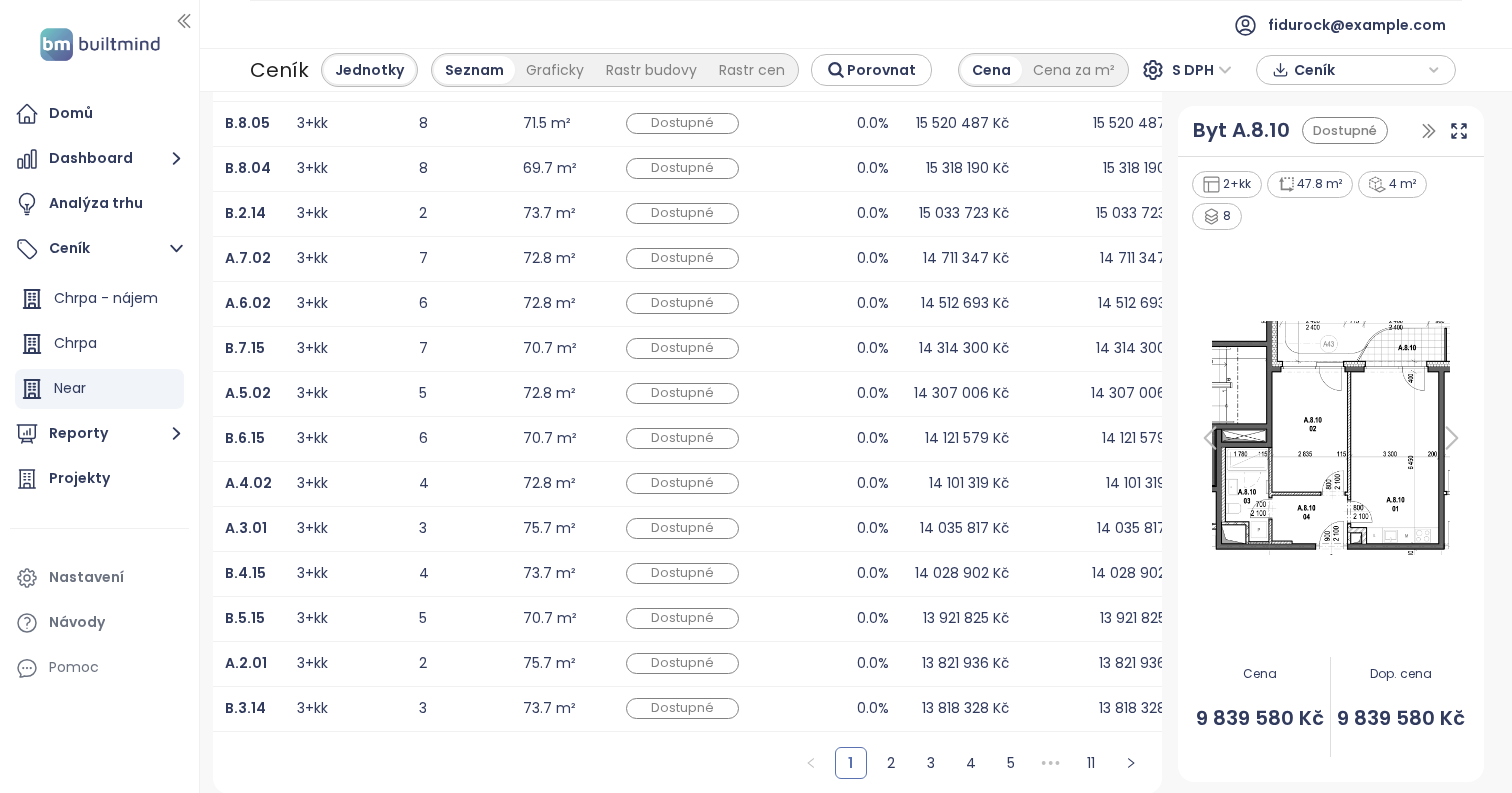 scroll, scrollTop: 0, scrollLeft: 0, axis: both 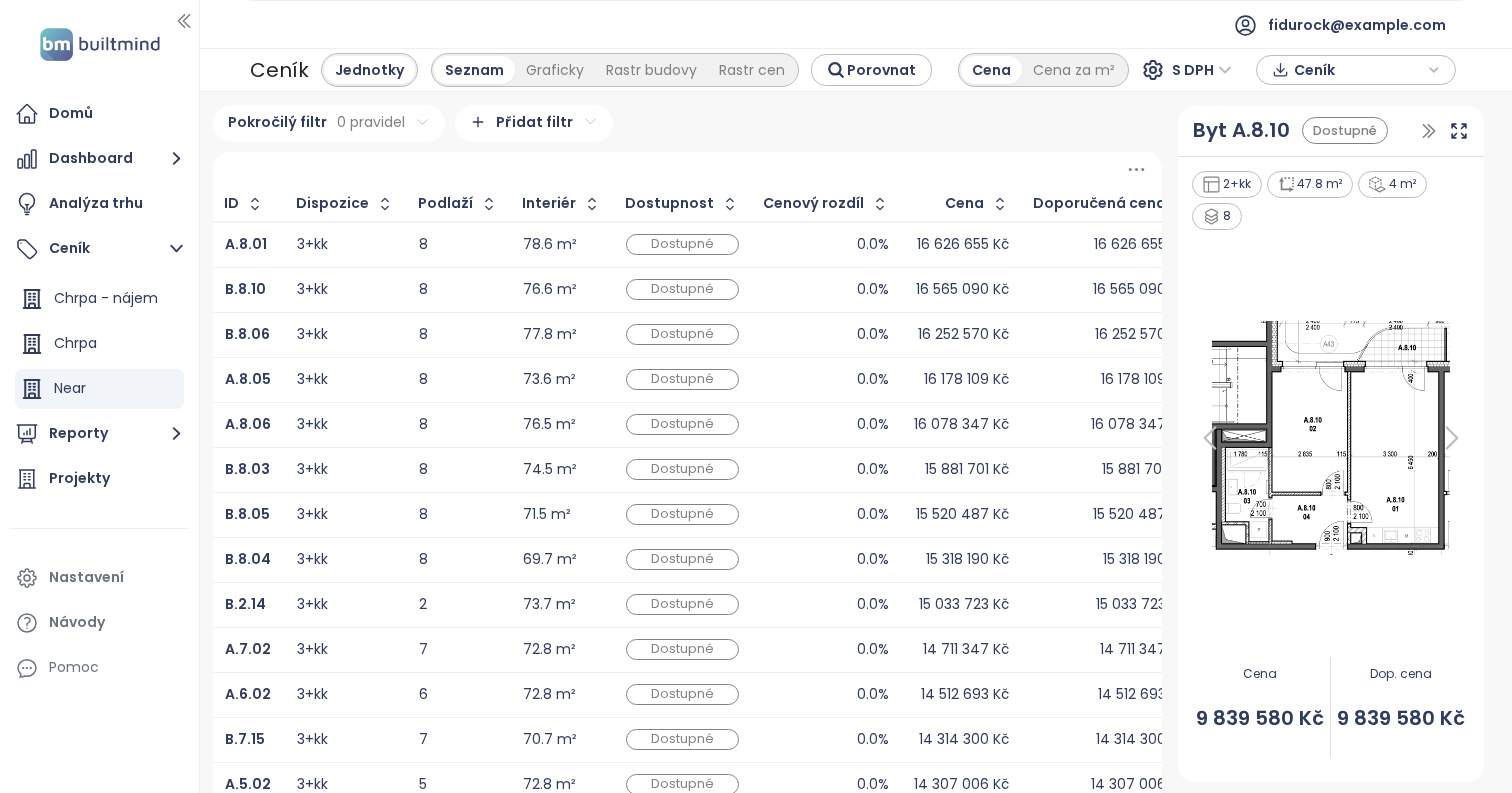 type 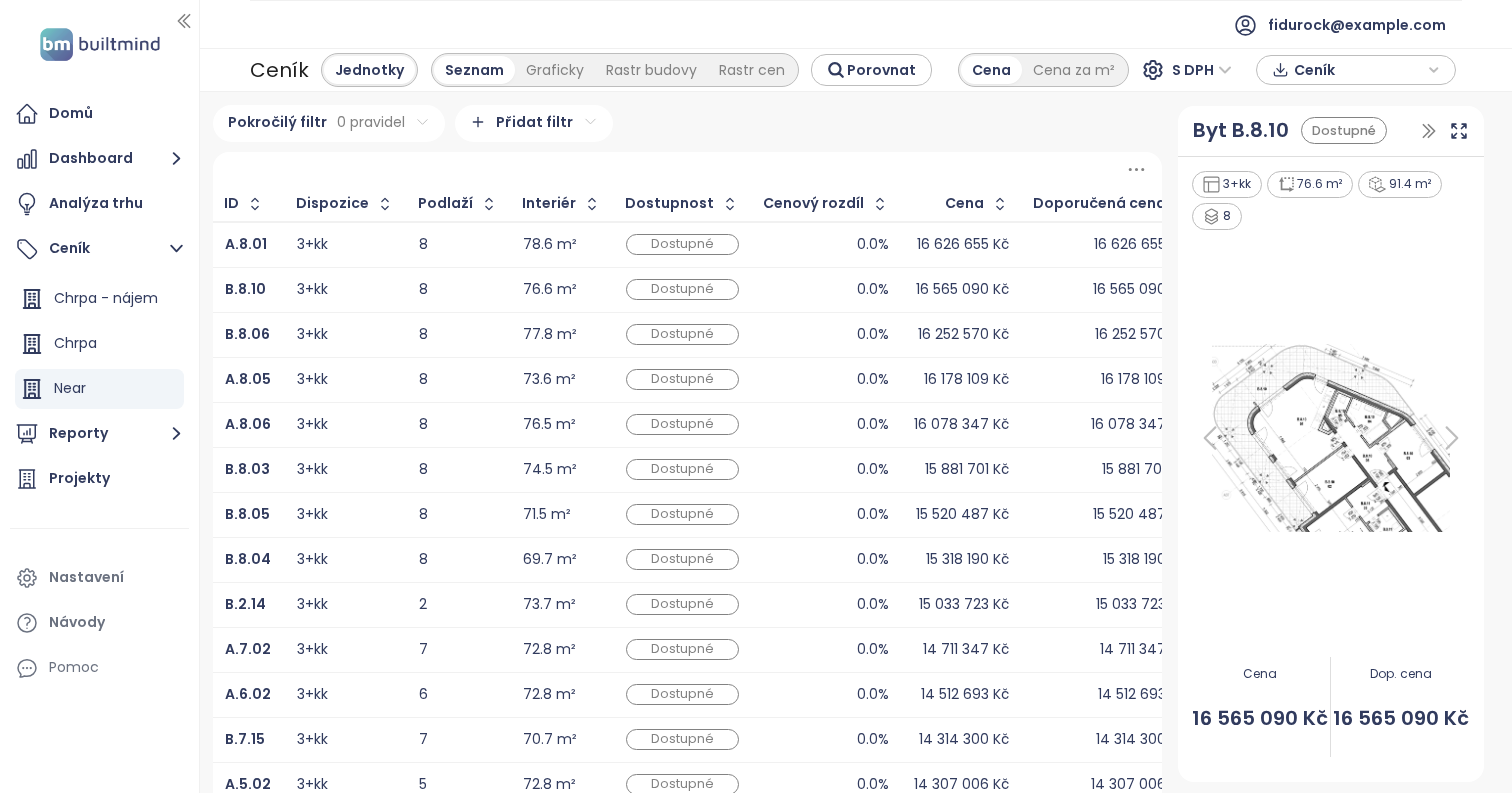click on "0.0%" at bounding box center (827, 245) 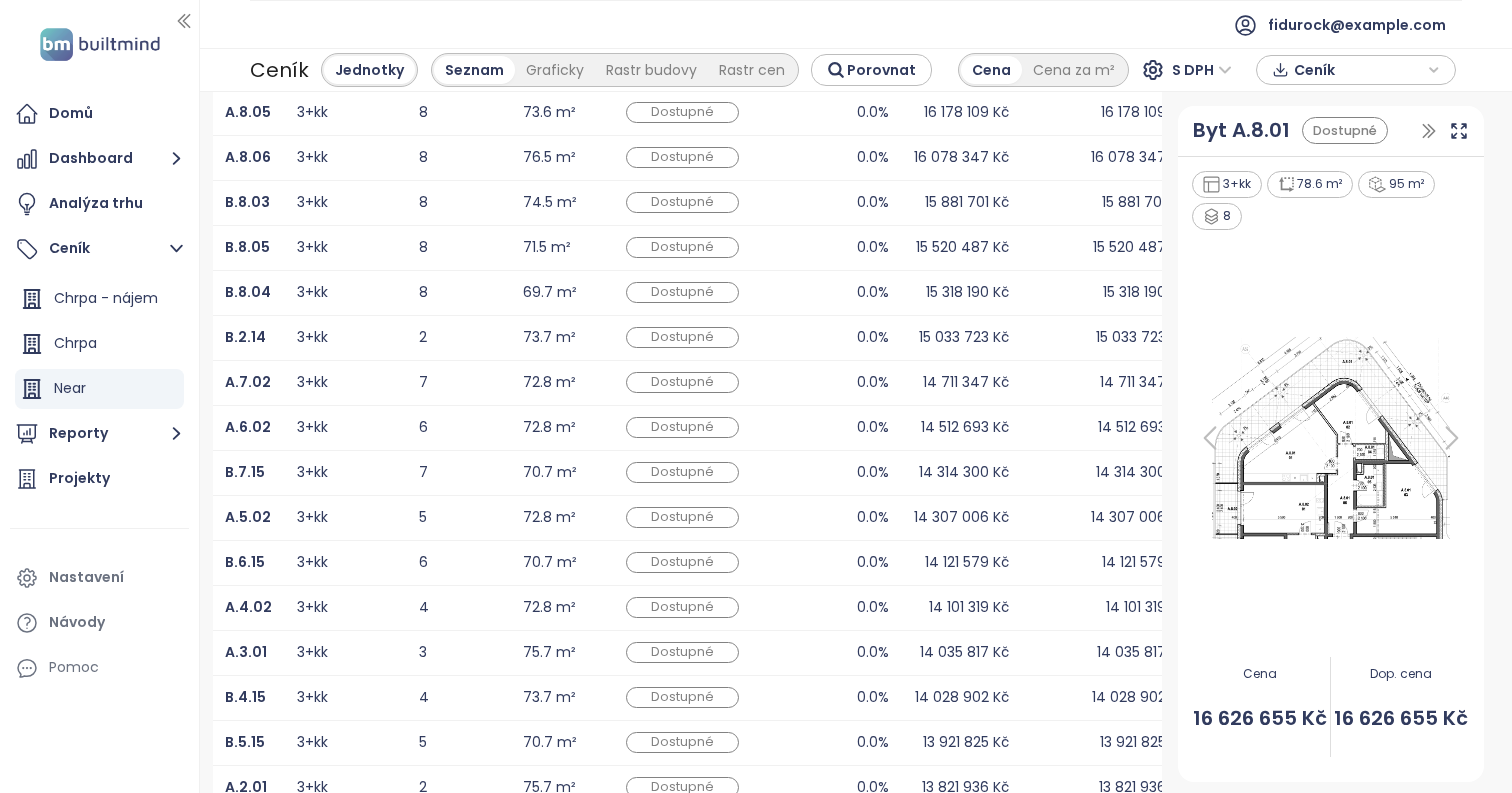 scroll, scrollTop: 0, scrollLeft: 0, axis: both 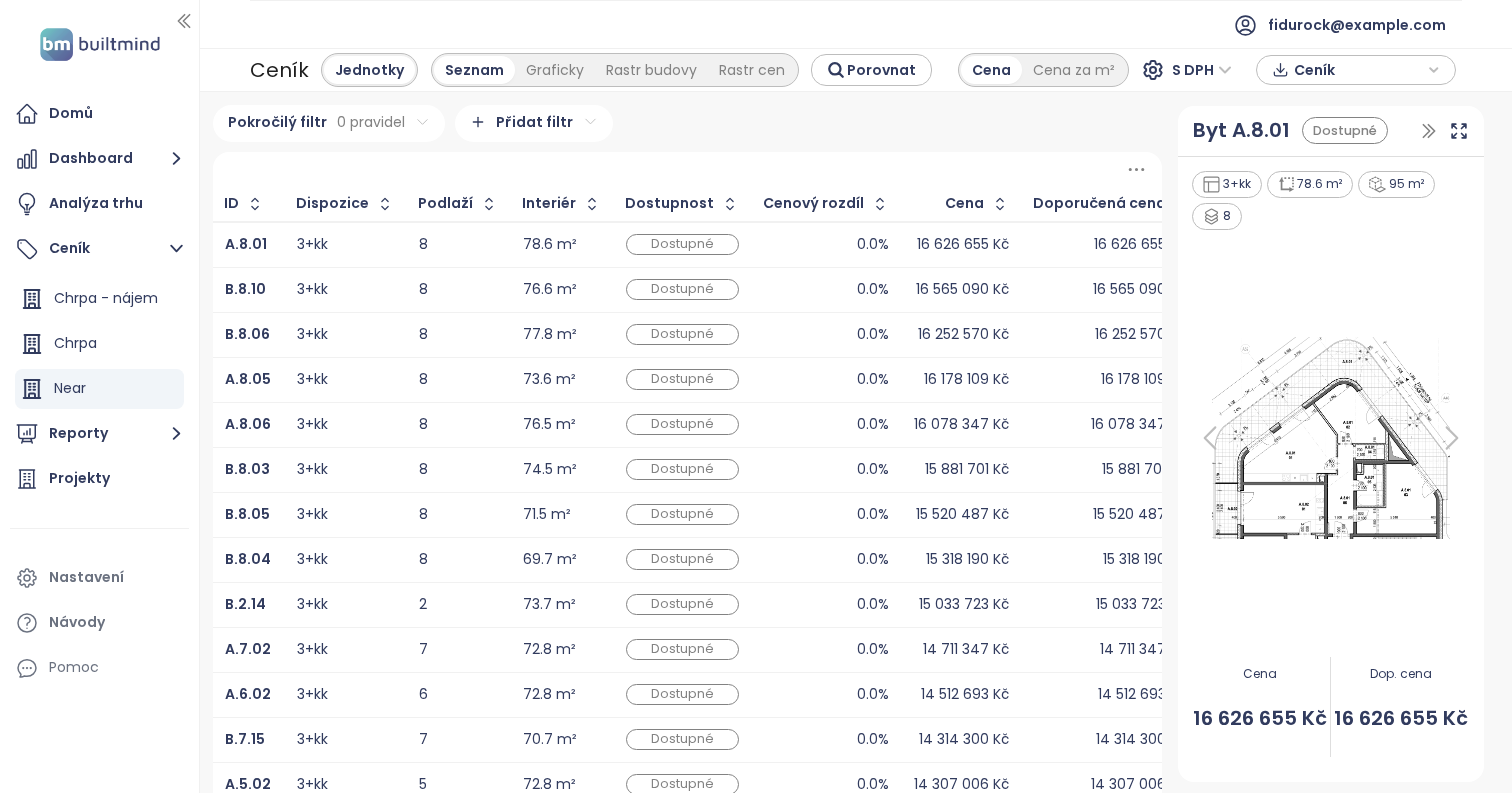 click on "0.0%" at bounding box center [826, 245] 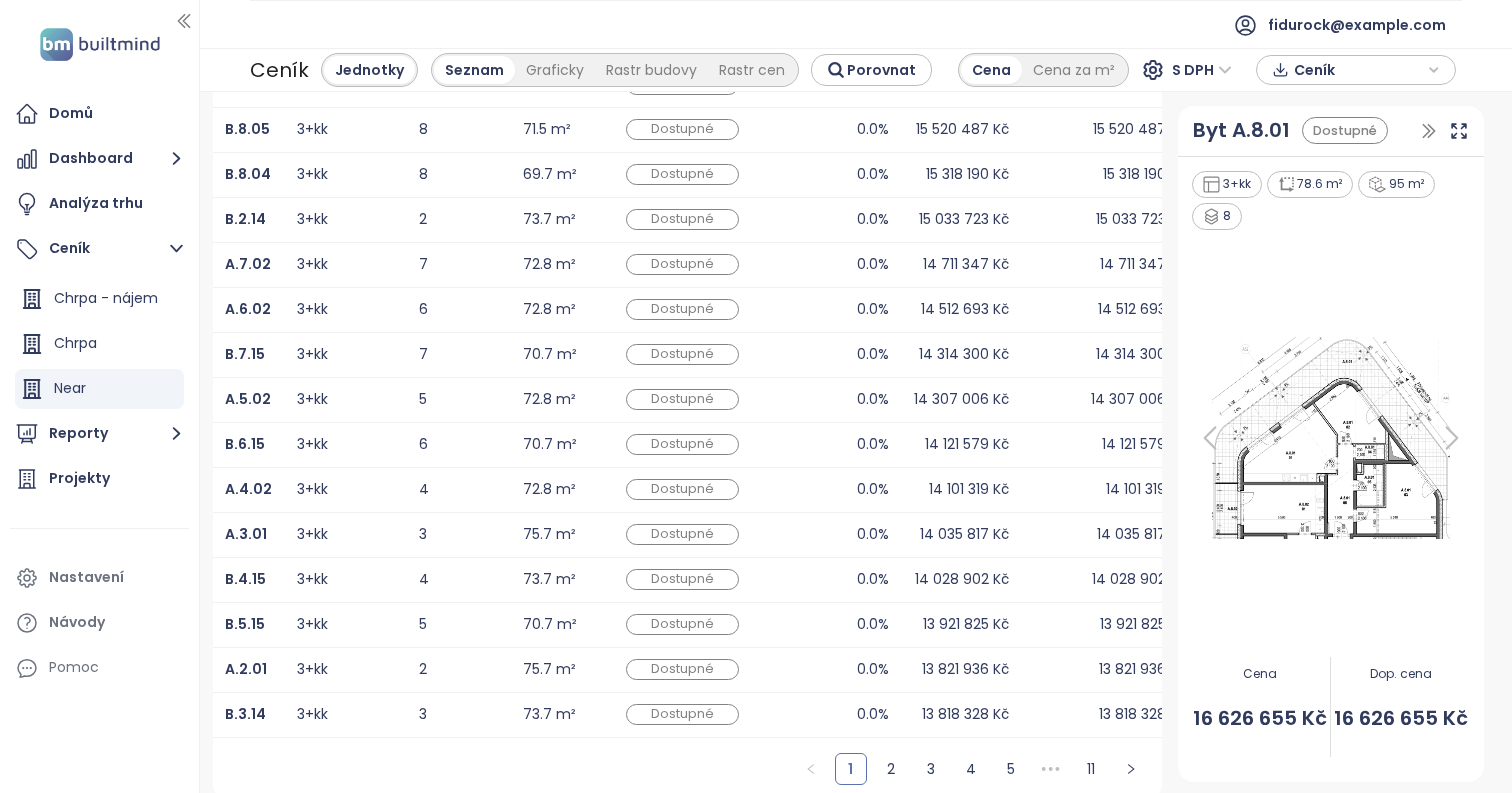 scroll, scrollTop: 391, scrollLeft: 0, axis: vertical 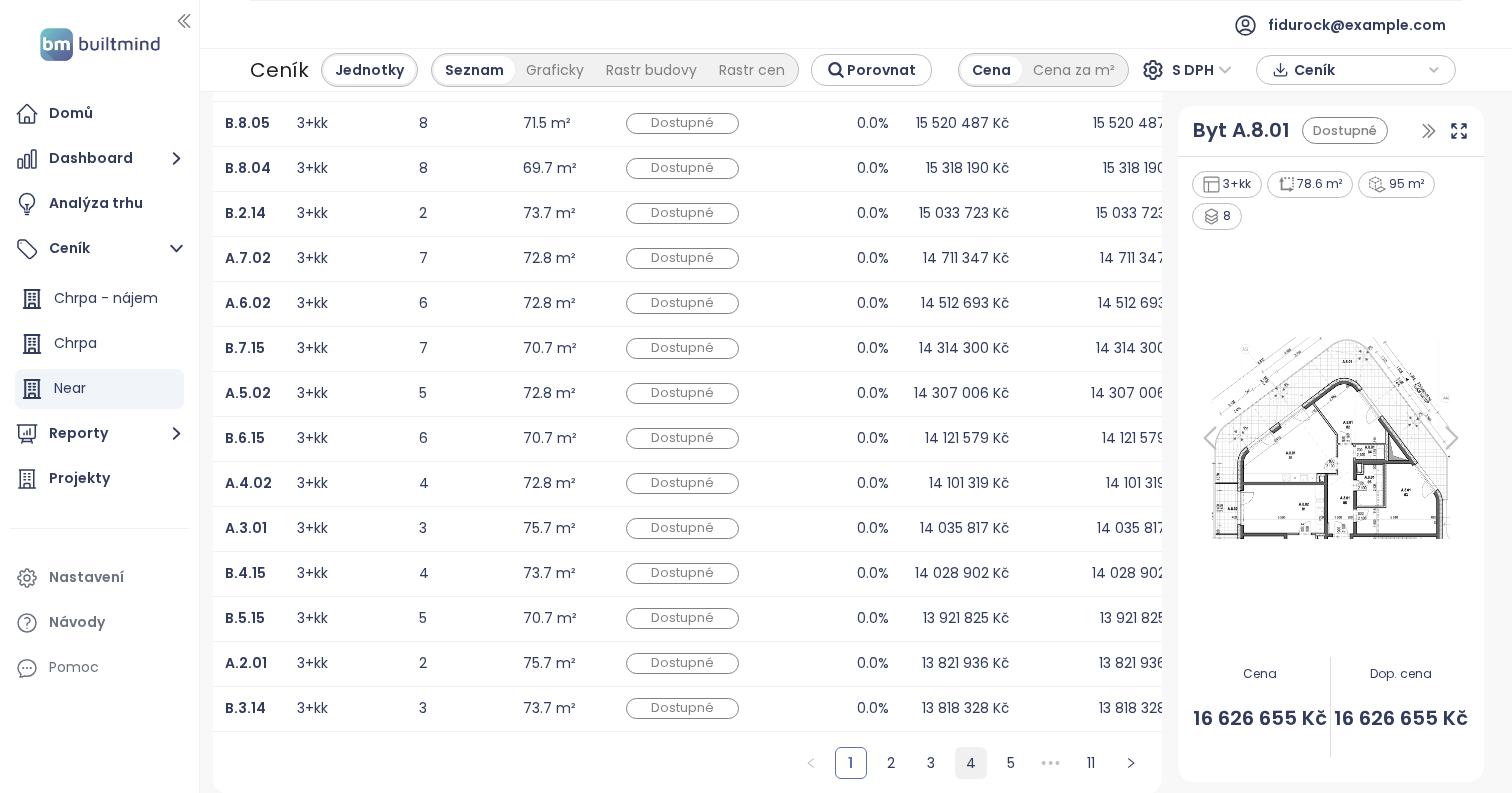 click on "4" at bounding box center [971, 763] 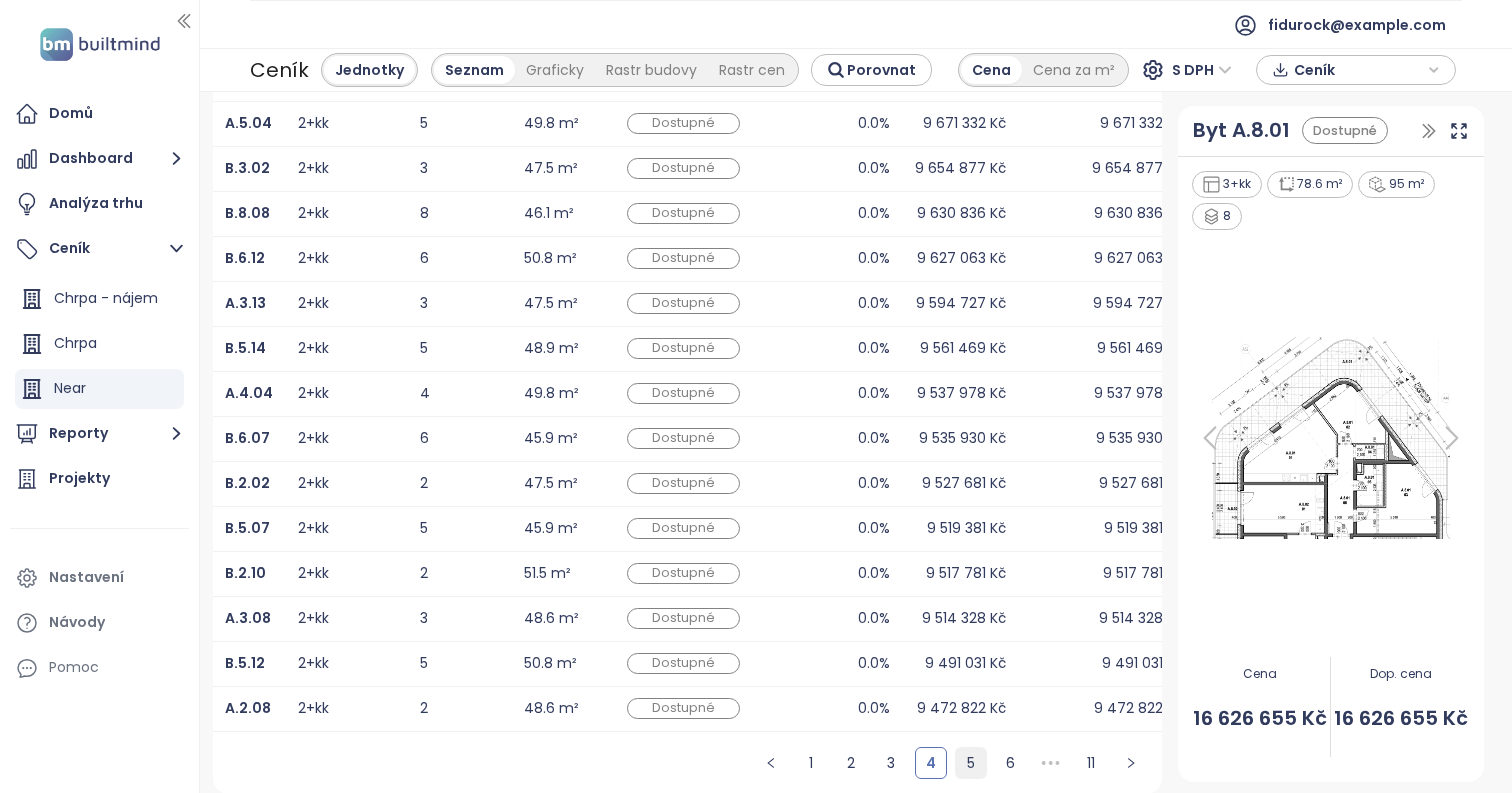 click on "5" at bounding box center [971, 763] 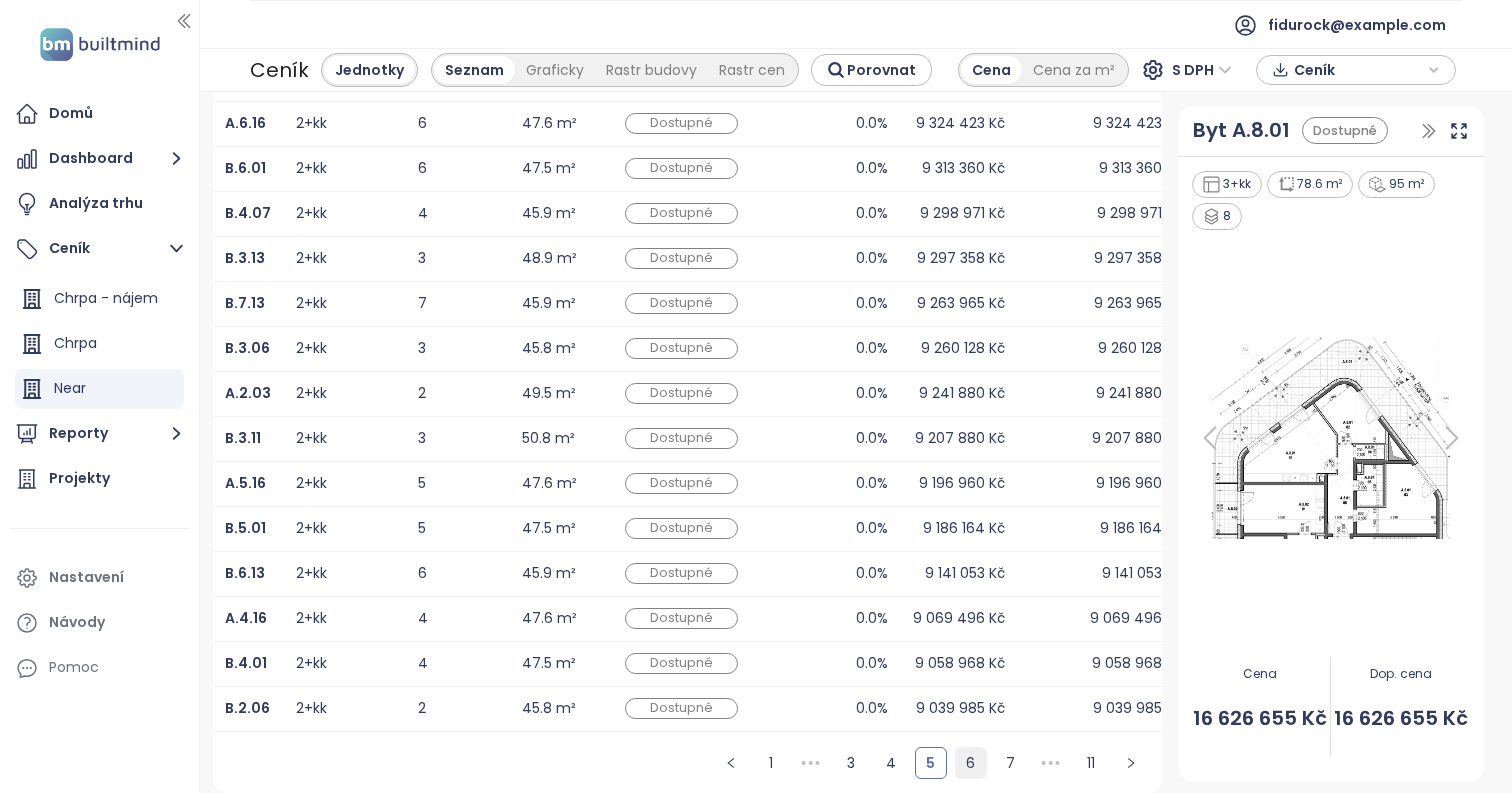 click on "6" at bounding box center (971, 763) 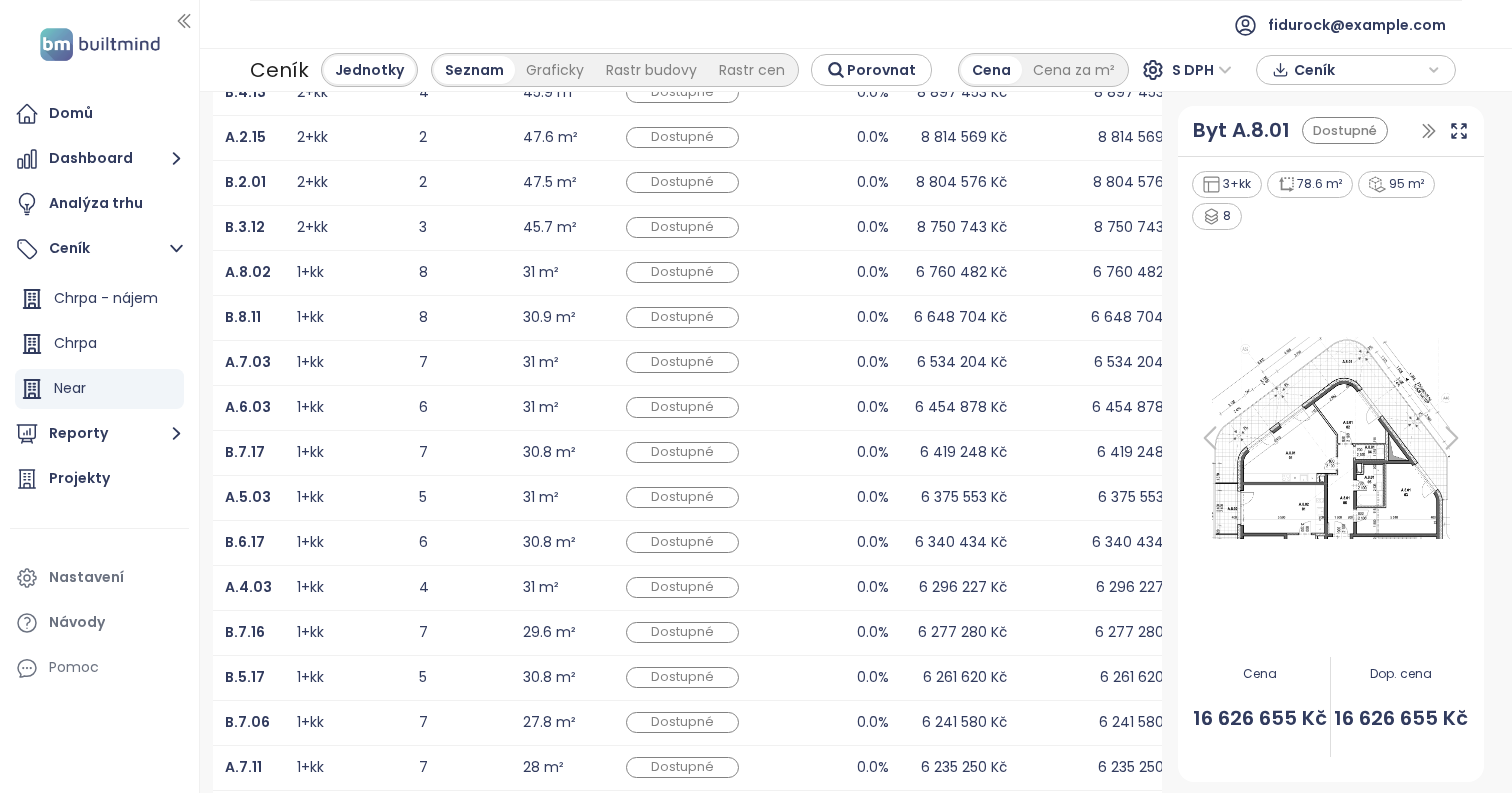 scroll, scrollTop: 262, scrollLeft: 0, axis: vertical 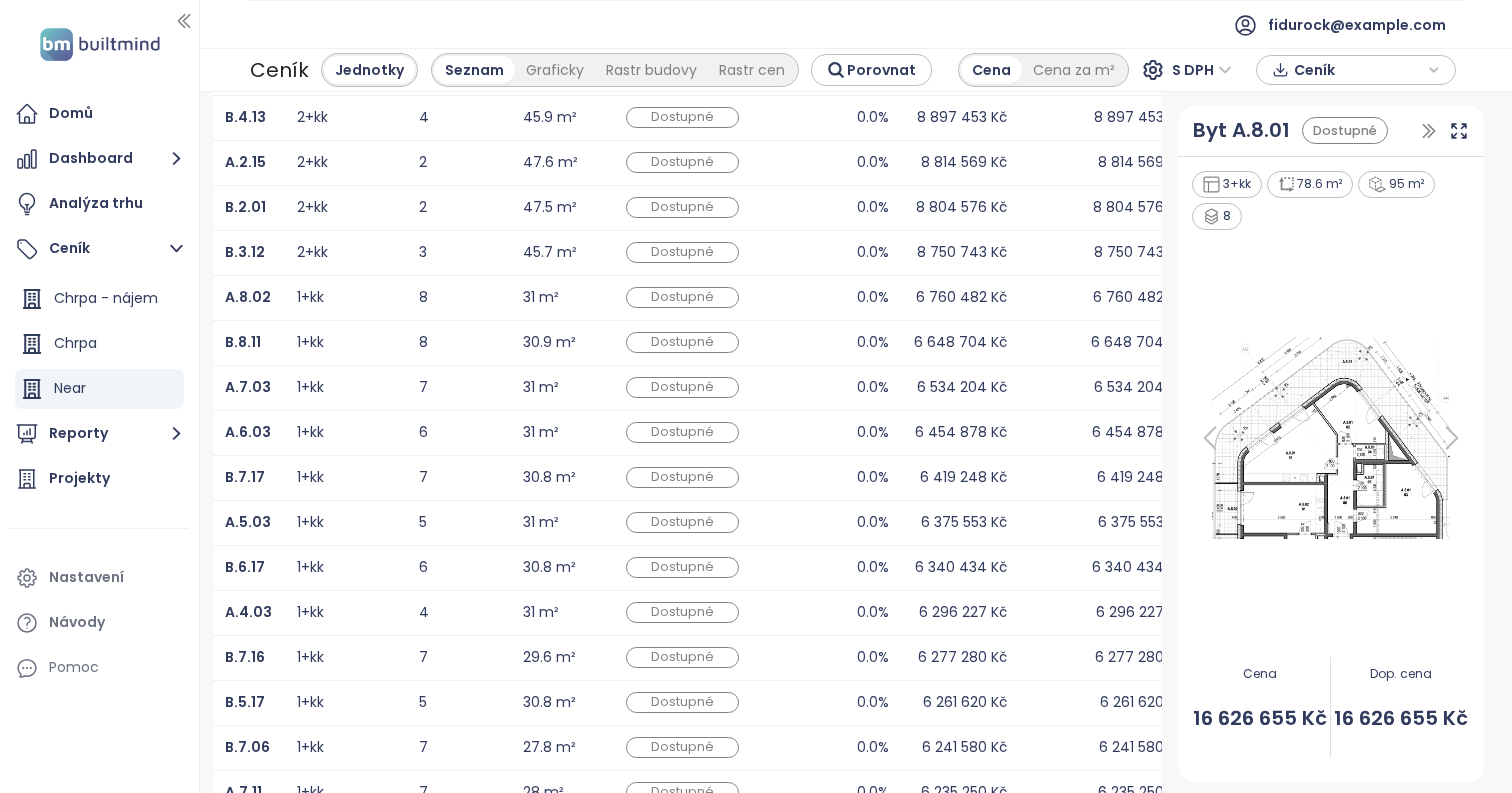 click on "2+kk" at bounding box center (312, 252) 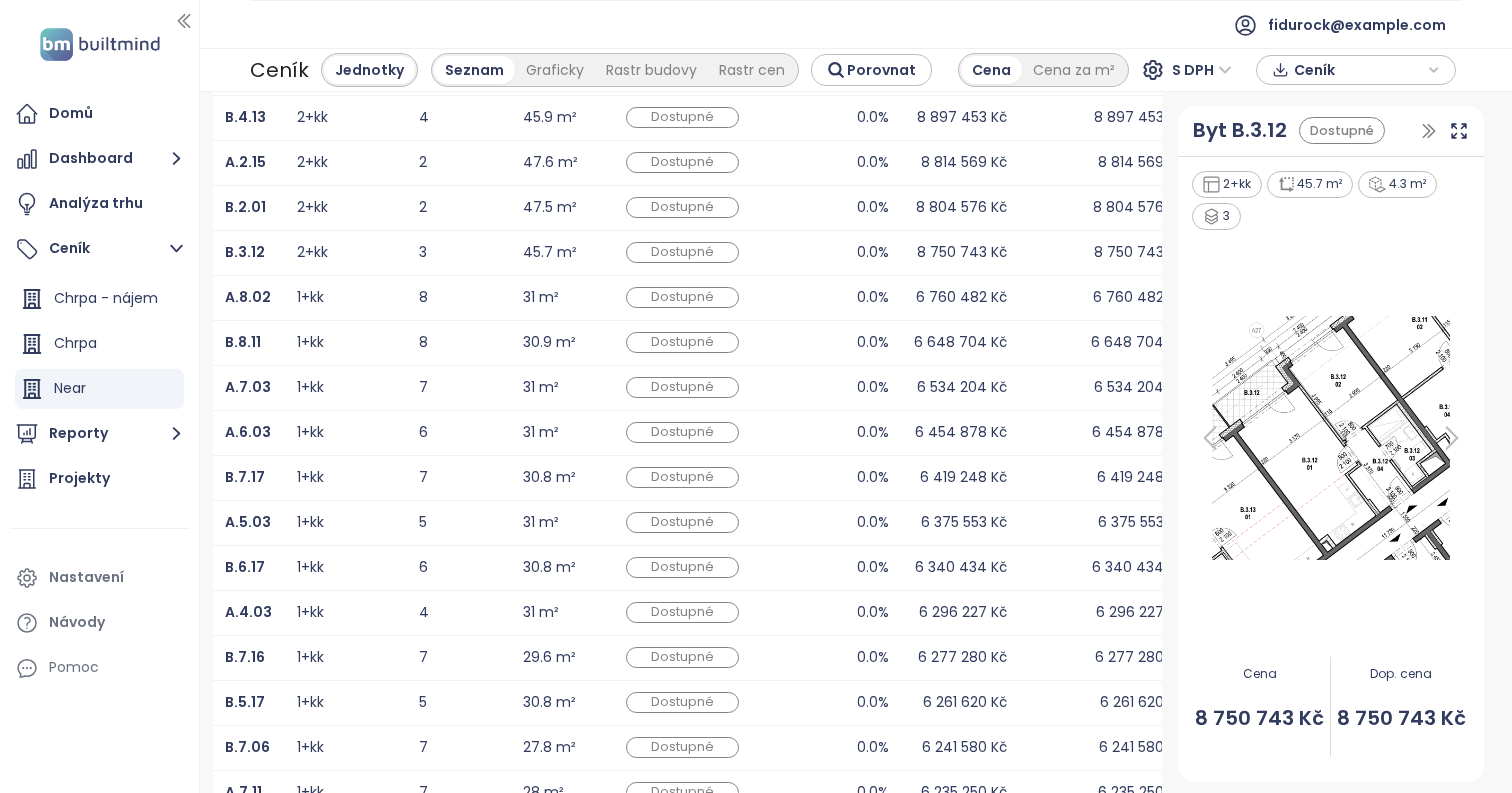 click at bounding box center [1331, 438] 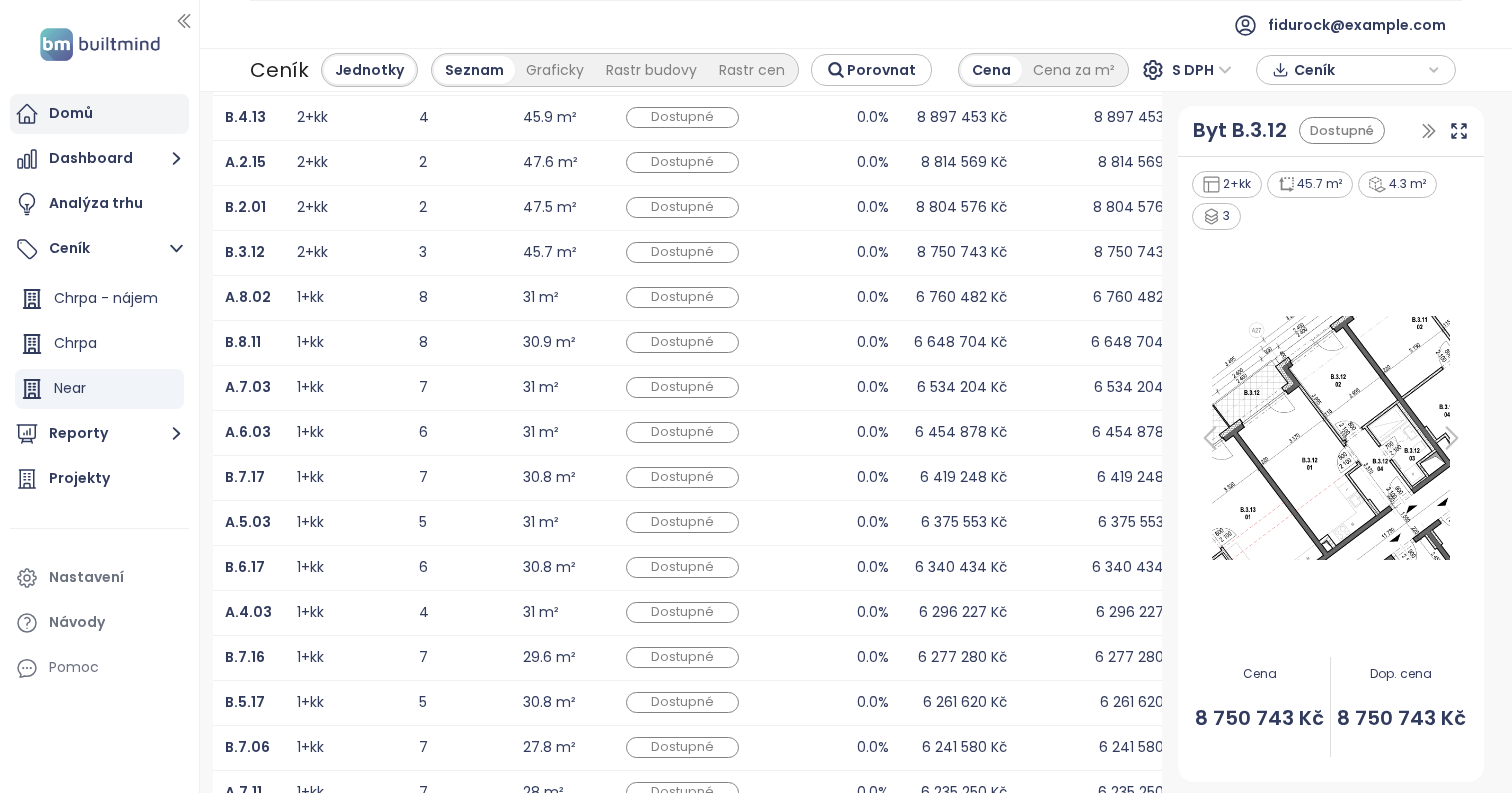 click on "Domů" at bounding box center [99, 114] 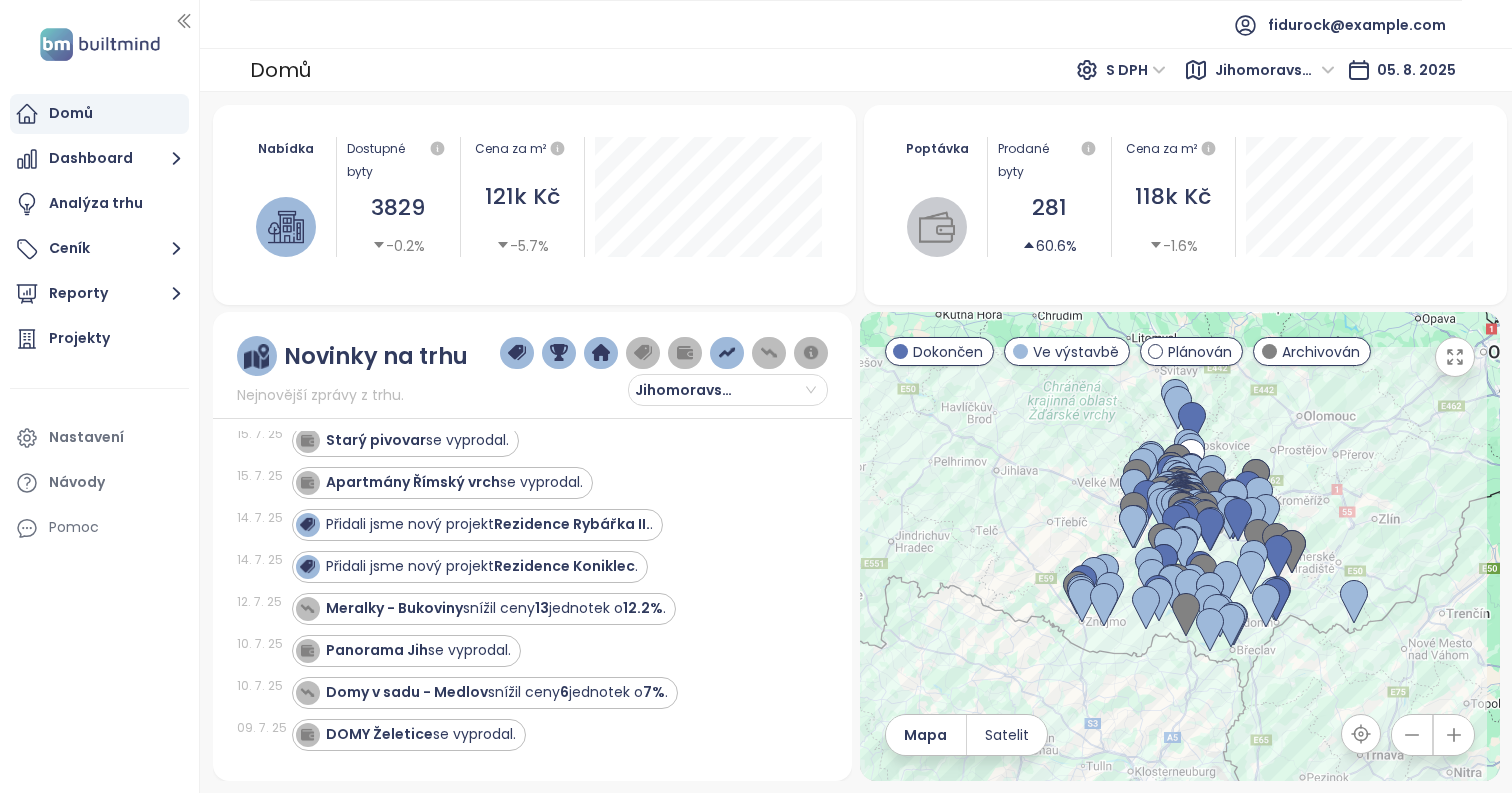 scroll, scrollTop: 1238, scrollLeft: 0, axis: vertical 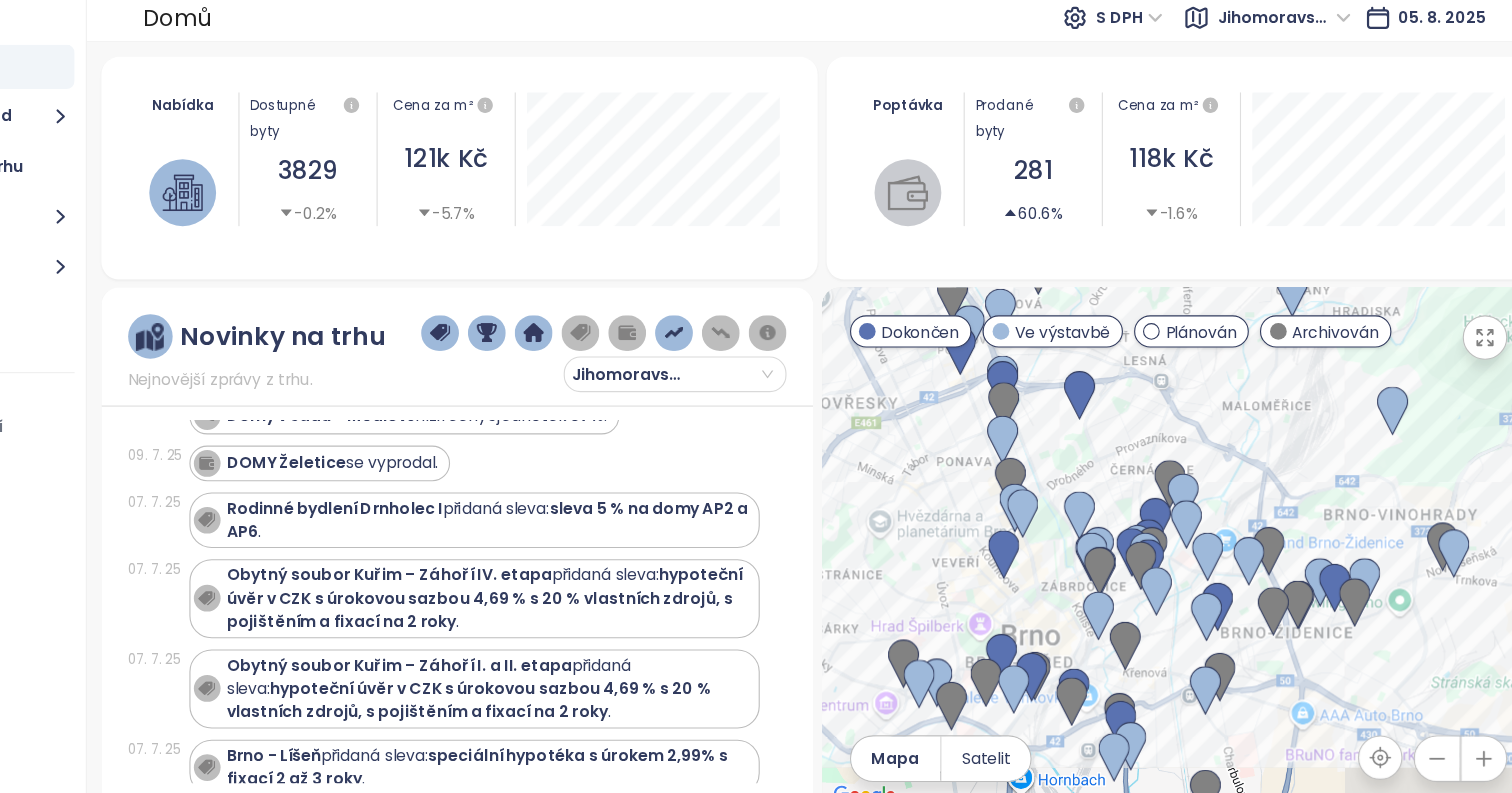 drag, startPoint x: 1264, startPoint y: 604, endPoint x: 1119, endPoint y: 545, distance: 156.54393 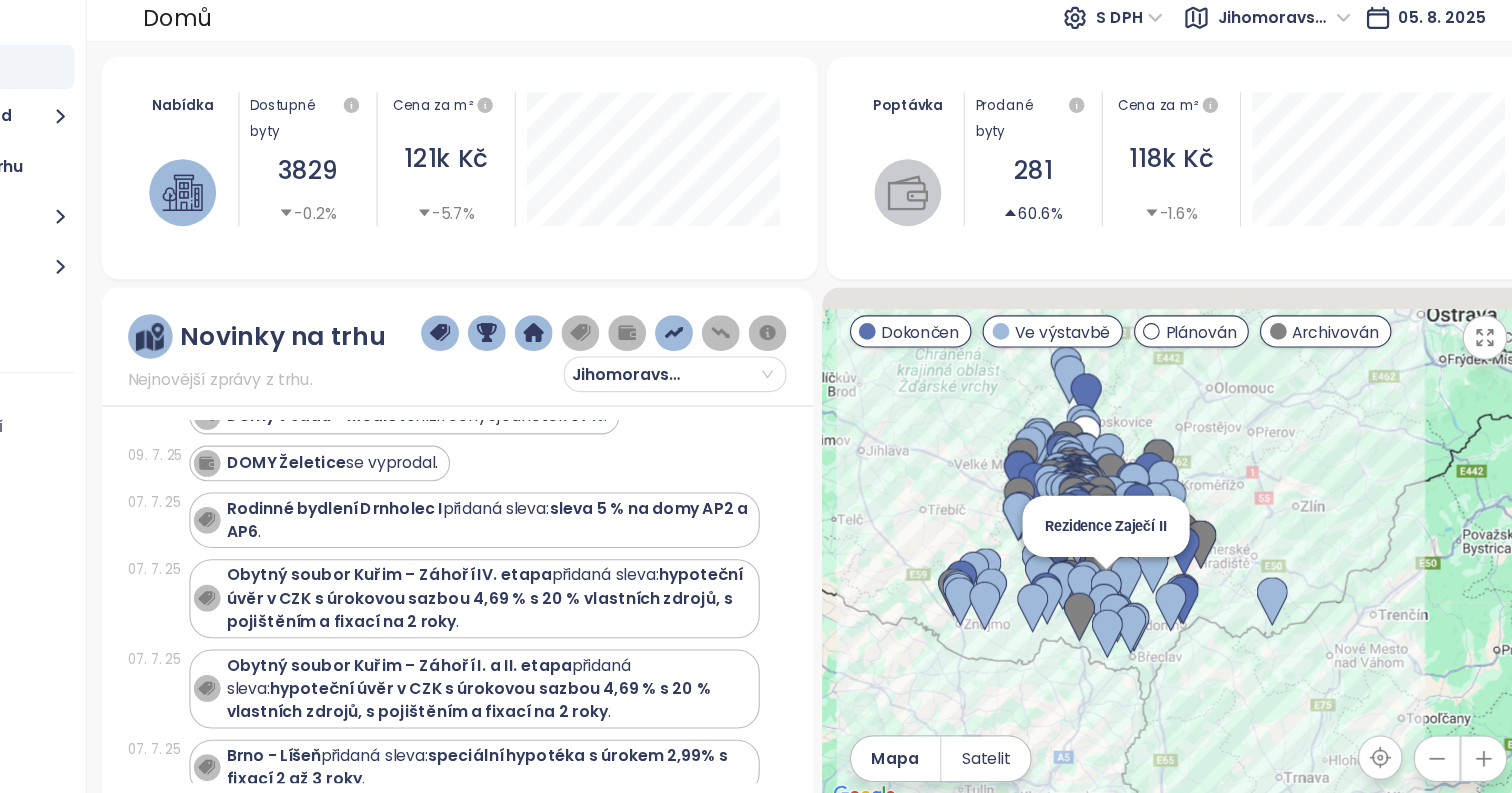 drag, startPoint x: 1047, startPoint y: 442, endPoint x: 1115, endPoint y: 612, distance: 183.0956 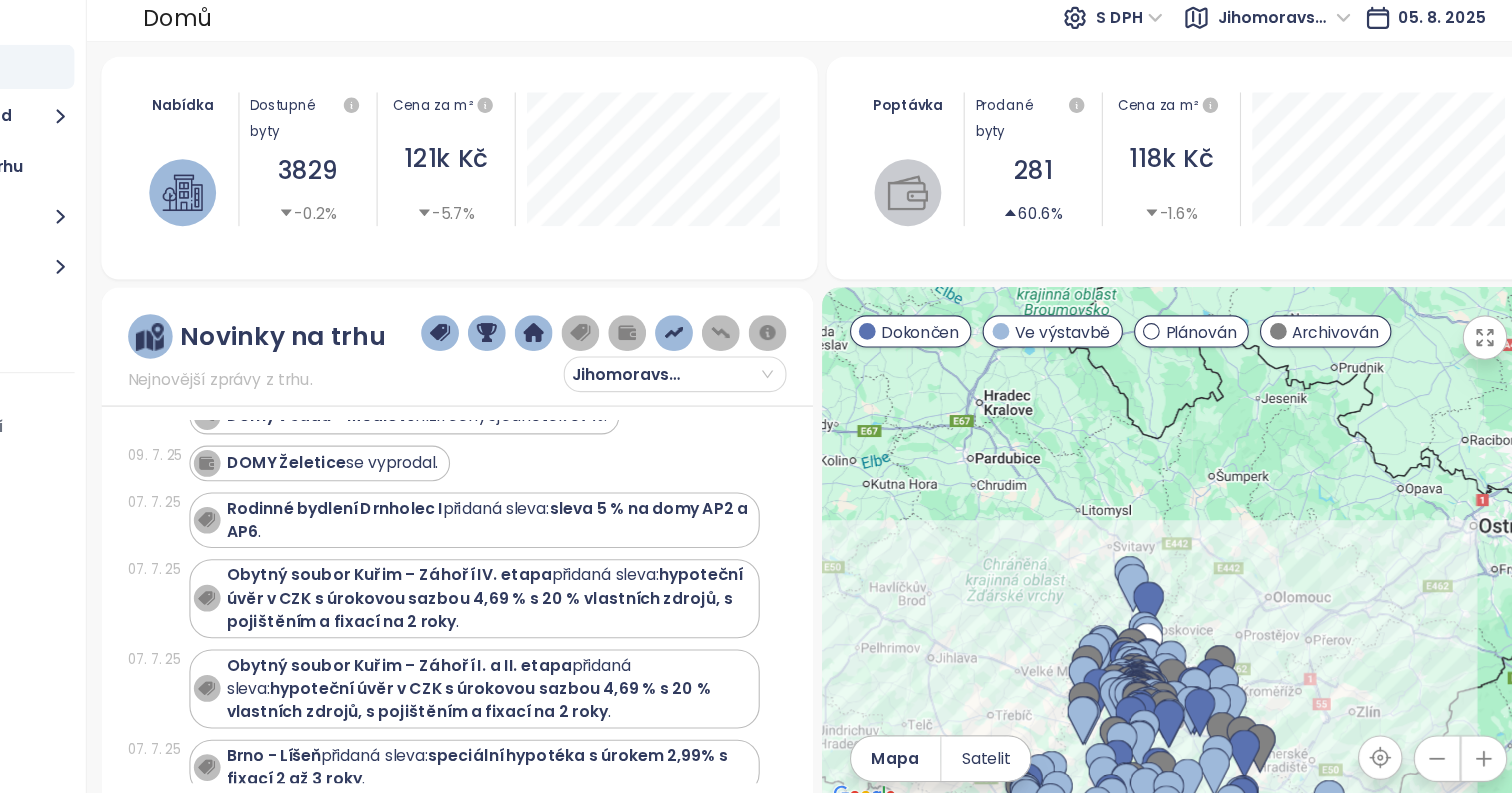 click on "To navigate, press the arrow keys. Meralky - Bukoviny" at bounding box center (1554, 726) 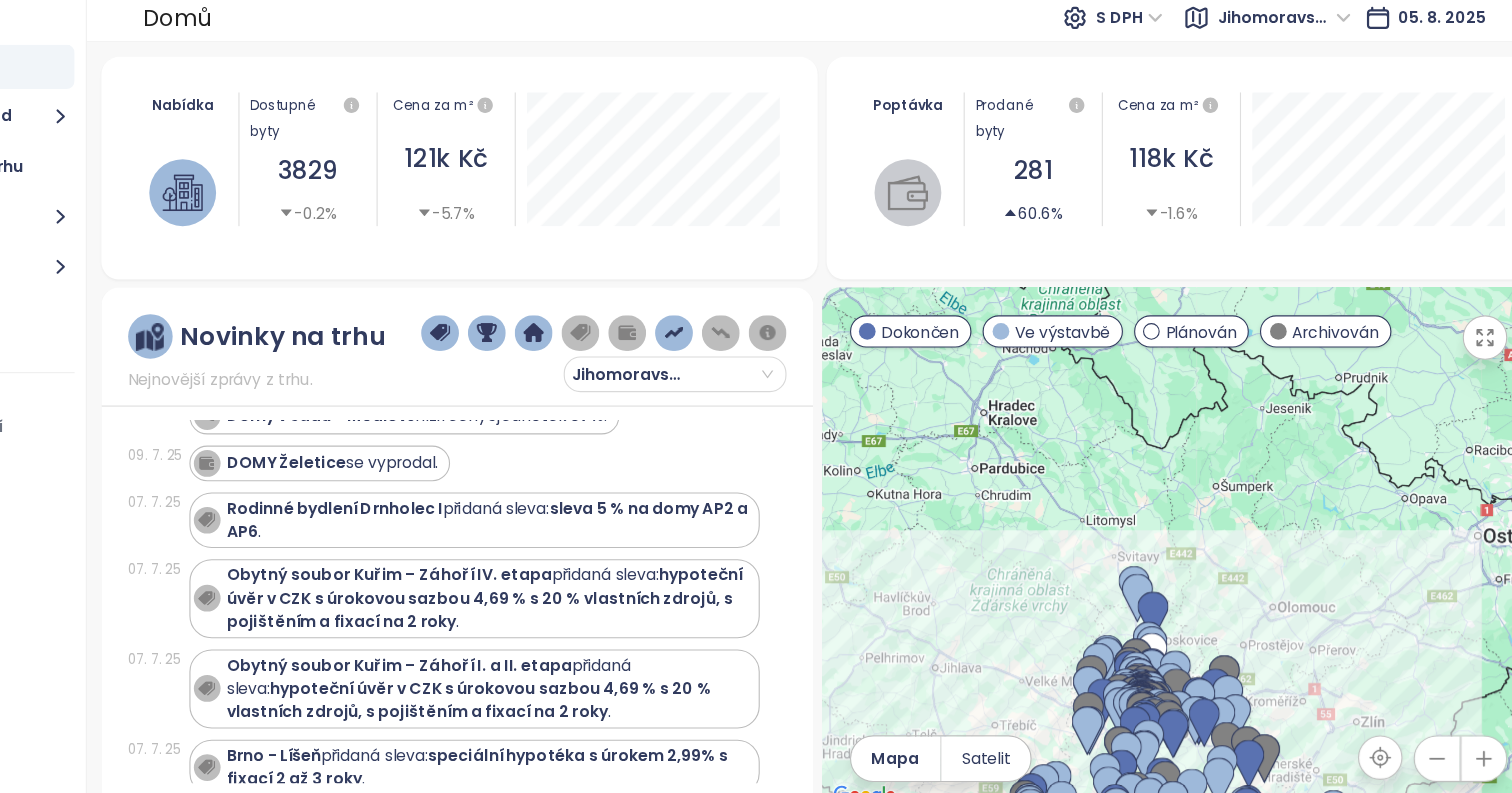 drag, startPoint x: 1024, startPoint y: 447, endPoint x: 1199, endPoint y: 608, distance: 237.79402 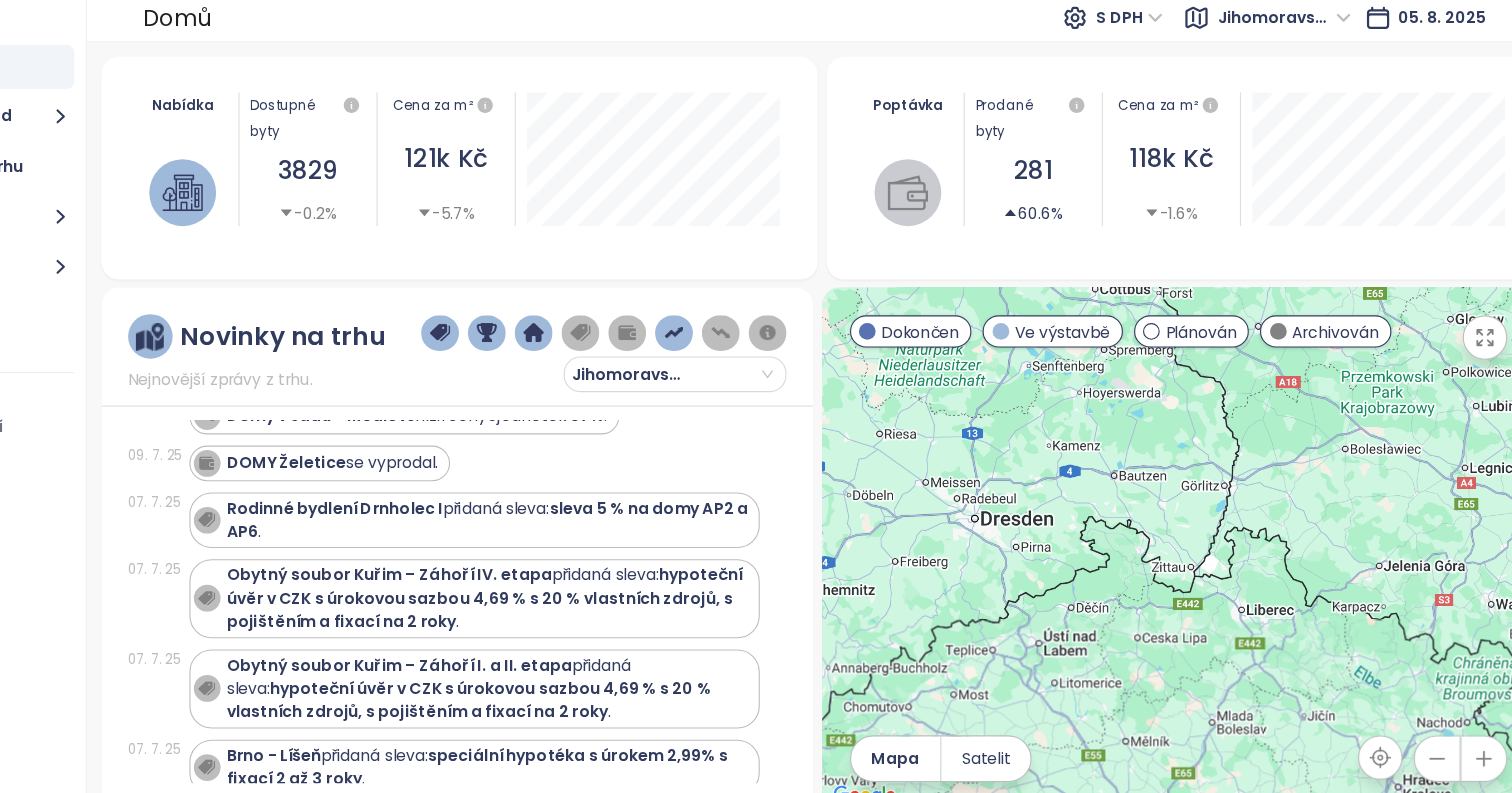 drag, startPoint x: 1058, startPoint y: 521, endPoint x: 1239, endPoint y: 601, distance: 197.89139 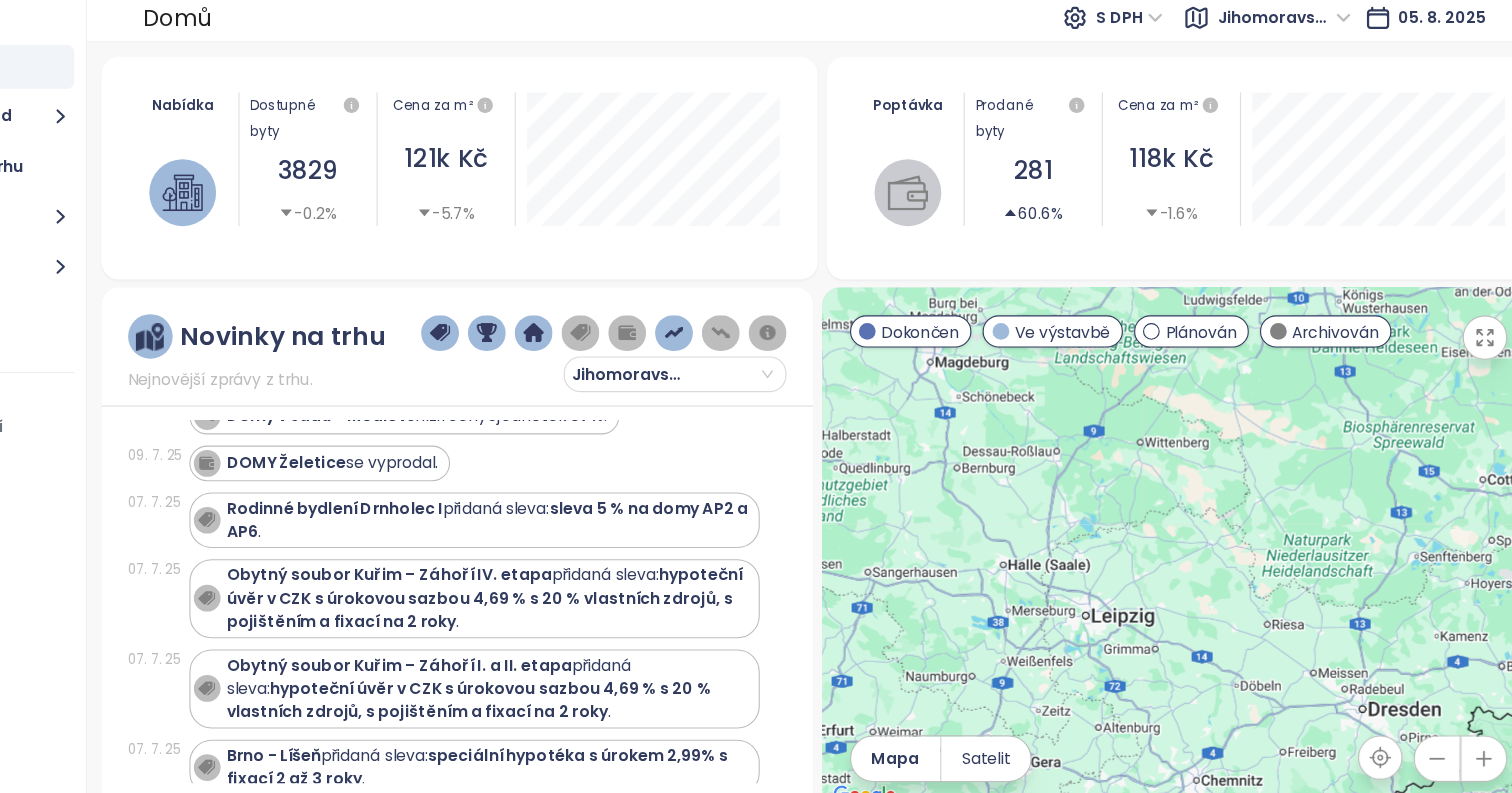 click on "Jihomoravský kraj" at bounding box center (1275, 70) 